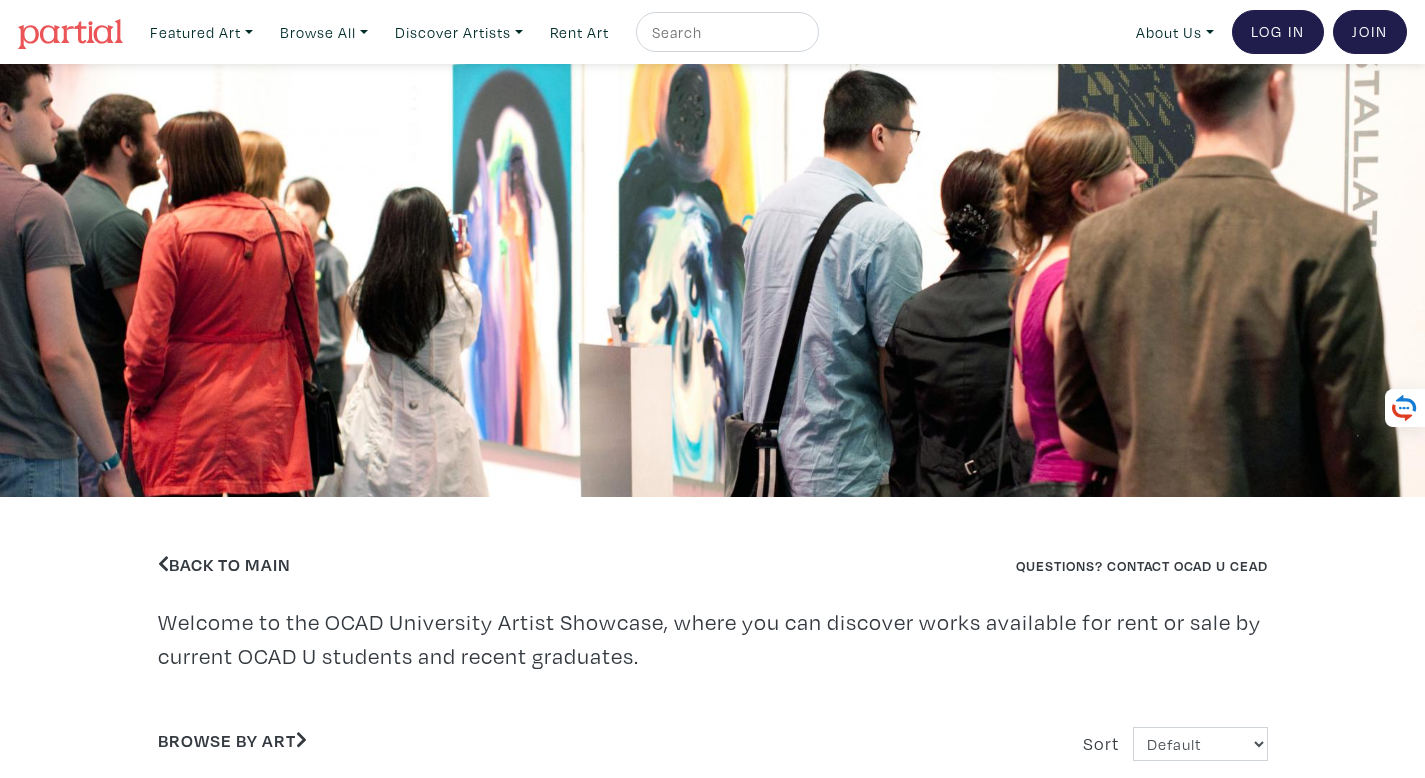 scroll, scrollTop: 3369, scrollLeft: 0, axis: vertical 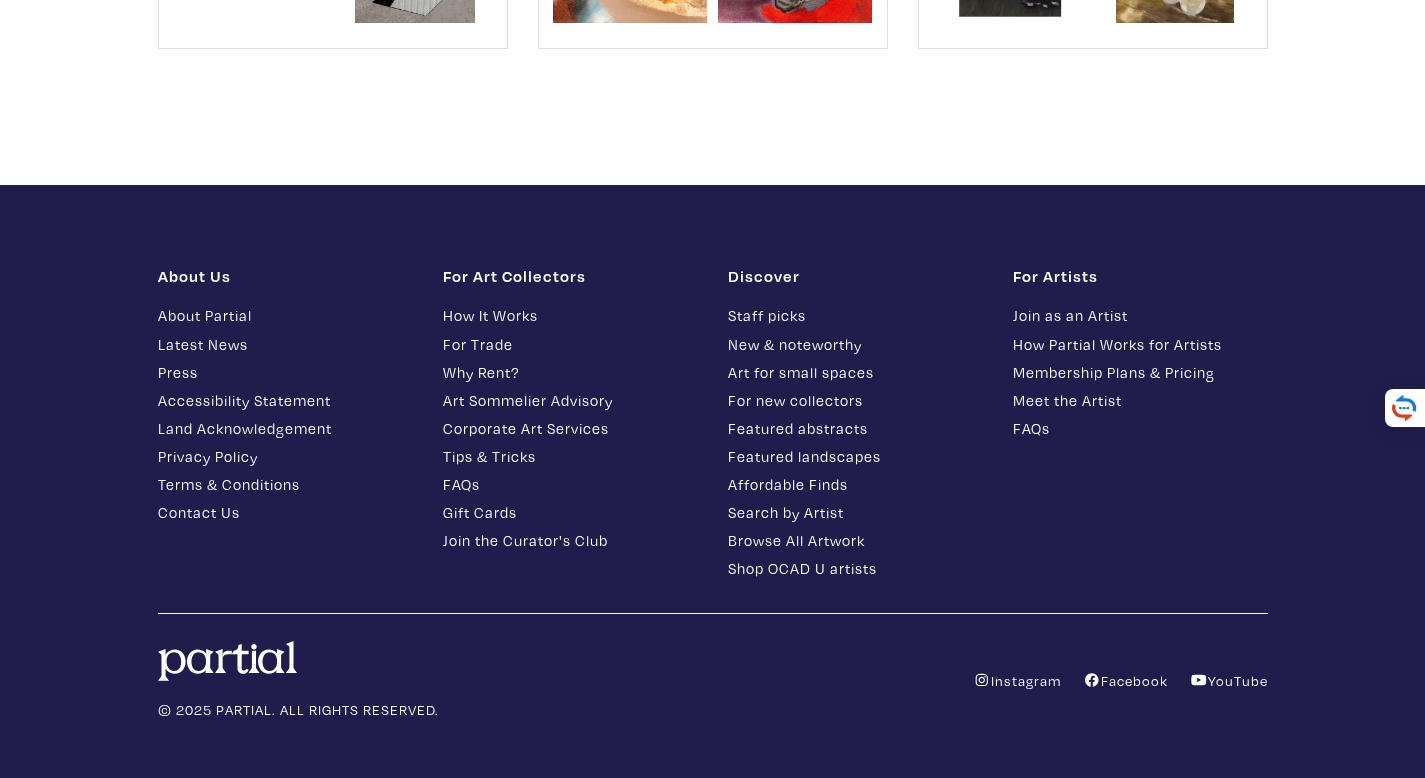 click on "Browse All Artwork" at bounding box center (855, 540) 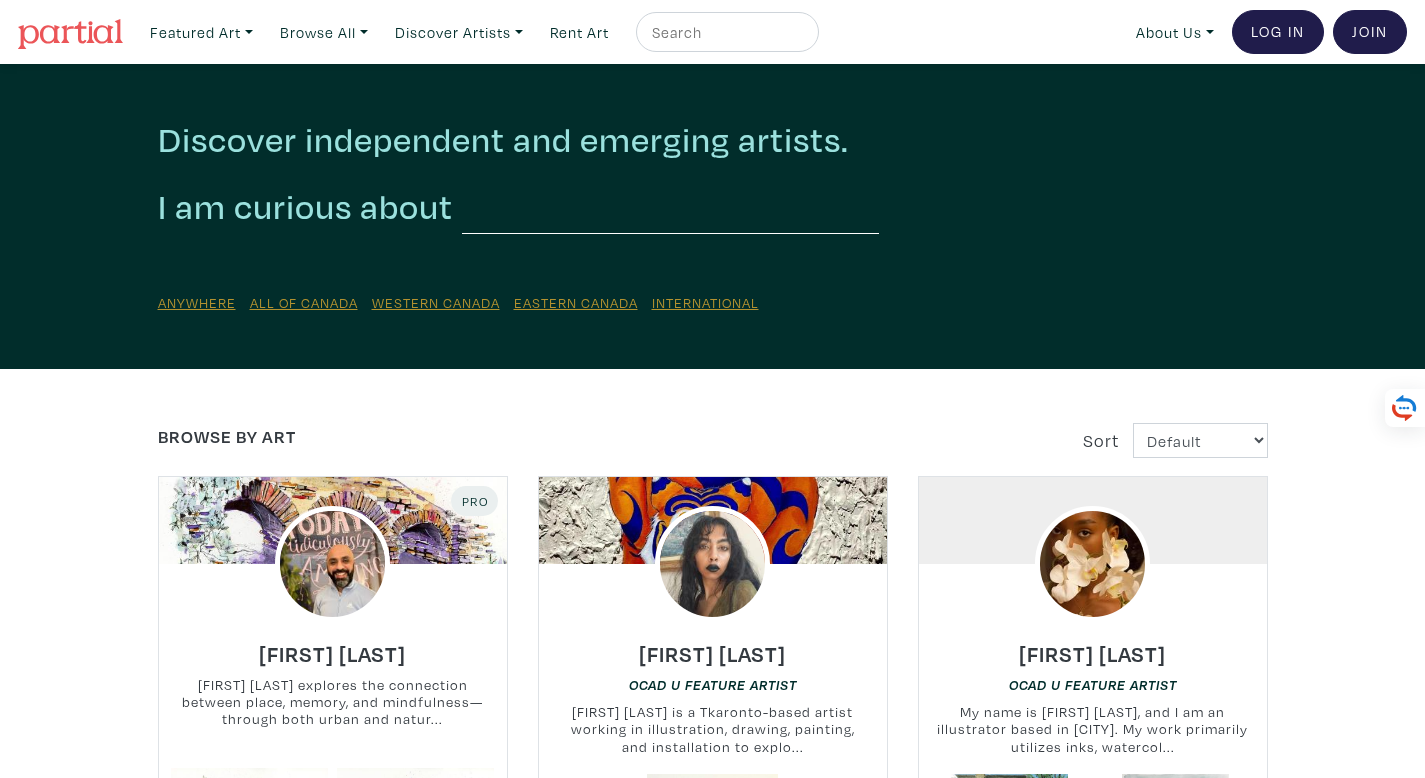 scroll, scrollTop: 0, scrollLeft: 0, axis: both 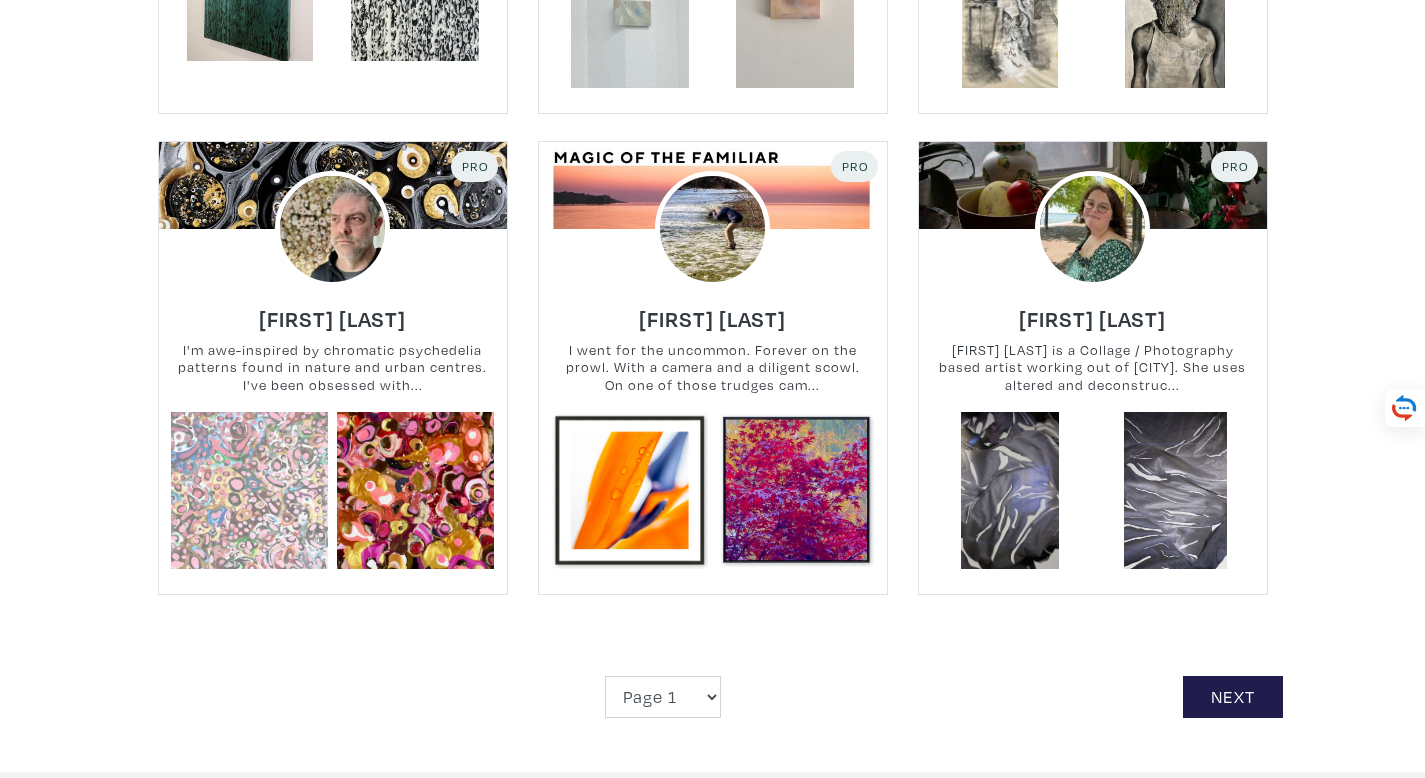 click at bounding box center (249, 490) 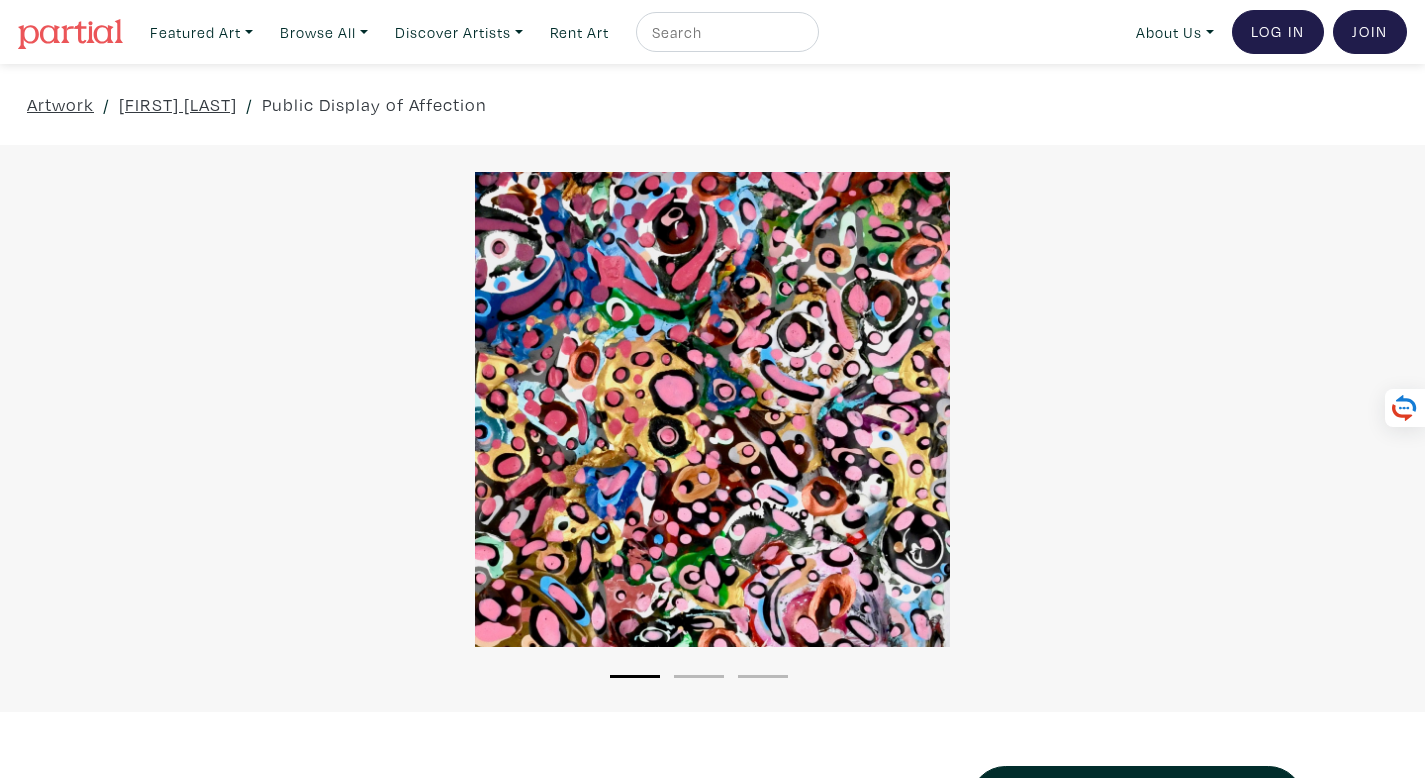 scroll, scrollTop: 0, scrollLeft: 0, axis: both 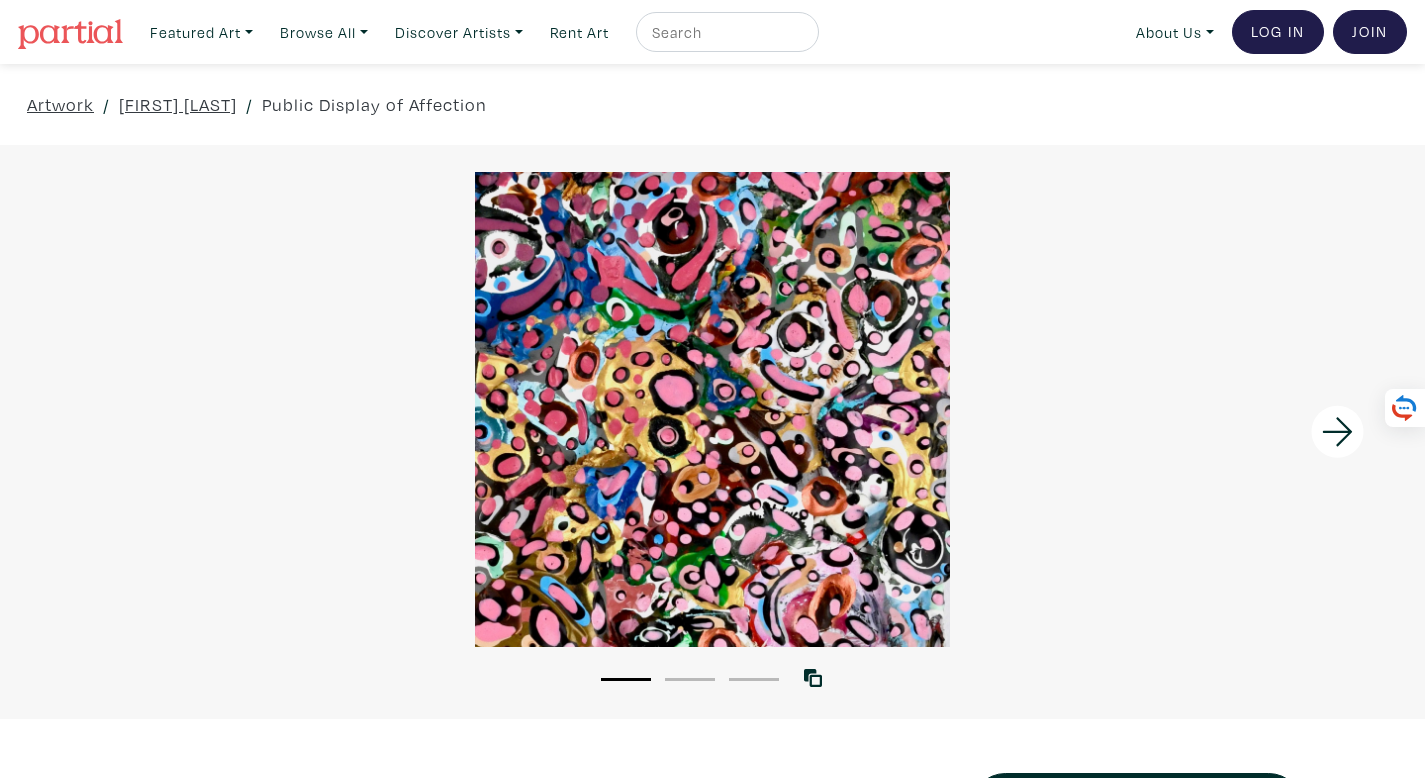 click 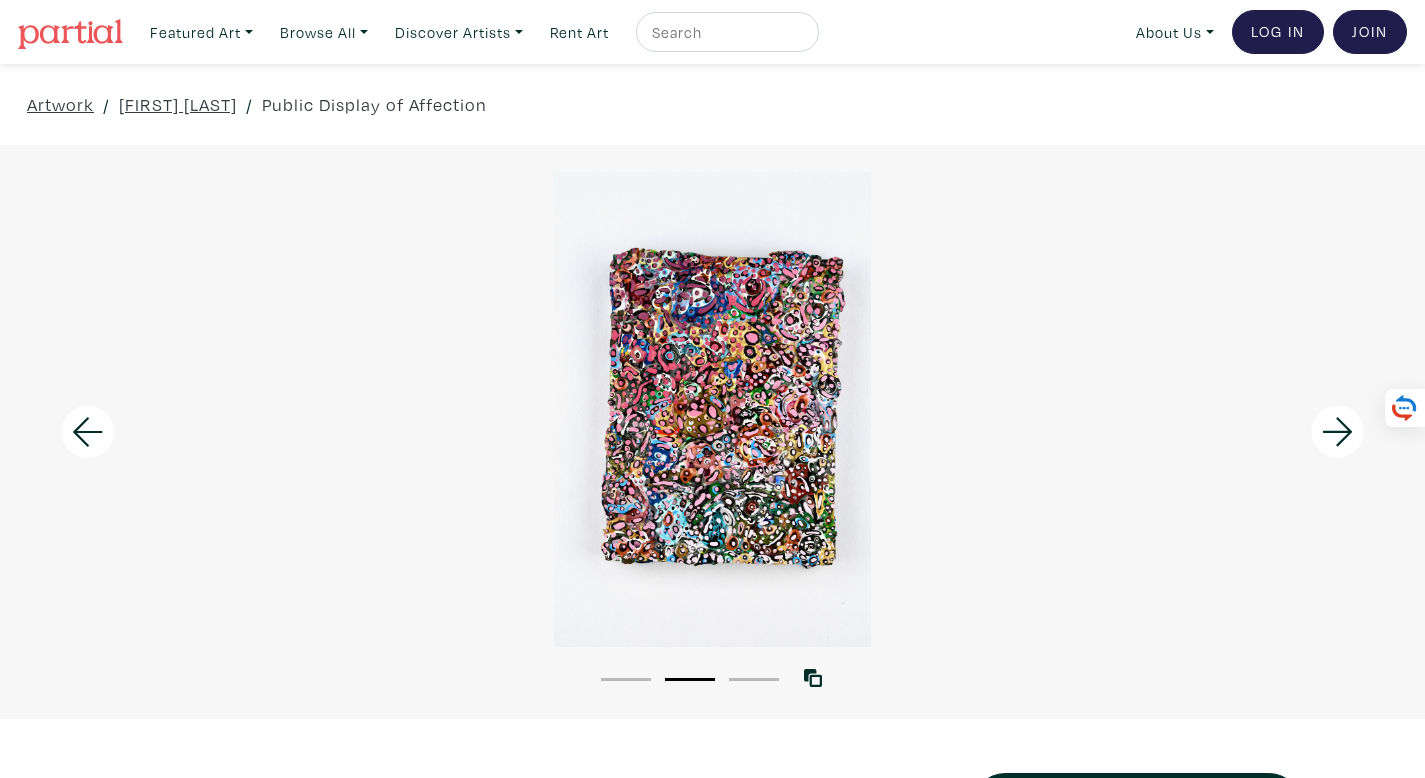 click 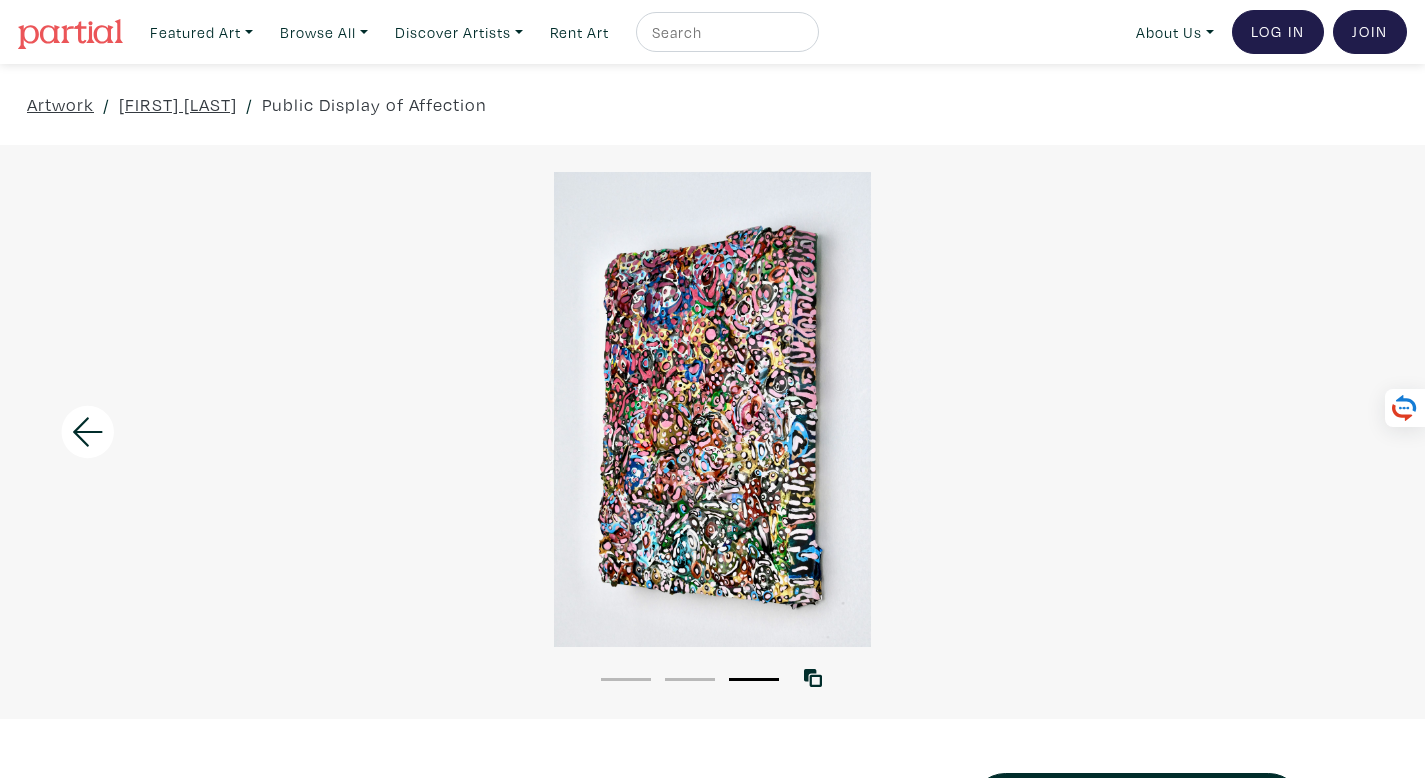 click at bounding box center (712, 409) 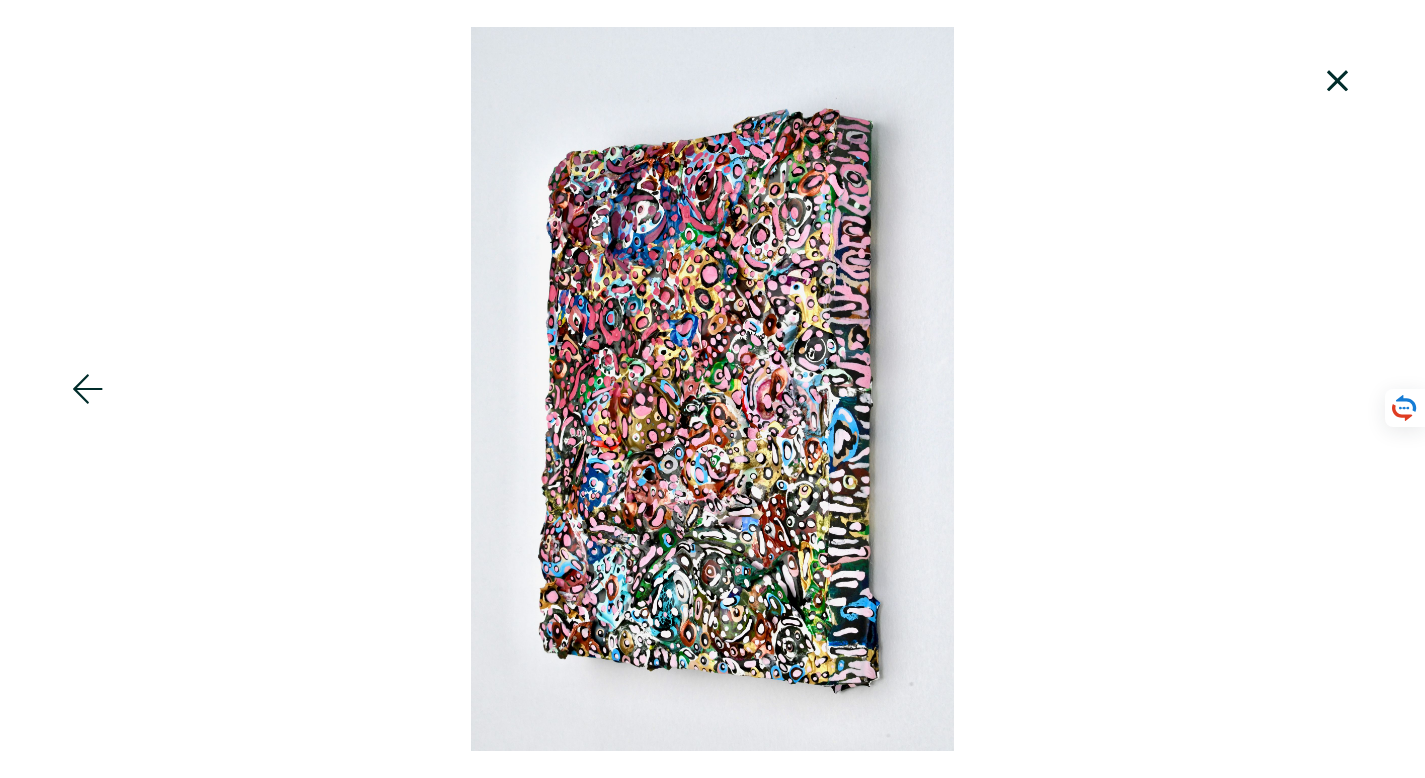 click 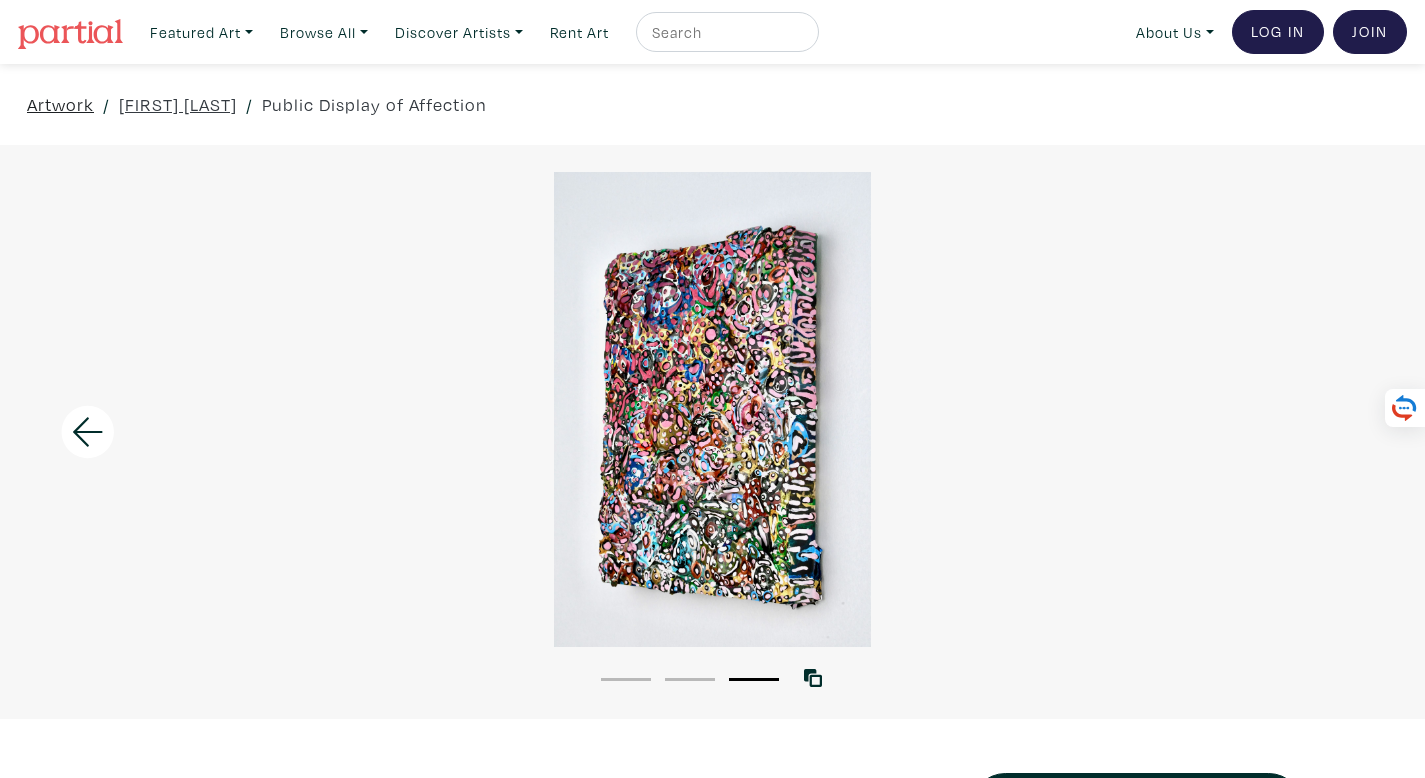 click on "Artwork" at bounding box center [60, 104] 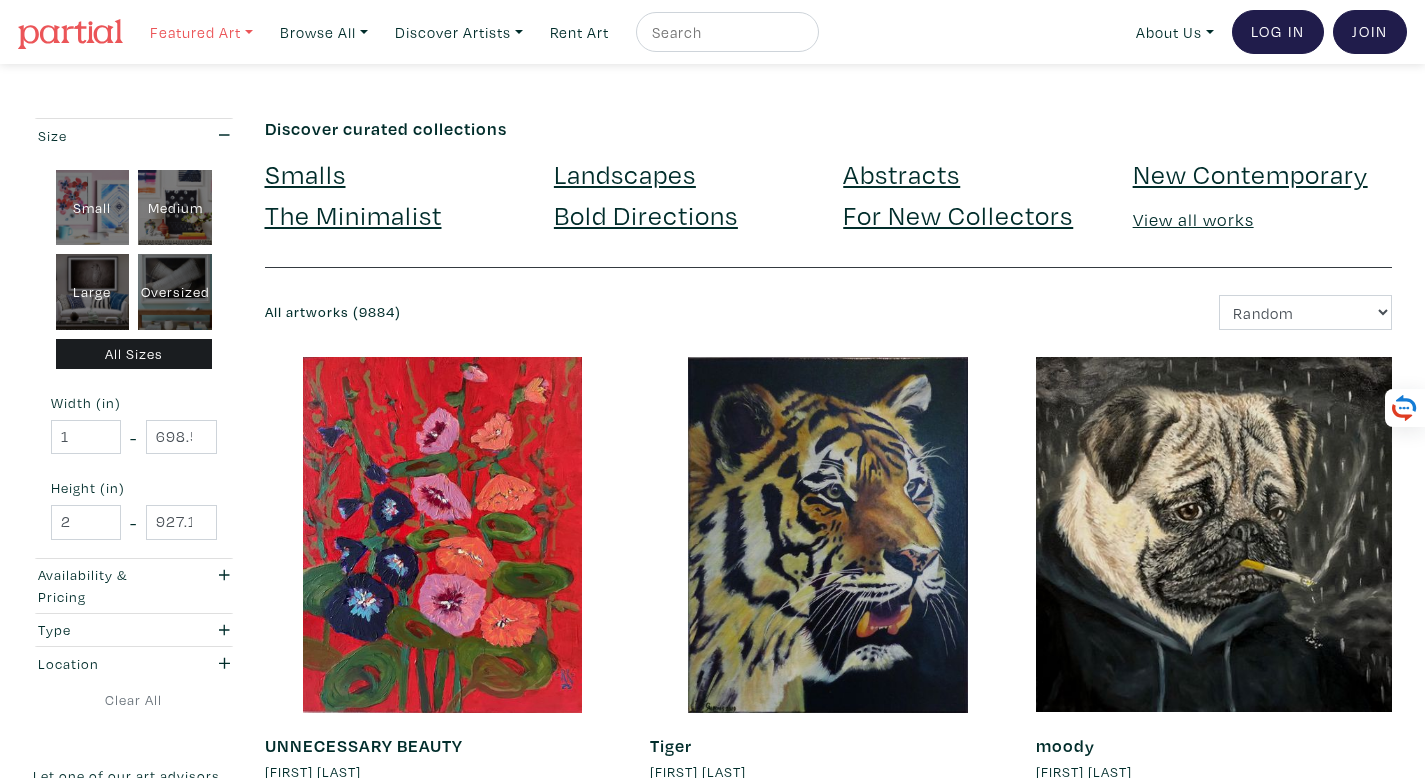 scroll, scrollTop: 0, scrollLeft: 0, axis: both 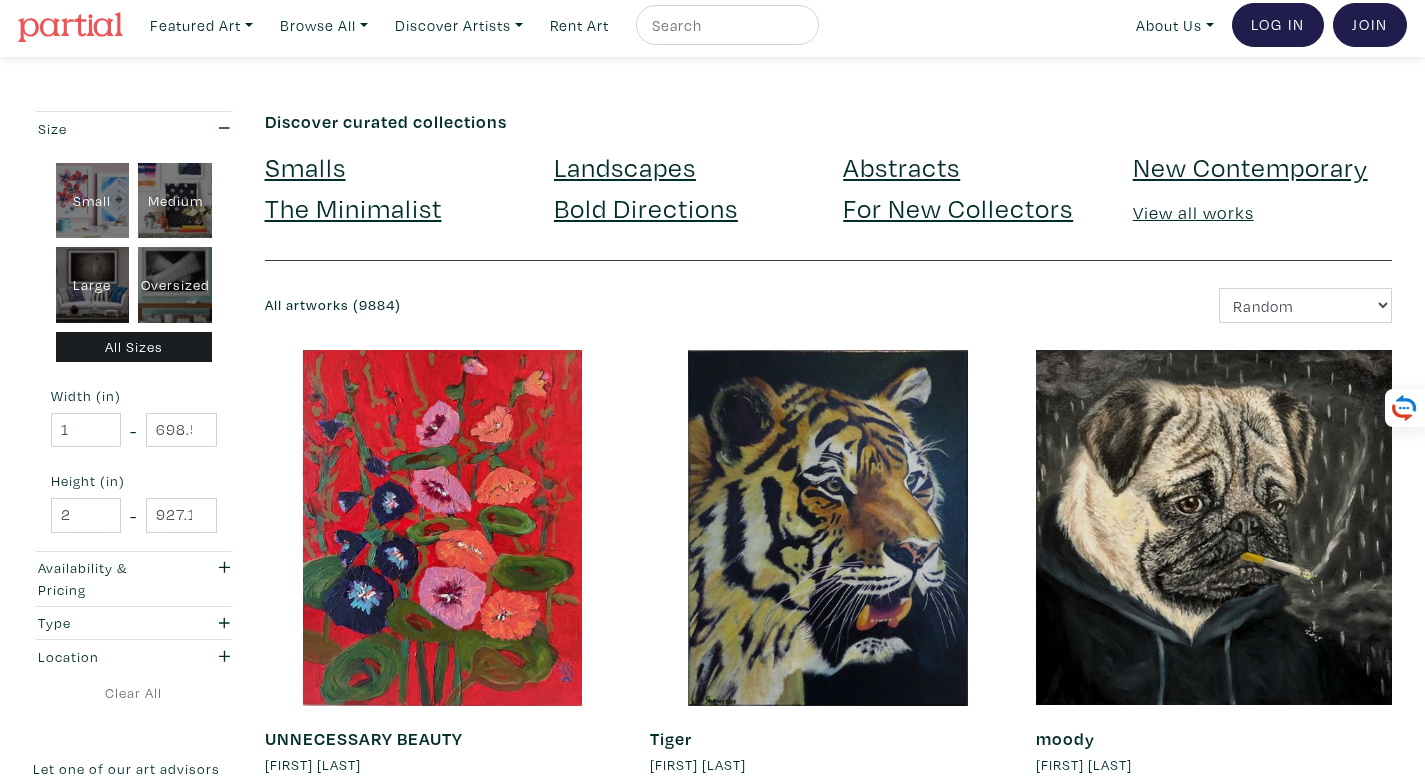 click at bounding box center [1214, 528] 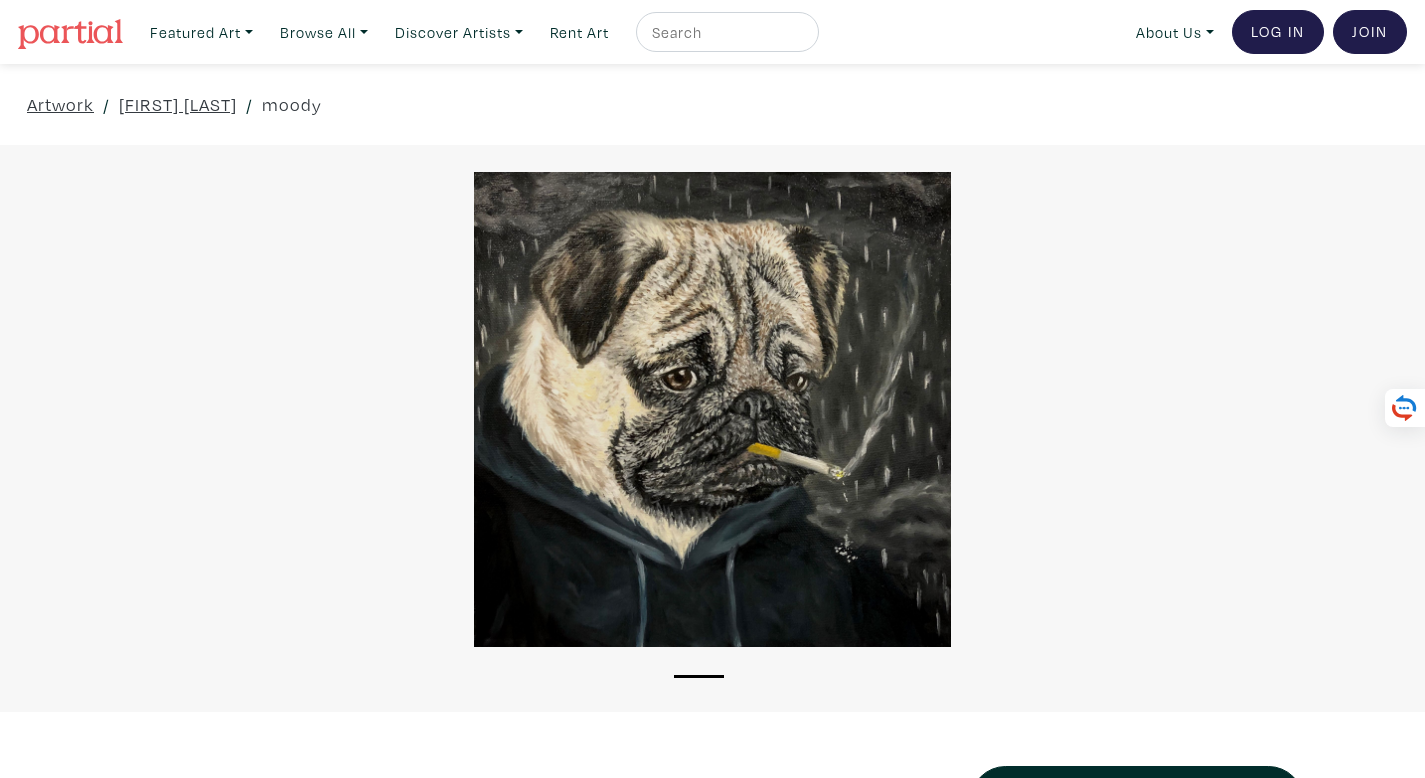 scroll, scrollTop: 0, scrollLeft: 0, axis: both 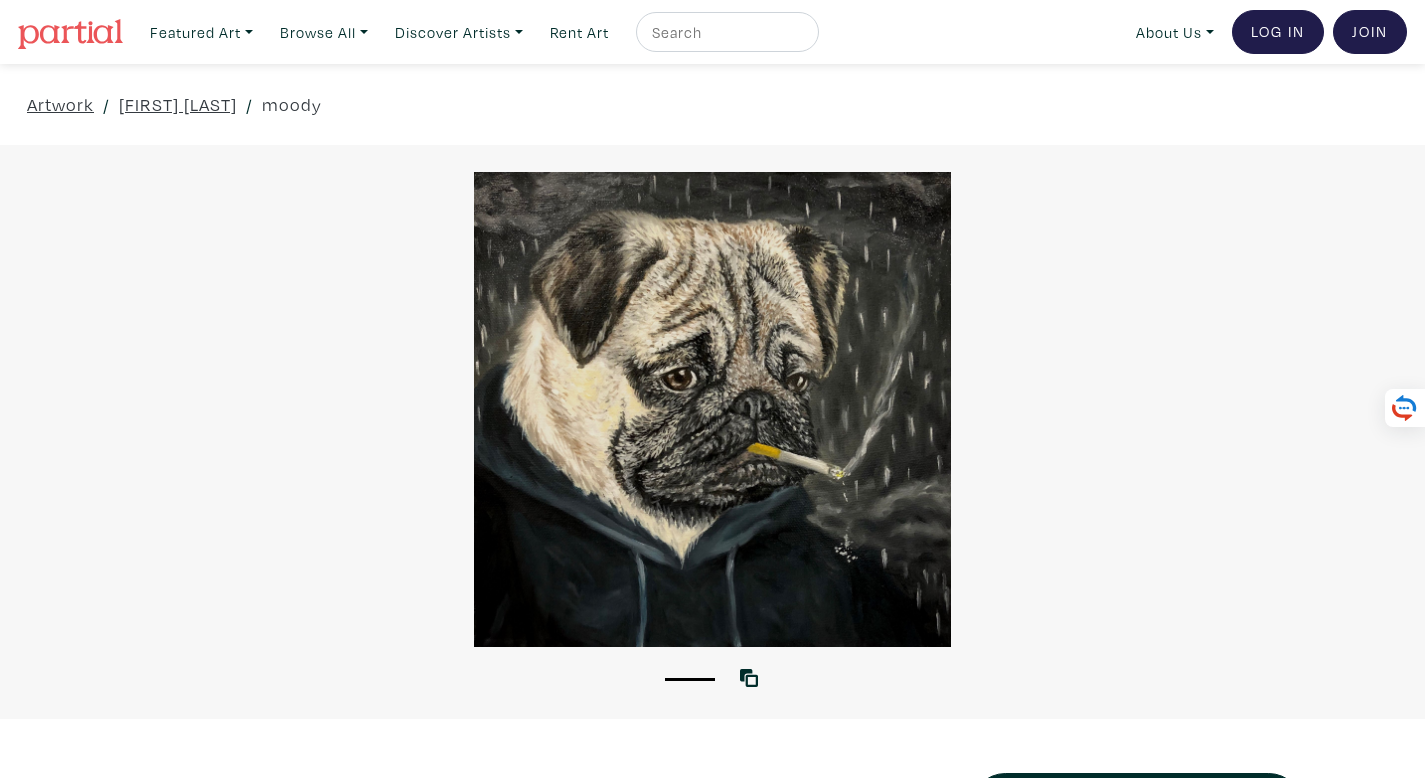 click at bounding box center [712, 409] 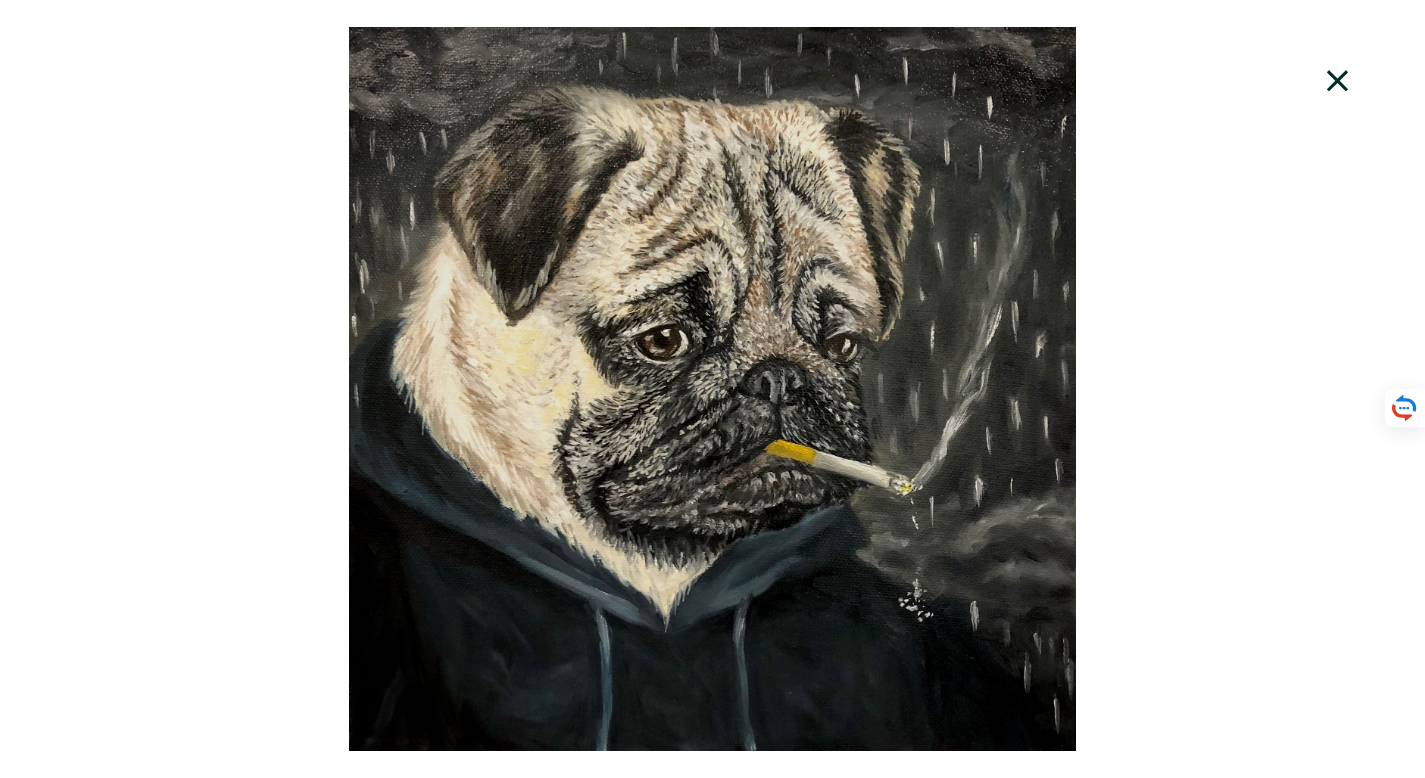 click at bounding box center (712, 389) 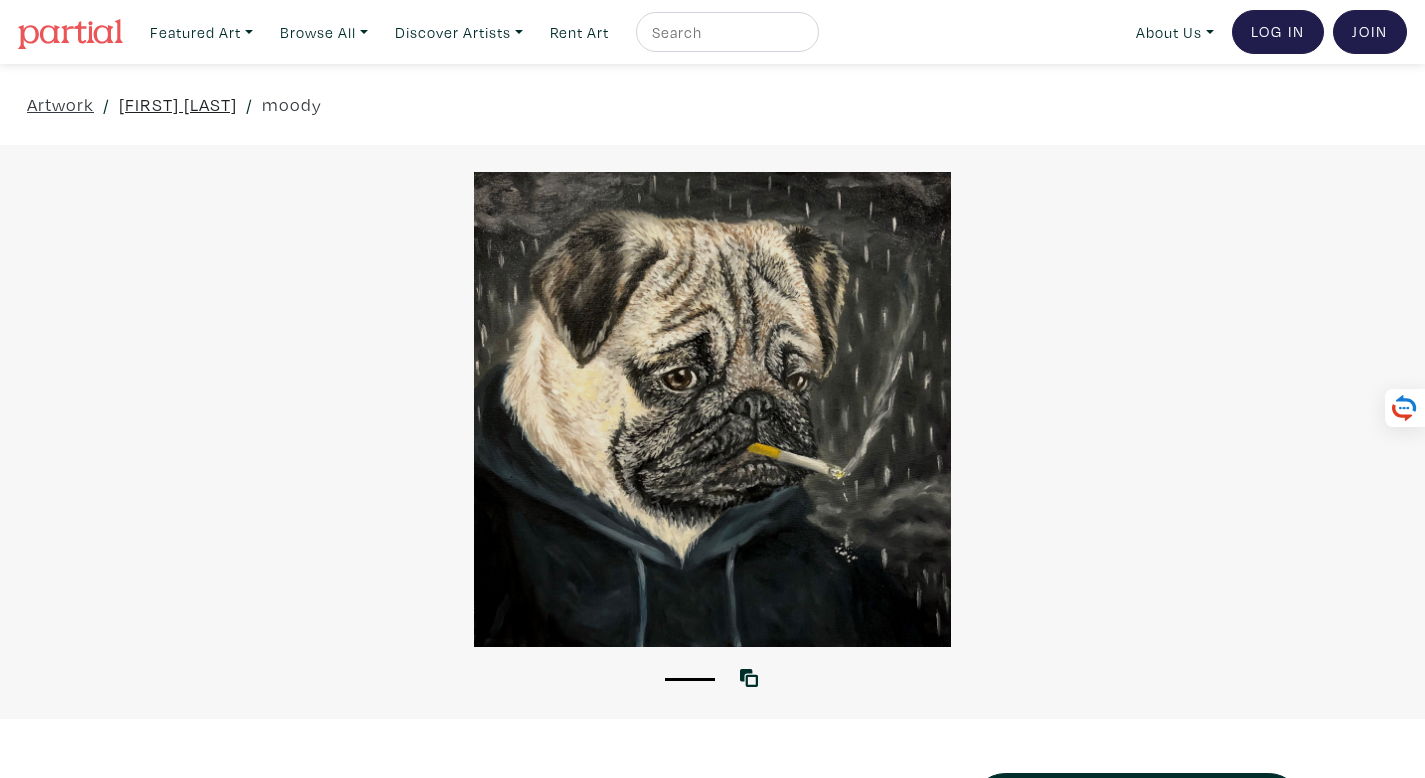 click on "Zoey Lin" at bounding box center (178, 104) 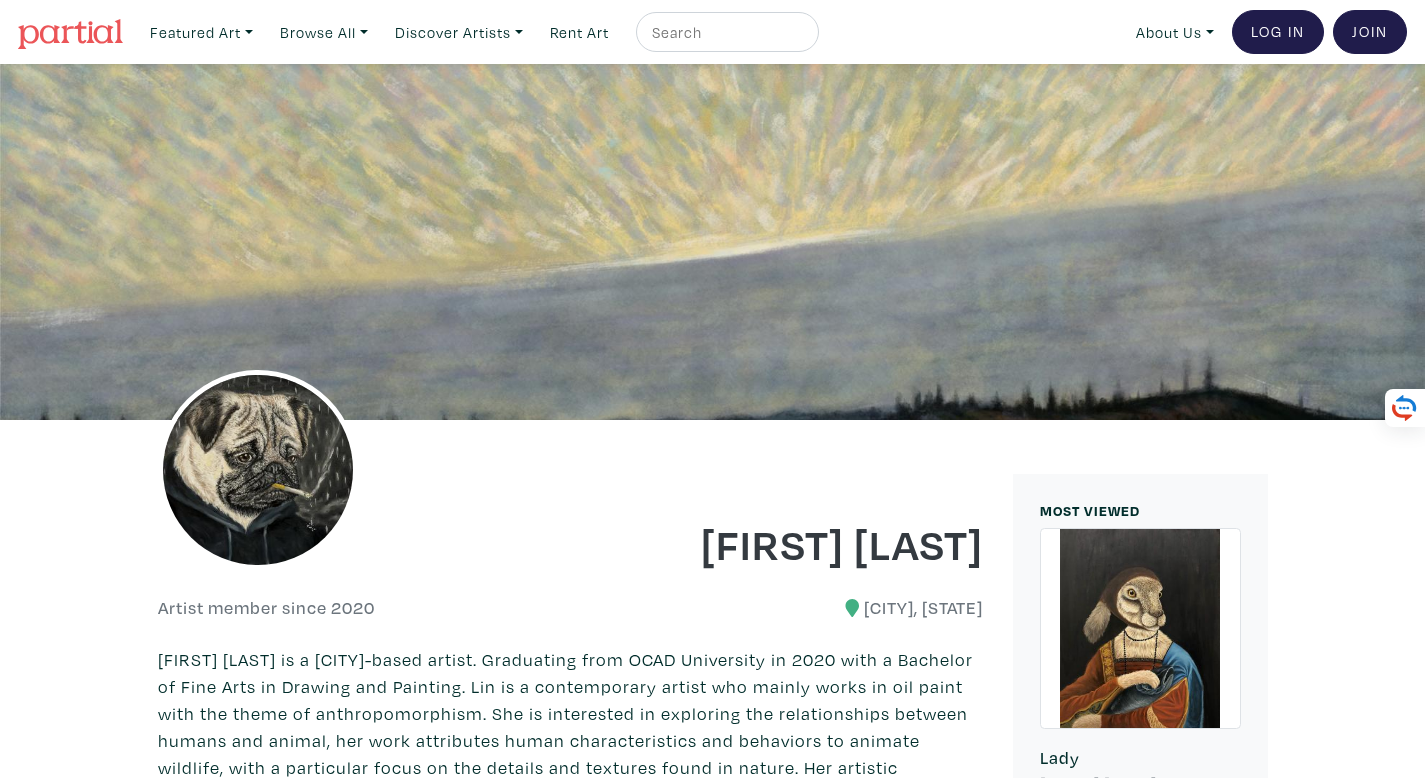 scroll, scrollTop: 0, scrollLeft: 0, axis: both 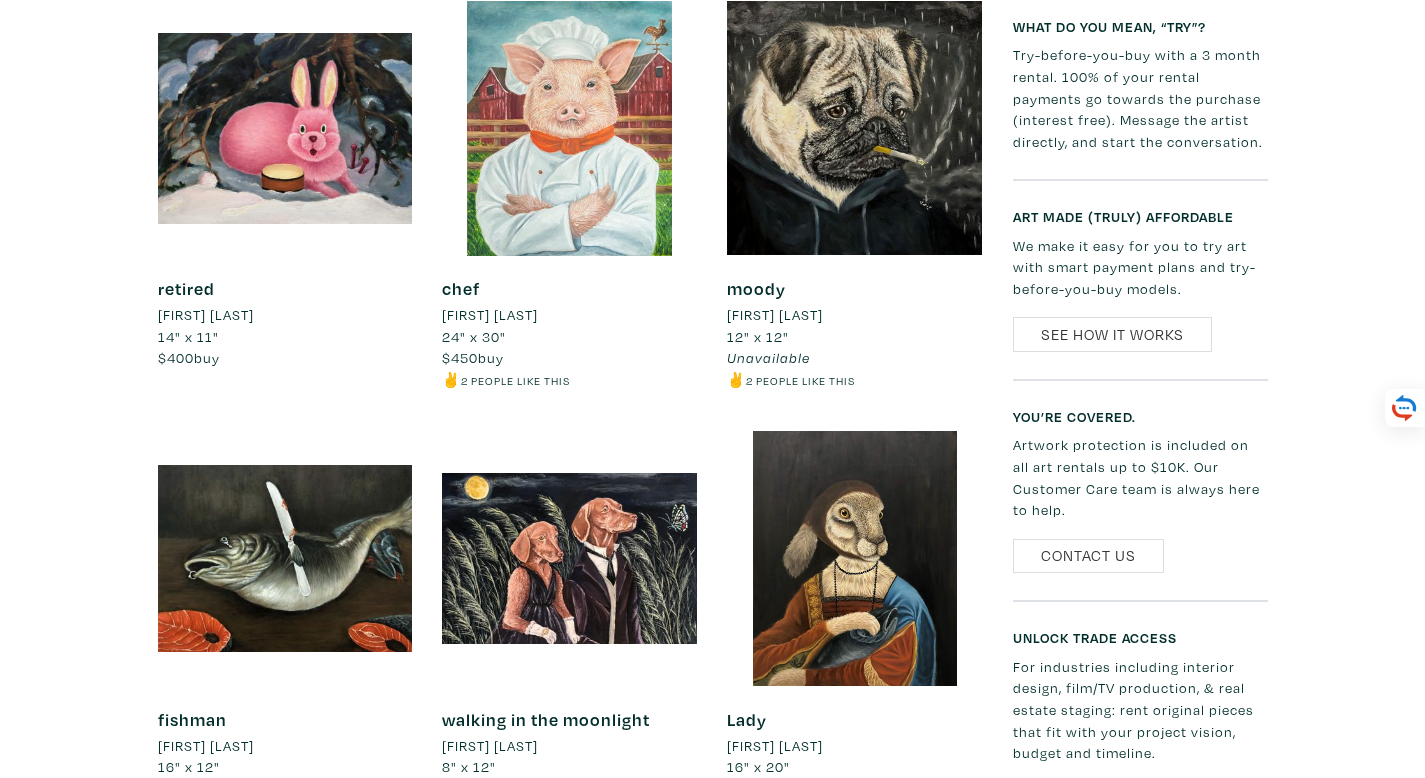 click at bounding box center (285, 558) 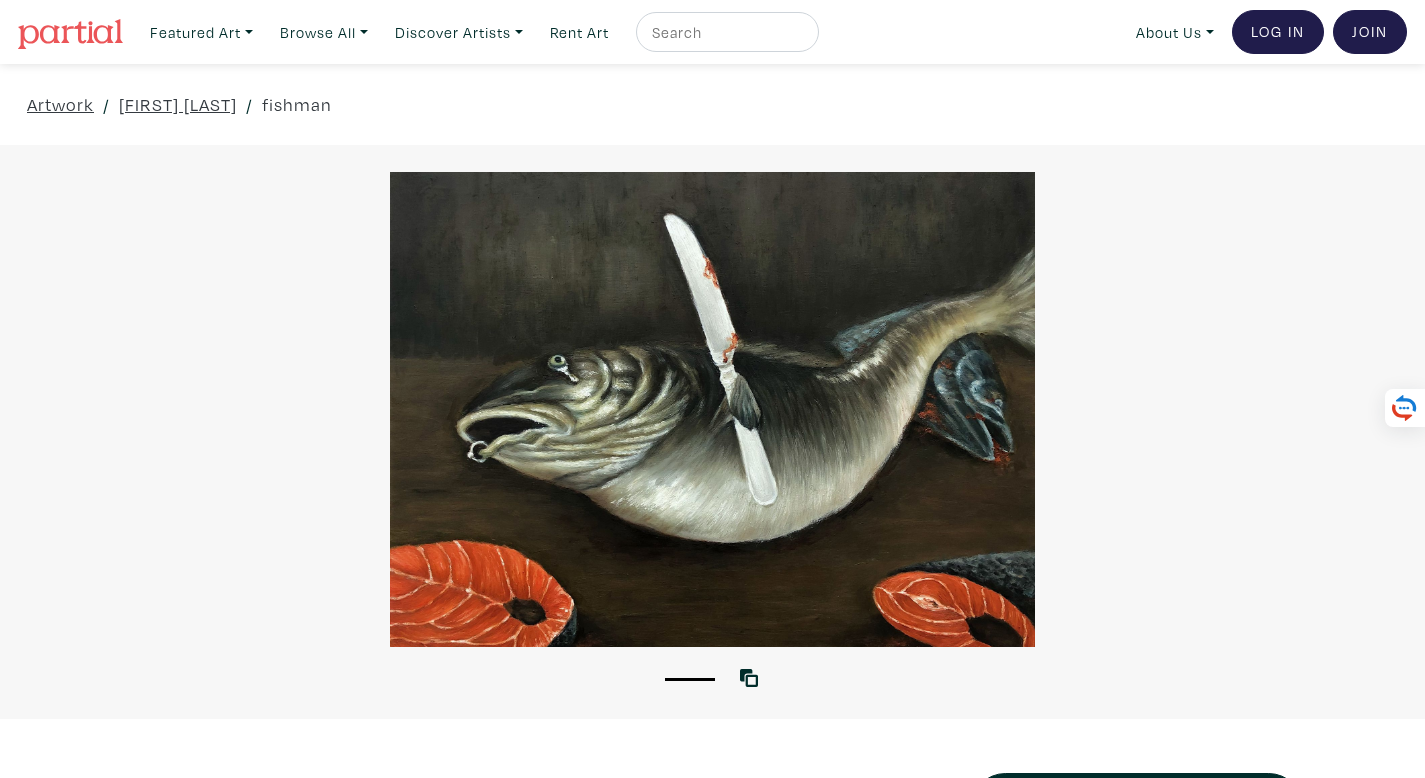 scroll, scrollTop: 0, scrollLeft: 0, axis: both 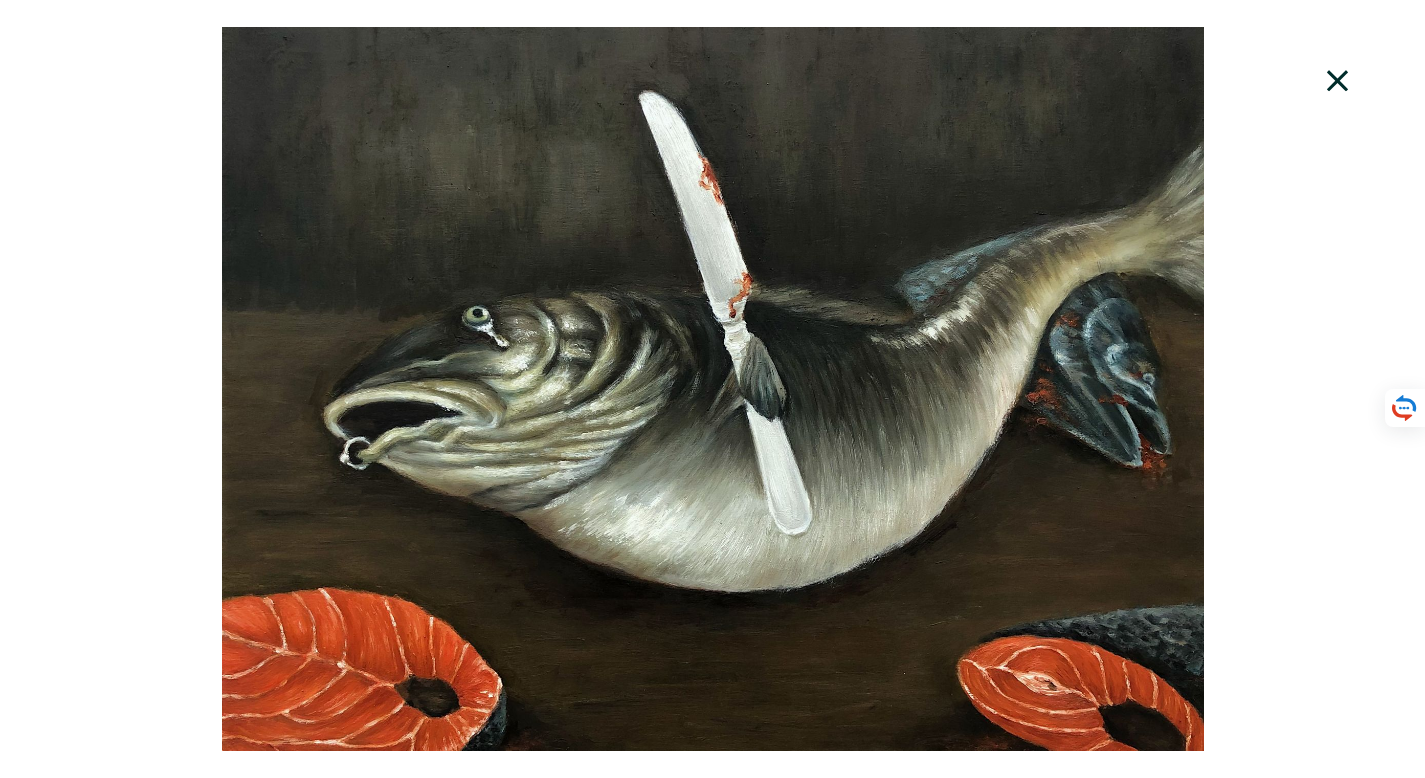 drag, startPoint x: 873, startPoint y: 429, endPoint x: 832, endPoint y: 567, distance: 143.9618 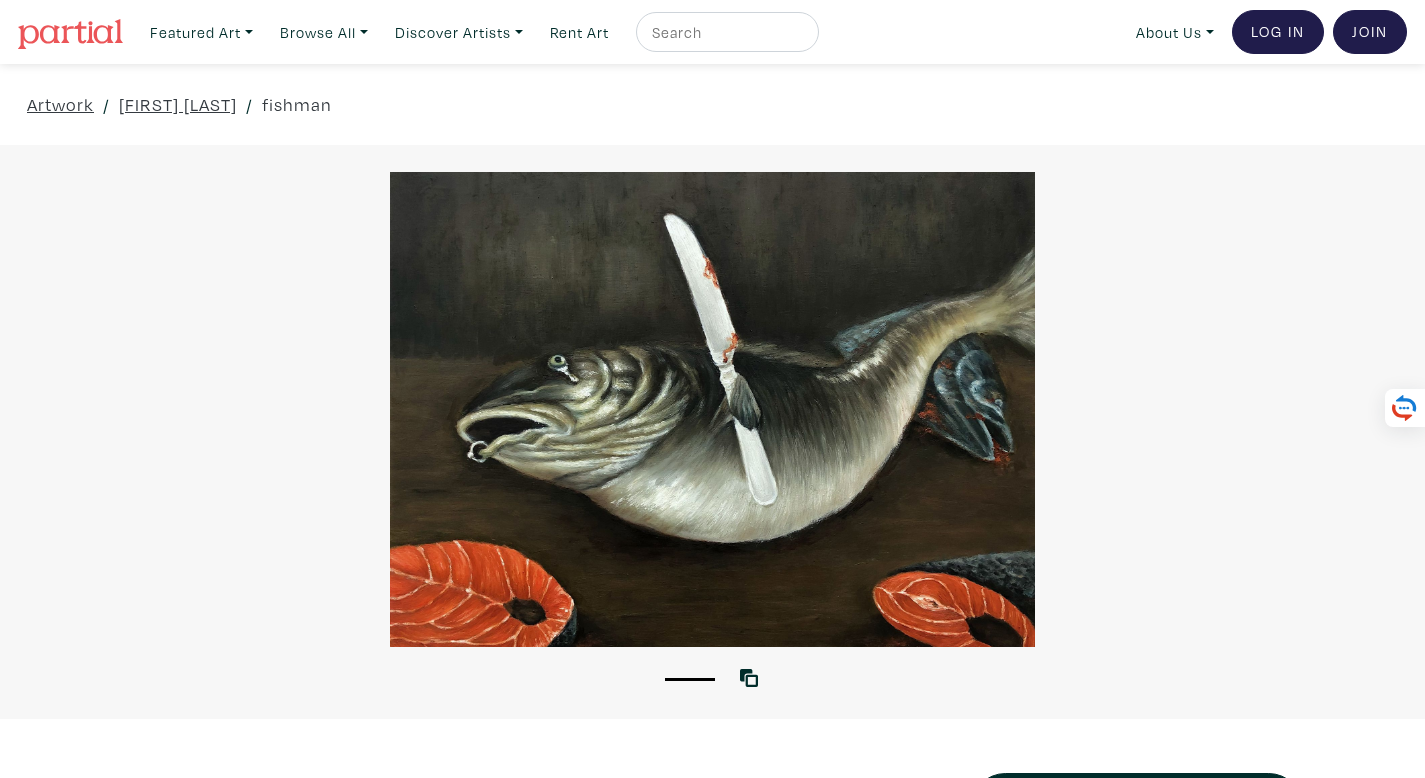 click at bounding box center (712, 409) 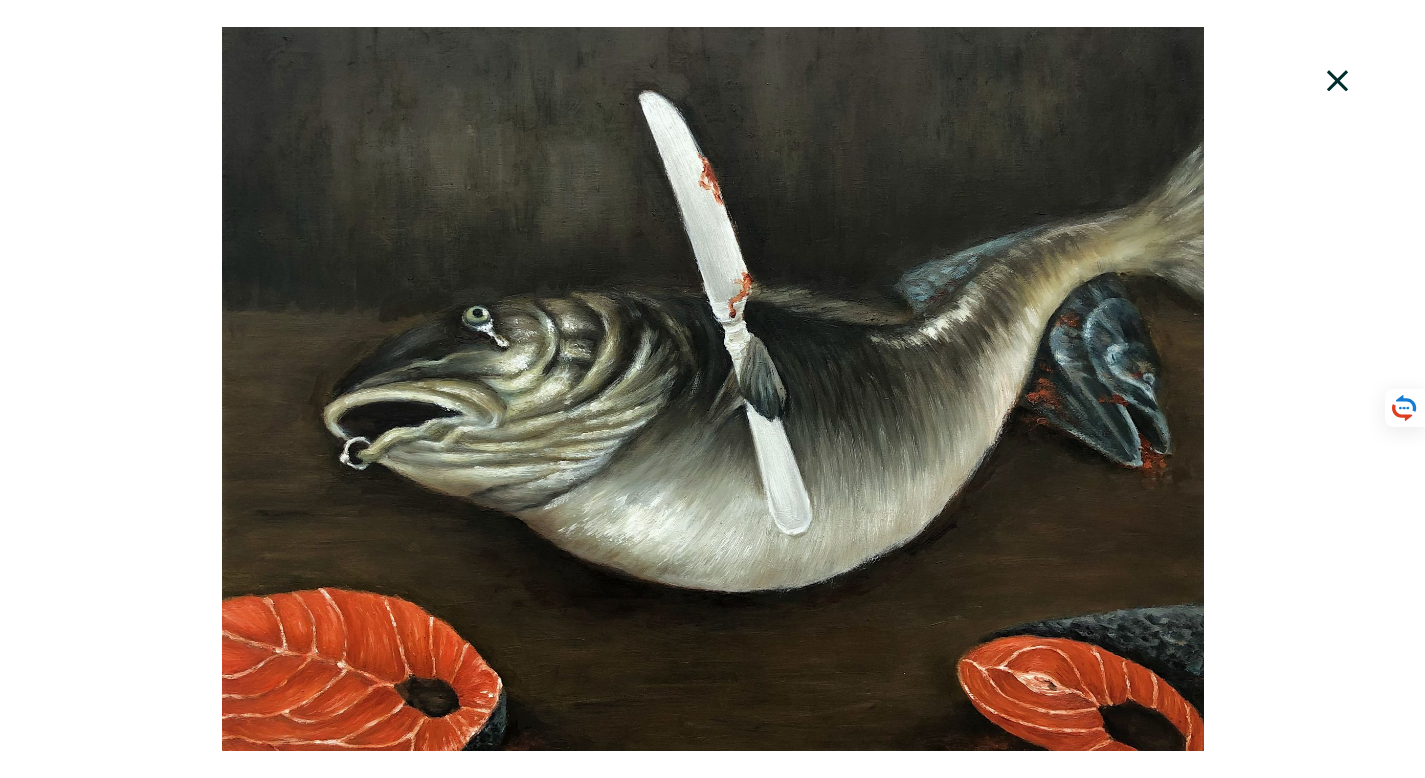 click 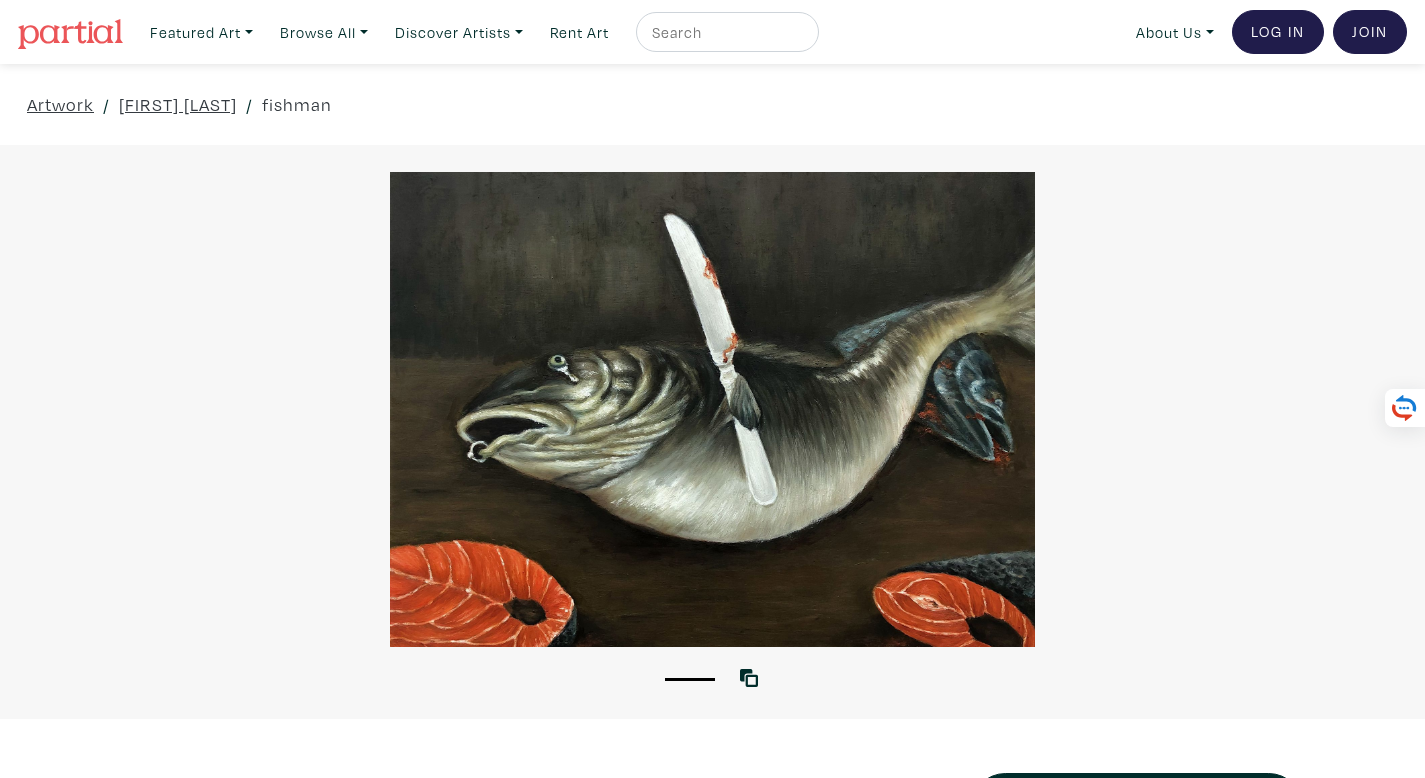 click at bounding box center (712, 409) 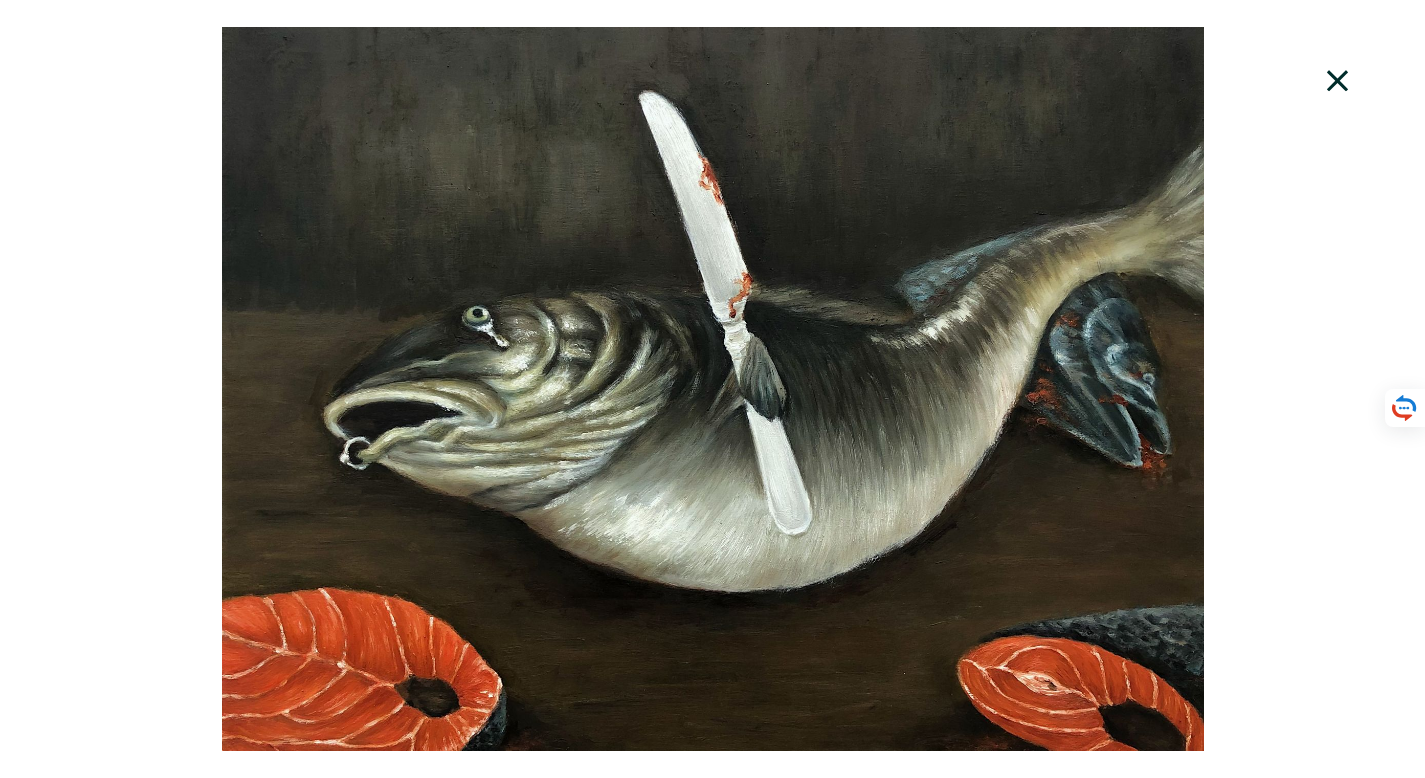 click 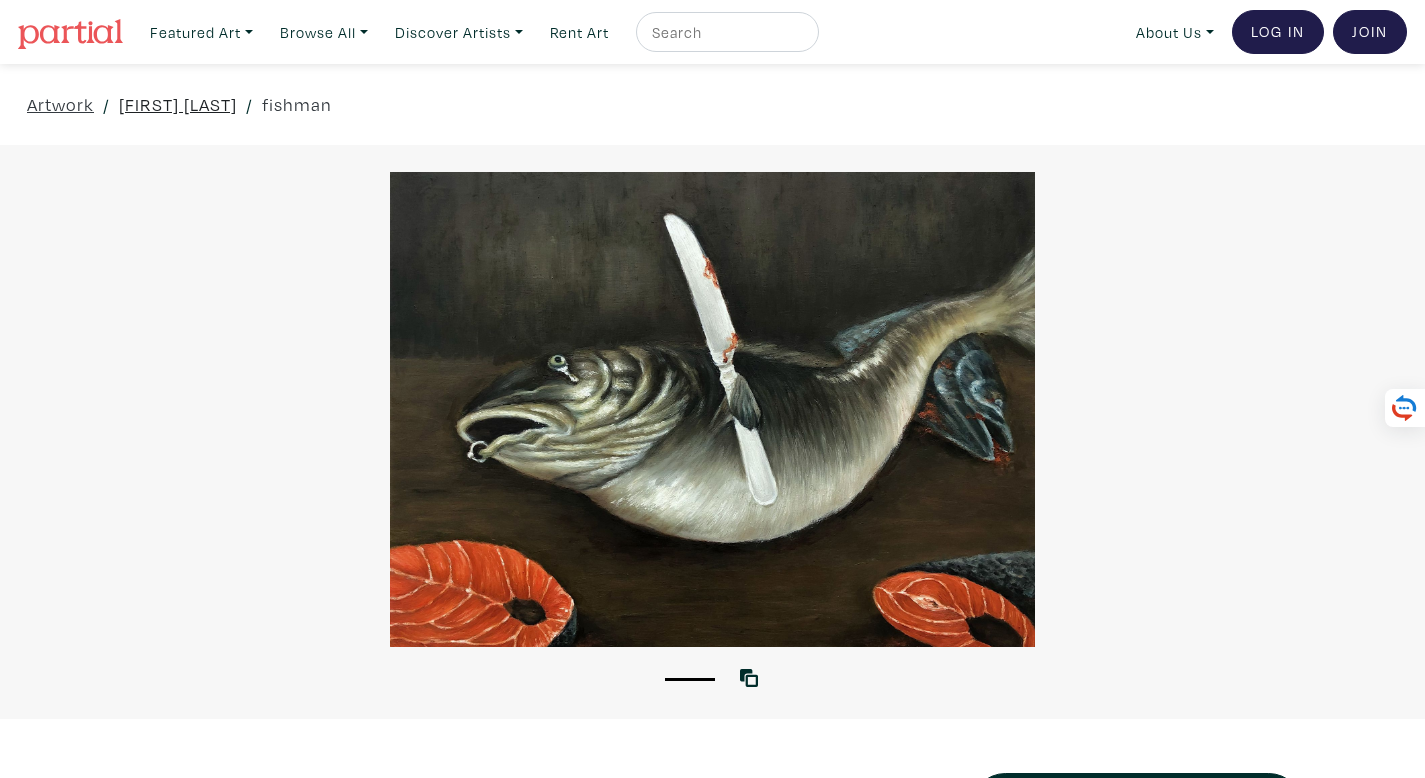 click on "[FIRST] [LAST]" at bounding box center [178, 104] 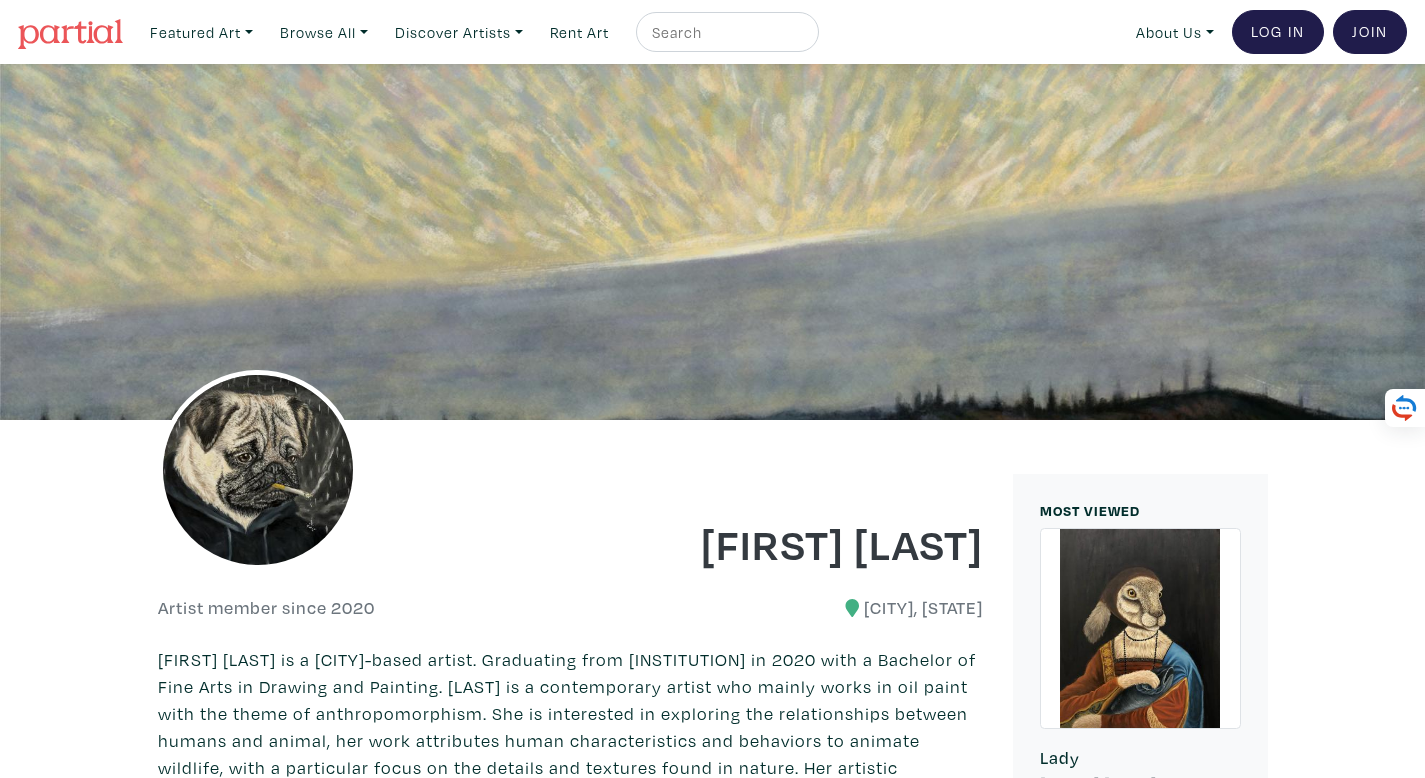scroll, scrollTop: 0, scrollLeft: 0, axis: both 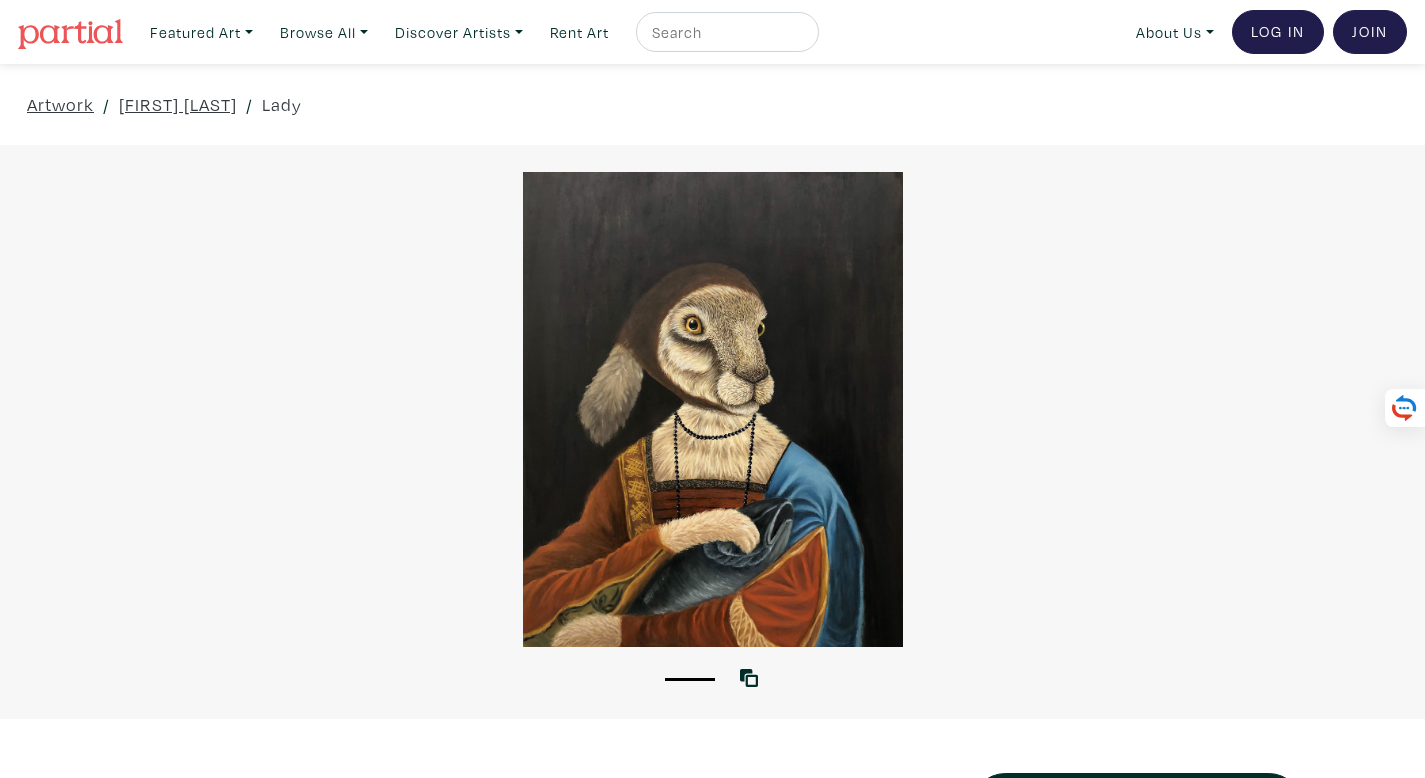 click at bounding box center [712, 409] 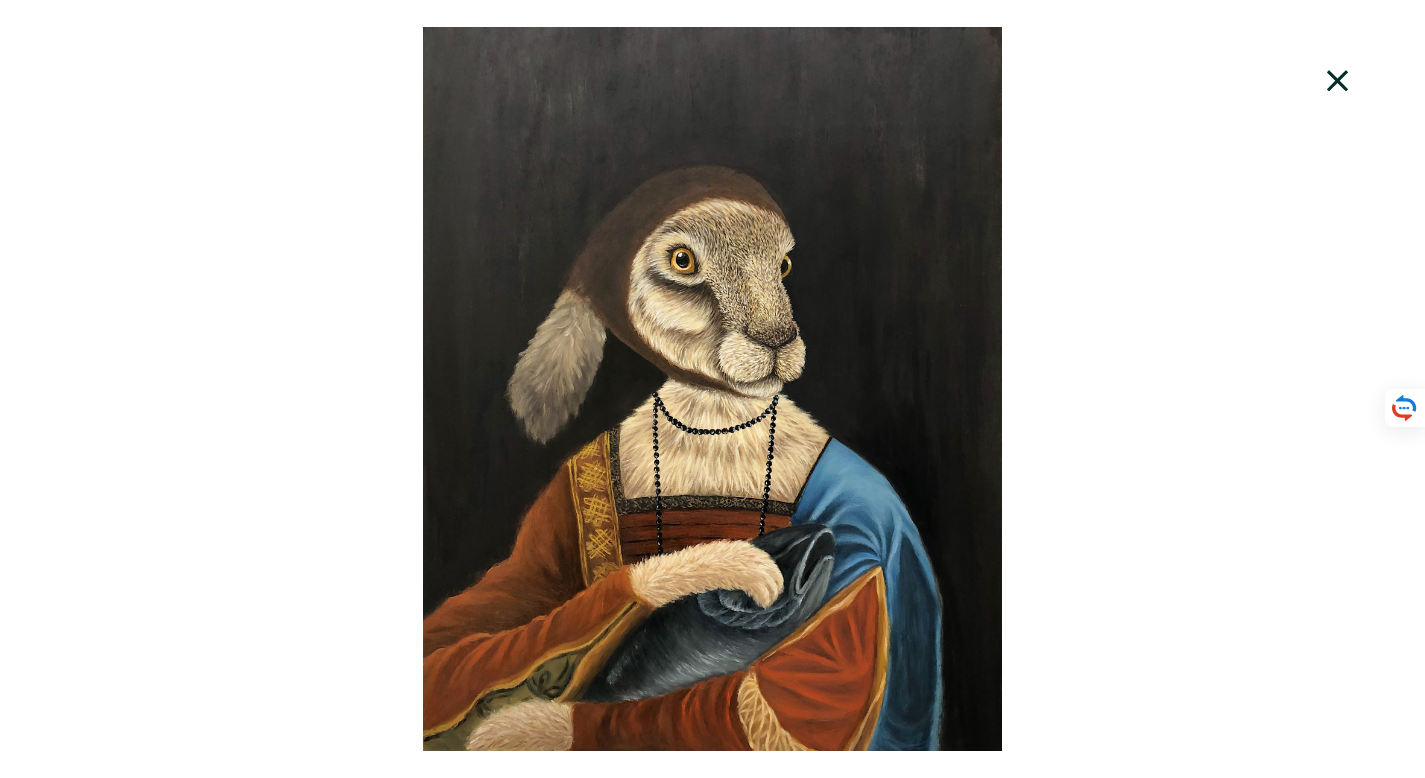 click at bounding box center (712, 389) 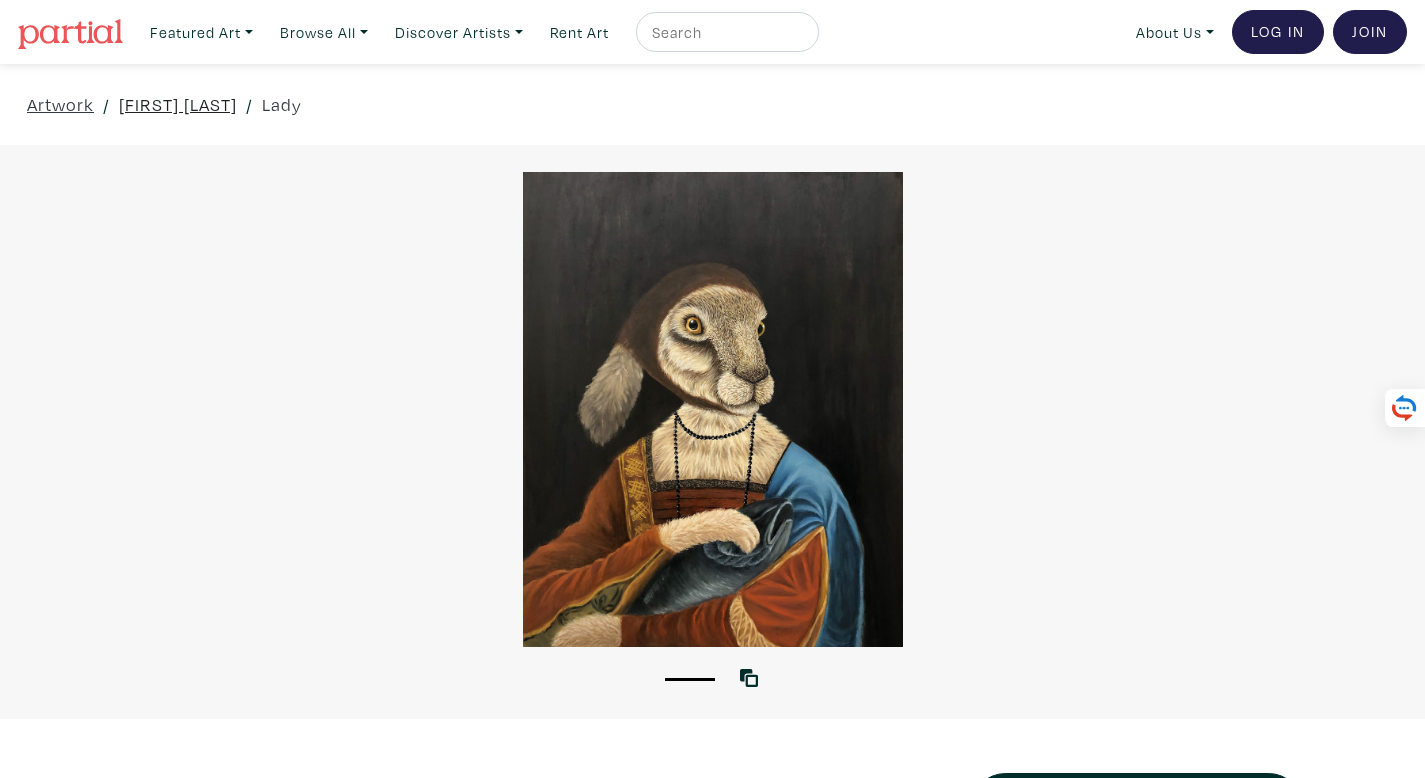 click on "Zoey Lin" at bounding box center [178, 104] 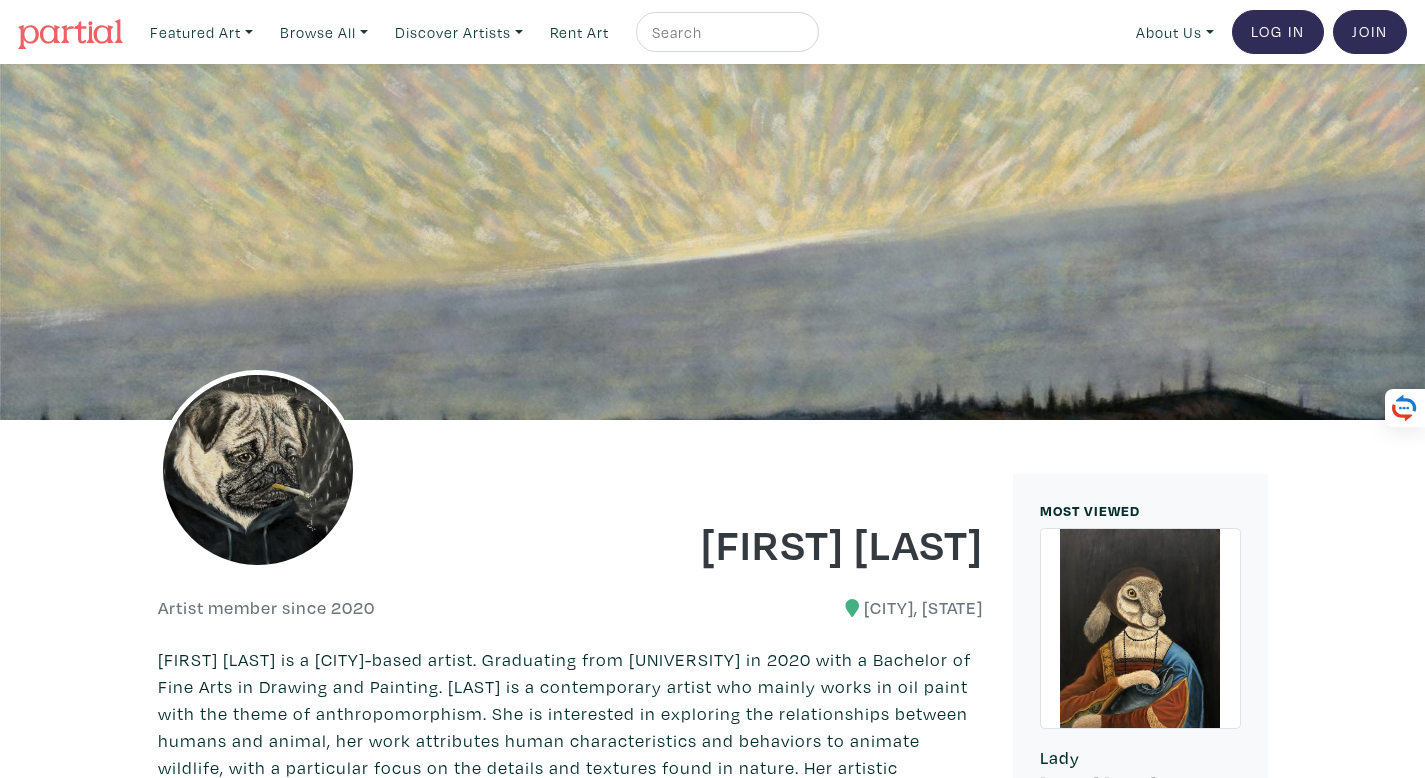 scroll, scrollTop: 0, scrollLeft: 0, axis: both 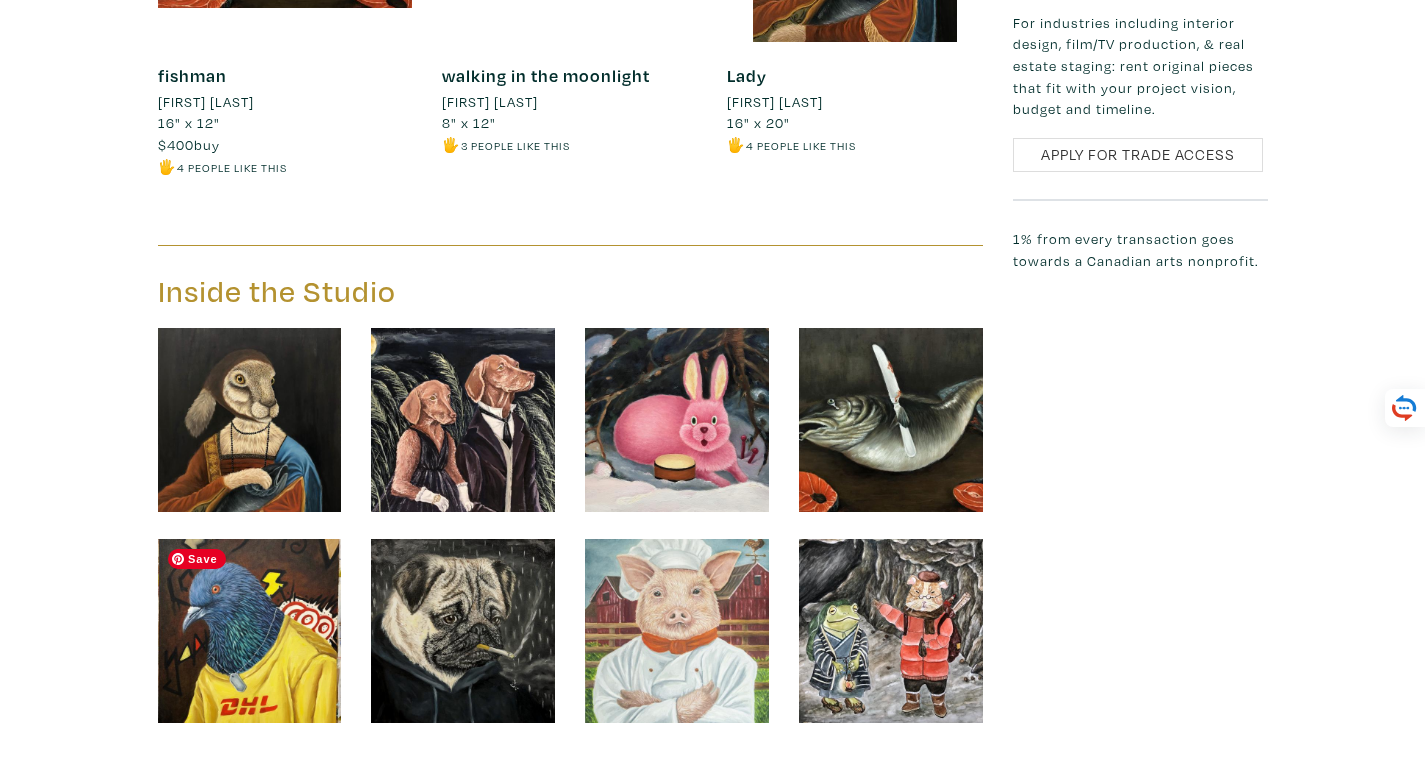 click at bounding box center [250, 631] 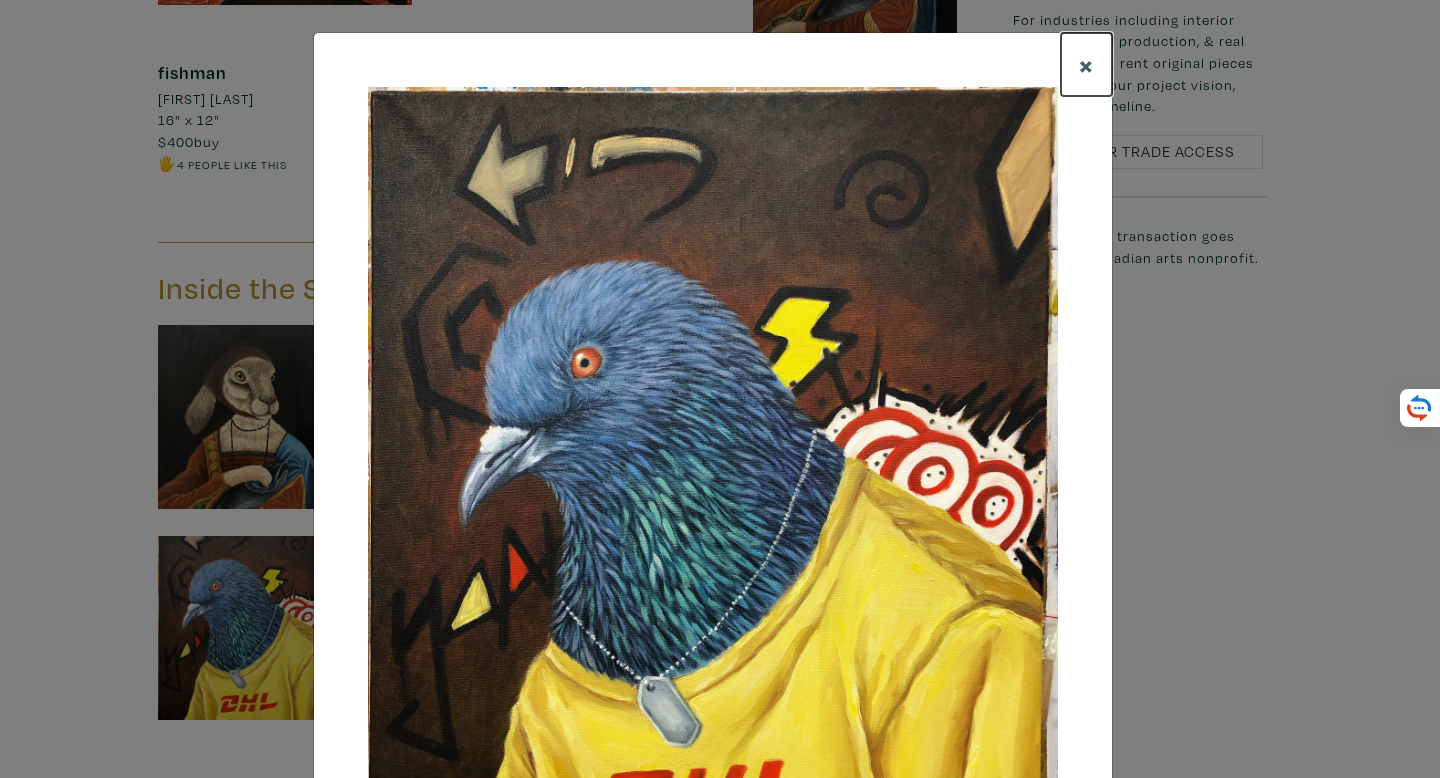 click on "×" at bounding box center (1086, 64) 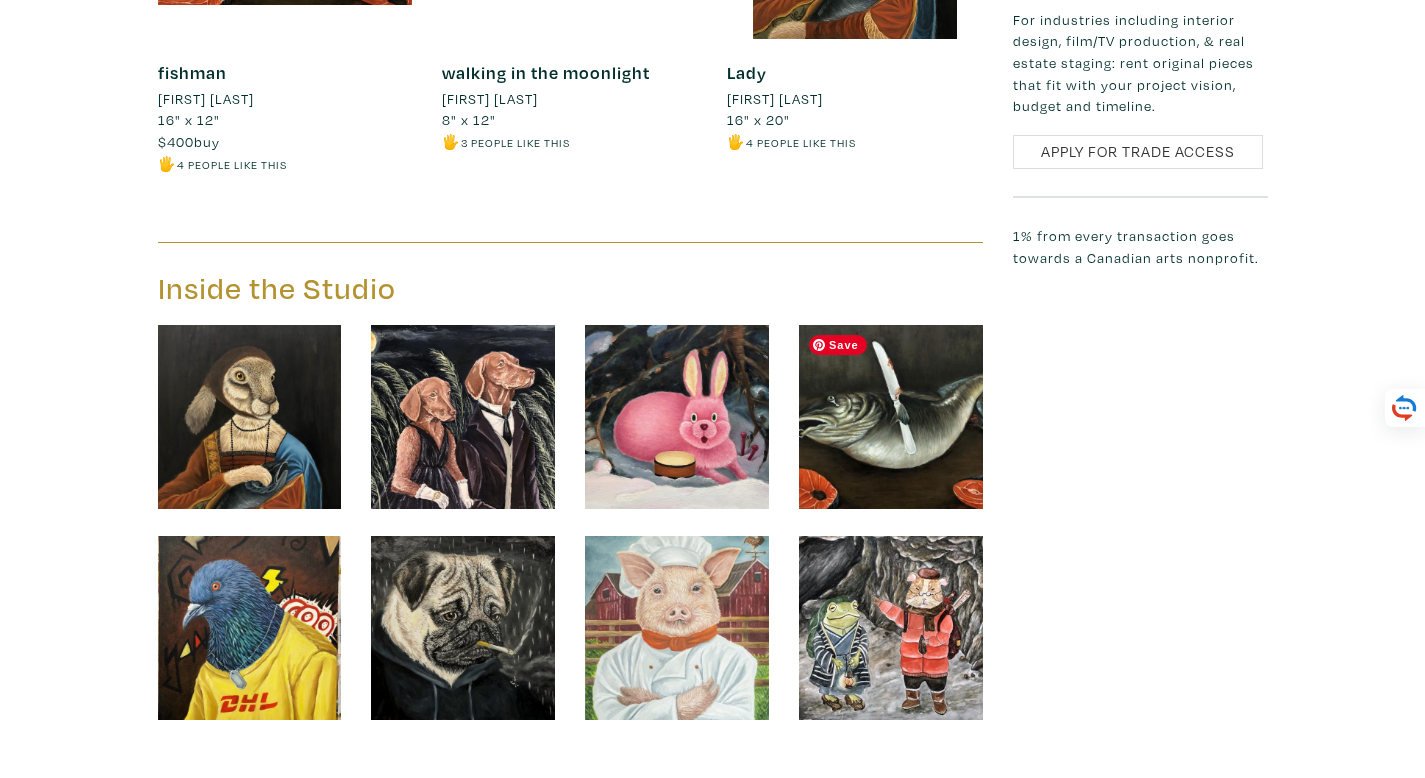 click at bounding box center [891, 417] 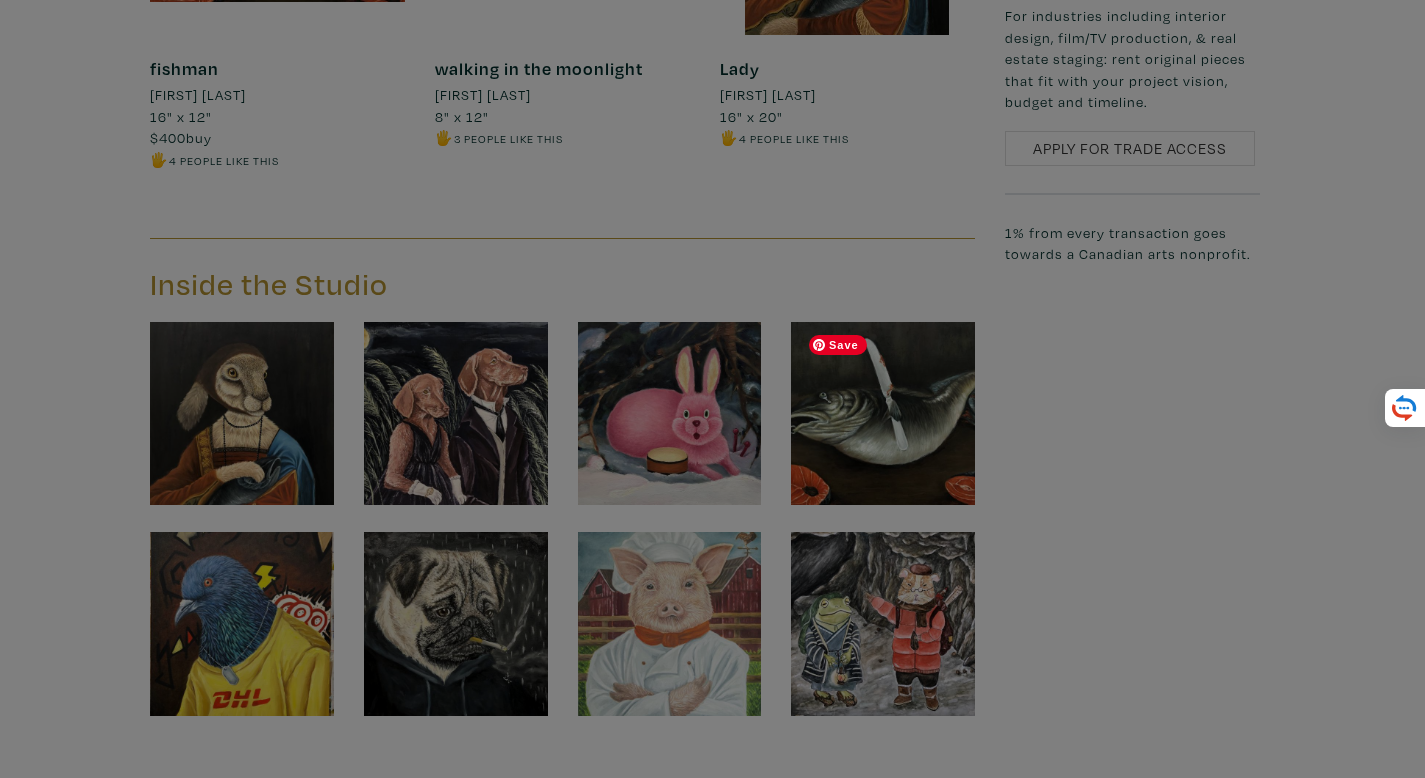 scroll, scrollTop: 1624, scrollLeft: 0, axis: vertical 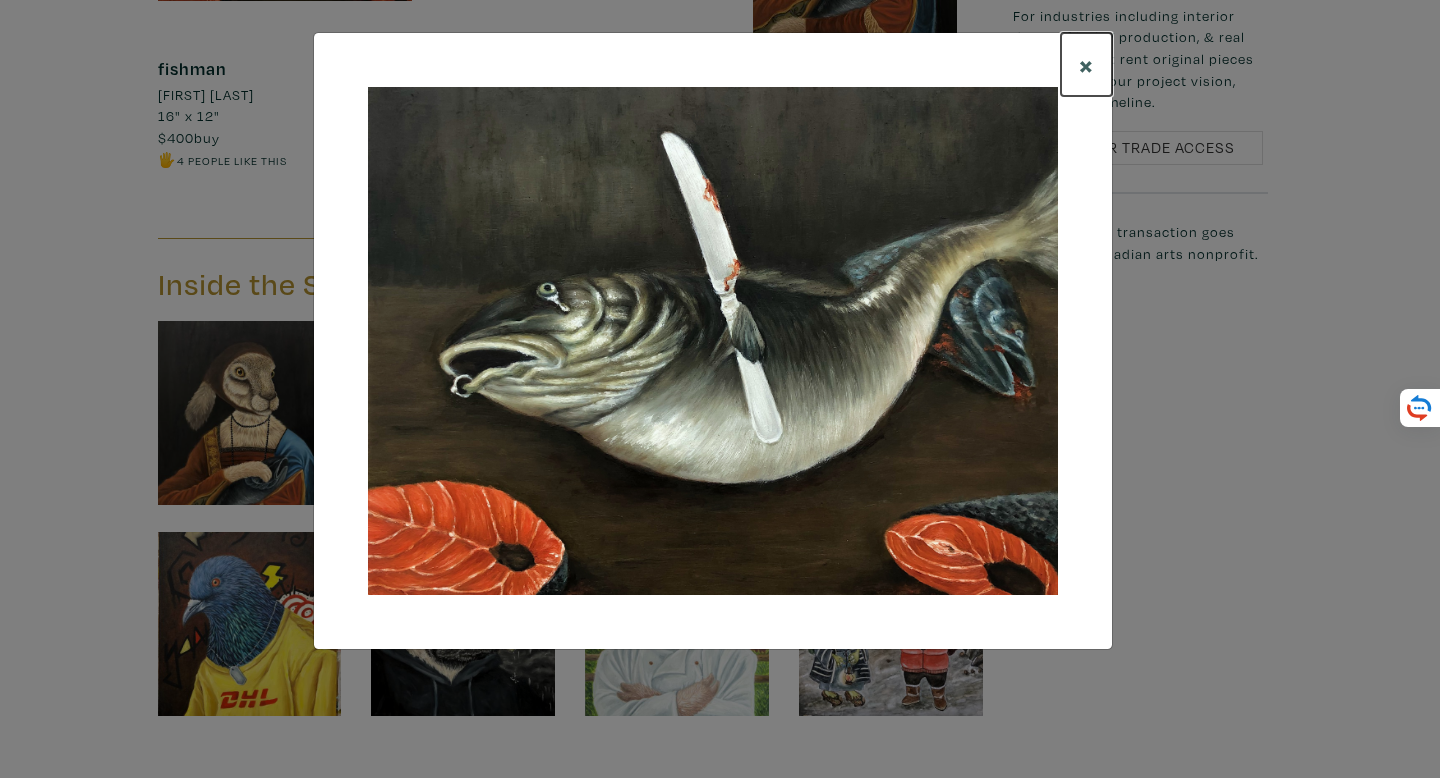click on "×" at bounding box center (1086, 64) 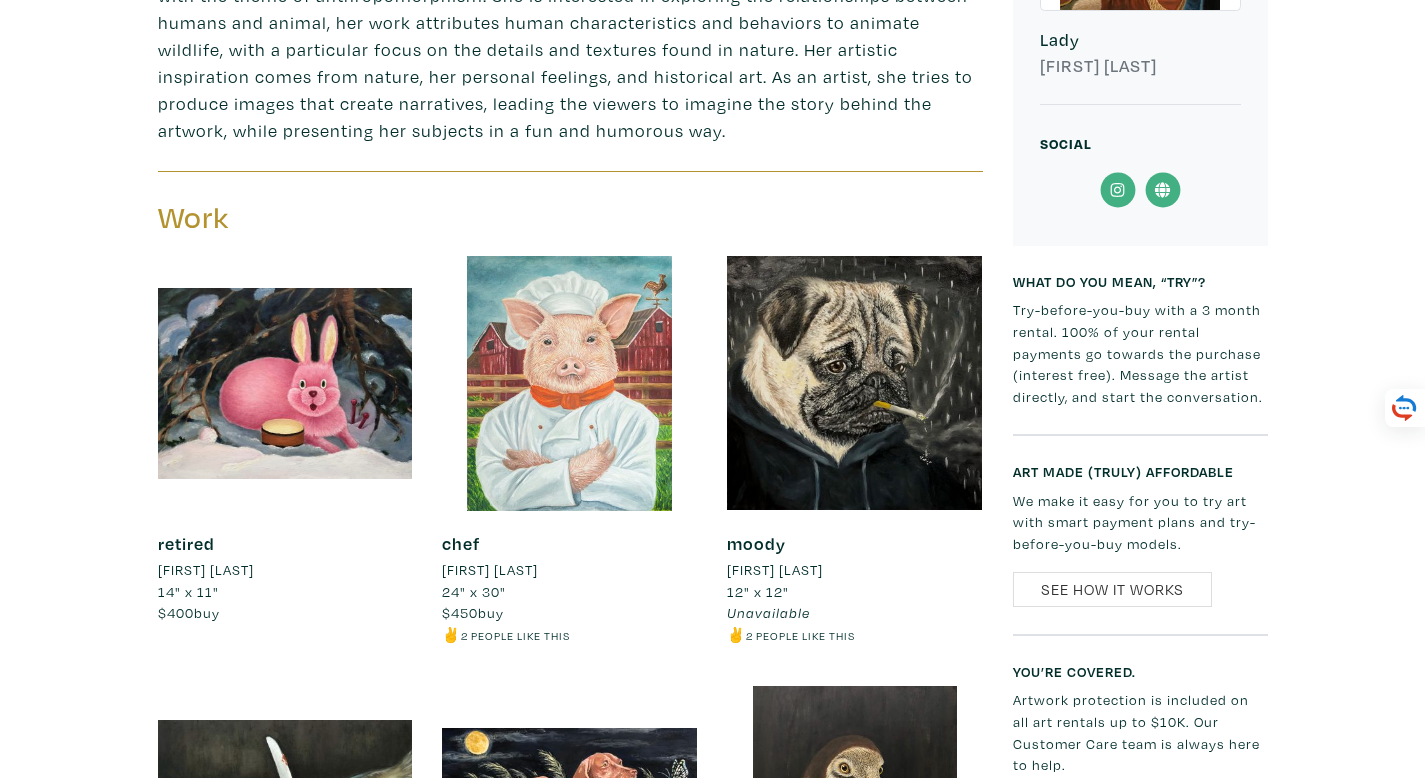 scroll, scrollTop: 821, scrollLeft: 0, axis: vertical 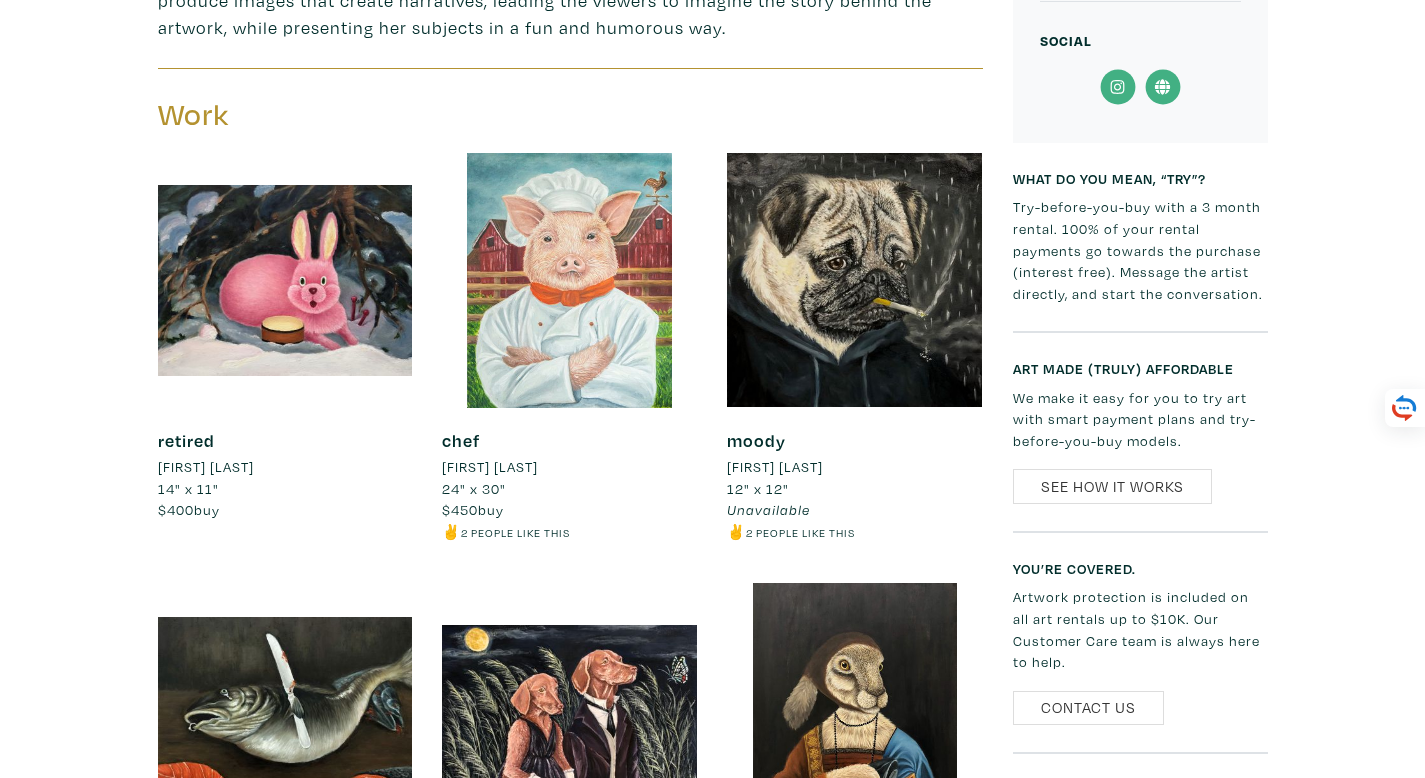 click at bounding box center [285, 710] 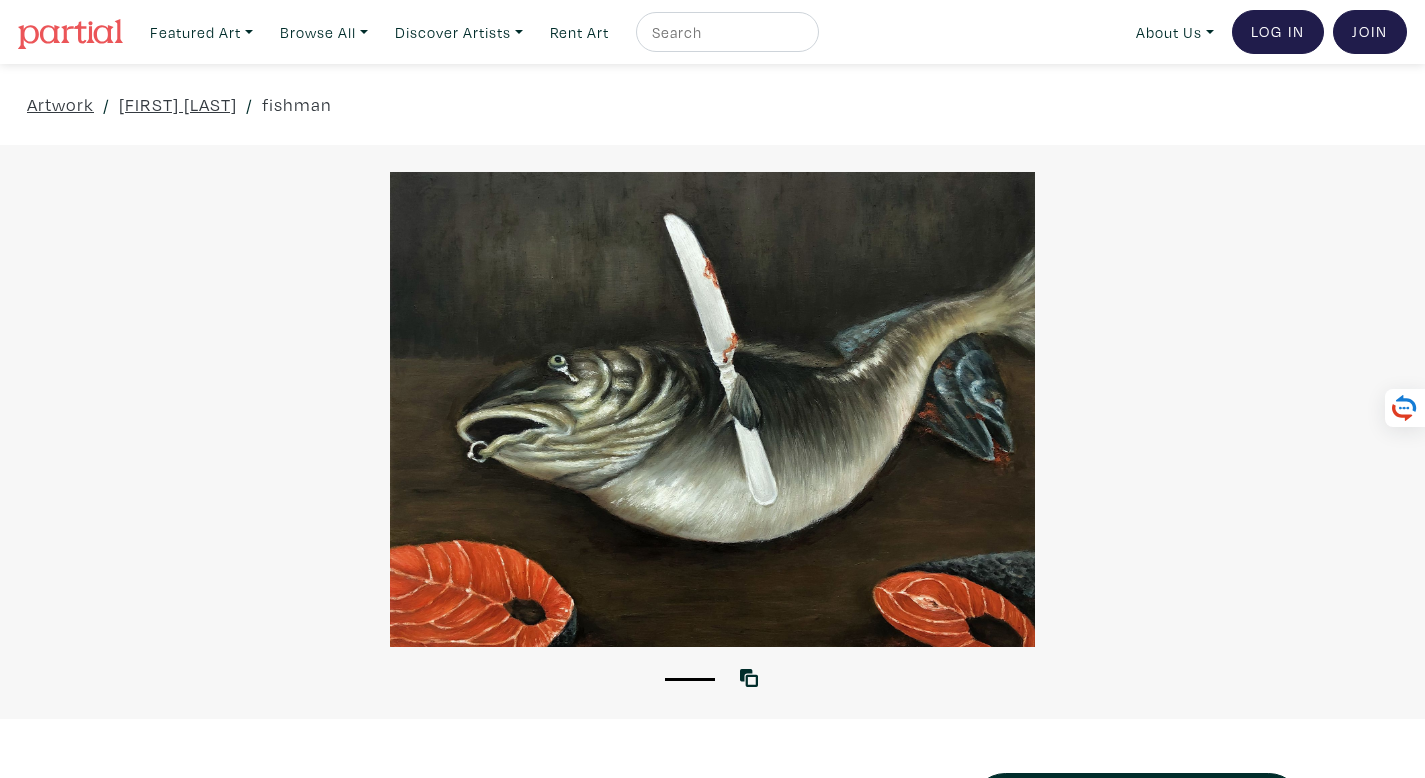 scroll, scrollTop: 0, scrollLeft: 0, axis: both 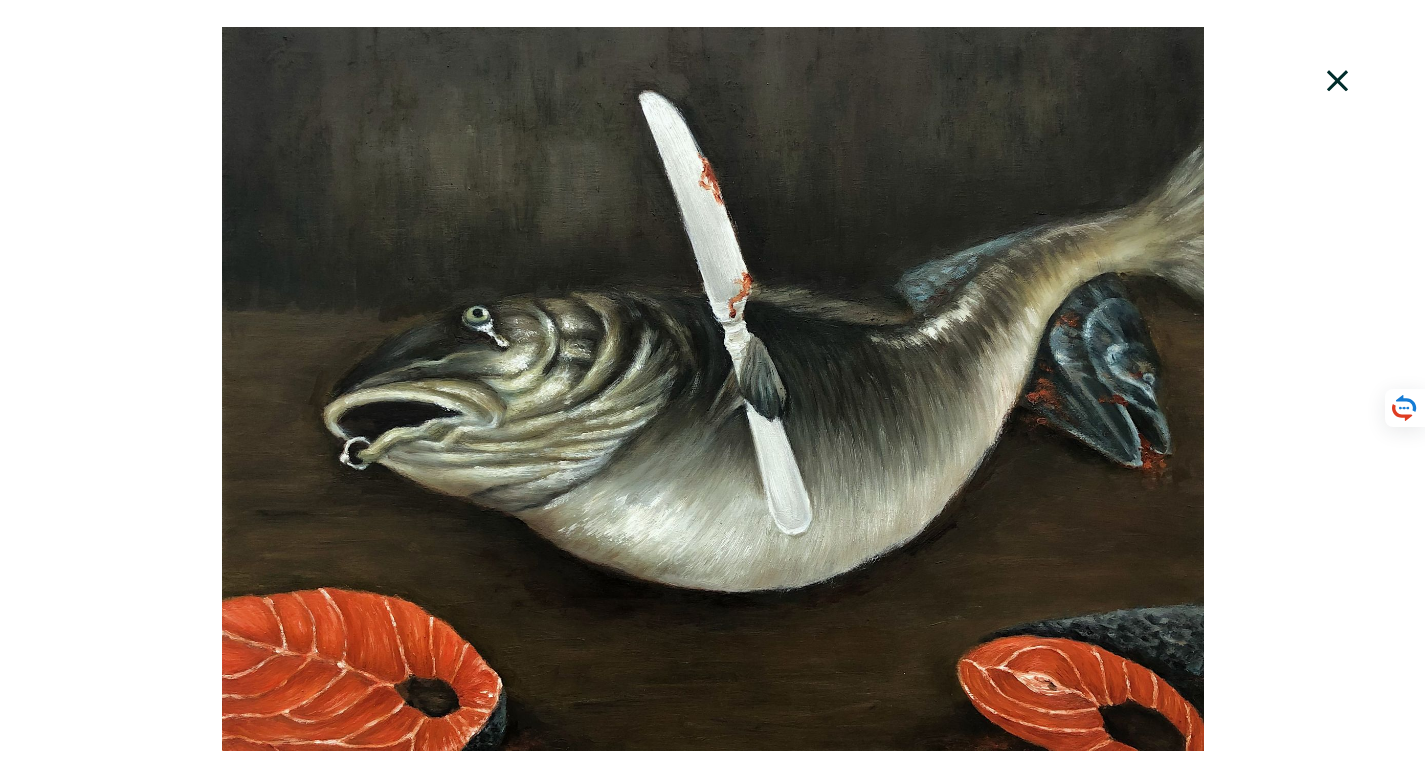 click on "1
View with WallSpacer AR" at bounding box center (712, 389) 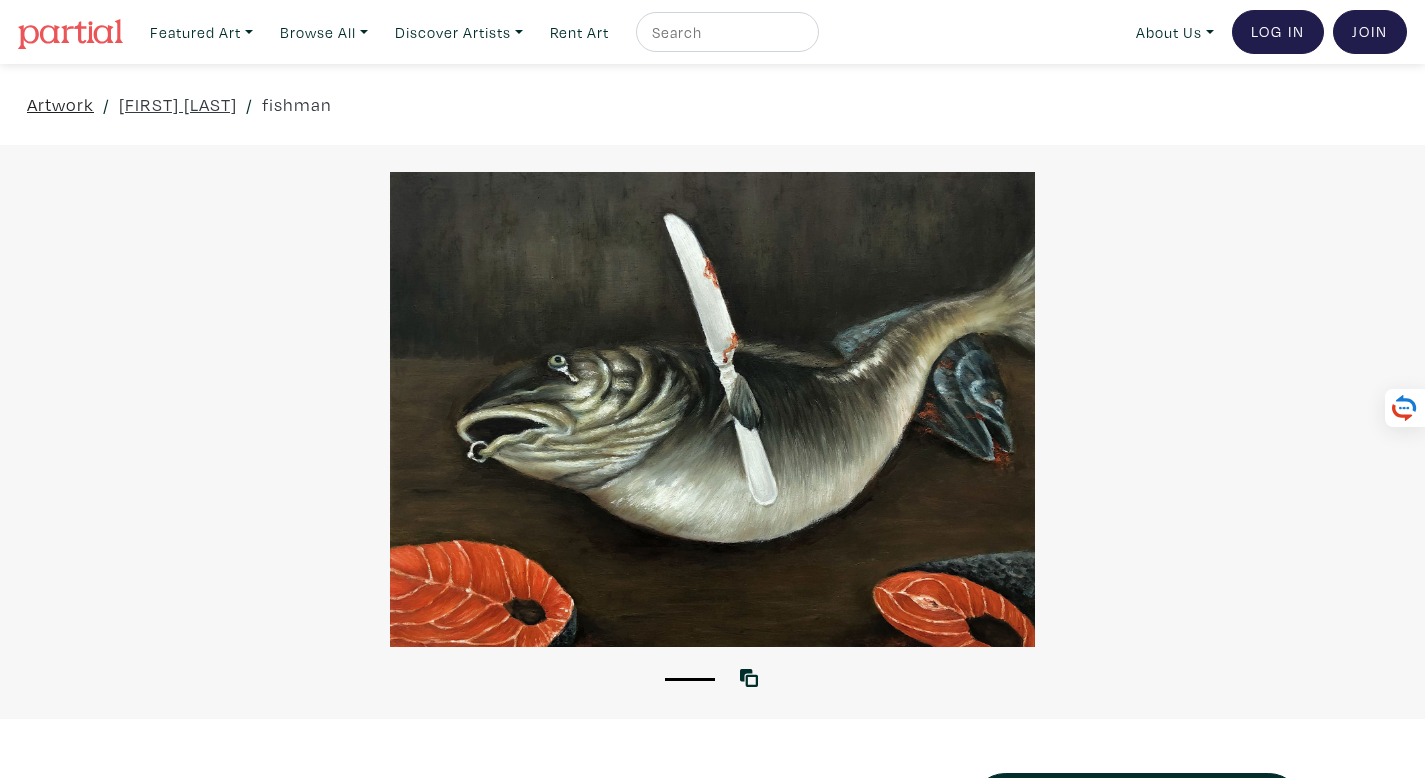 click on "Artwork" at bounding box center (60, 104) 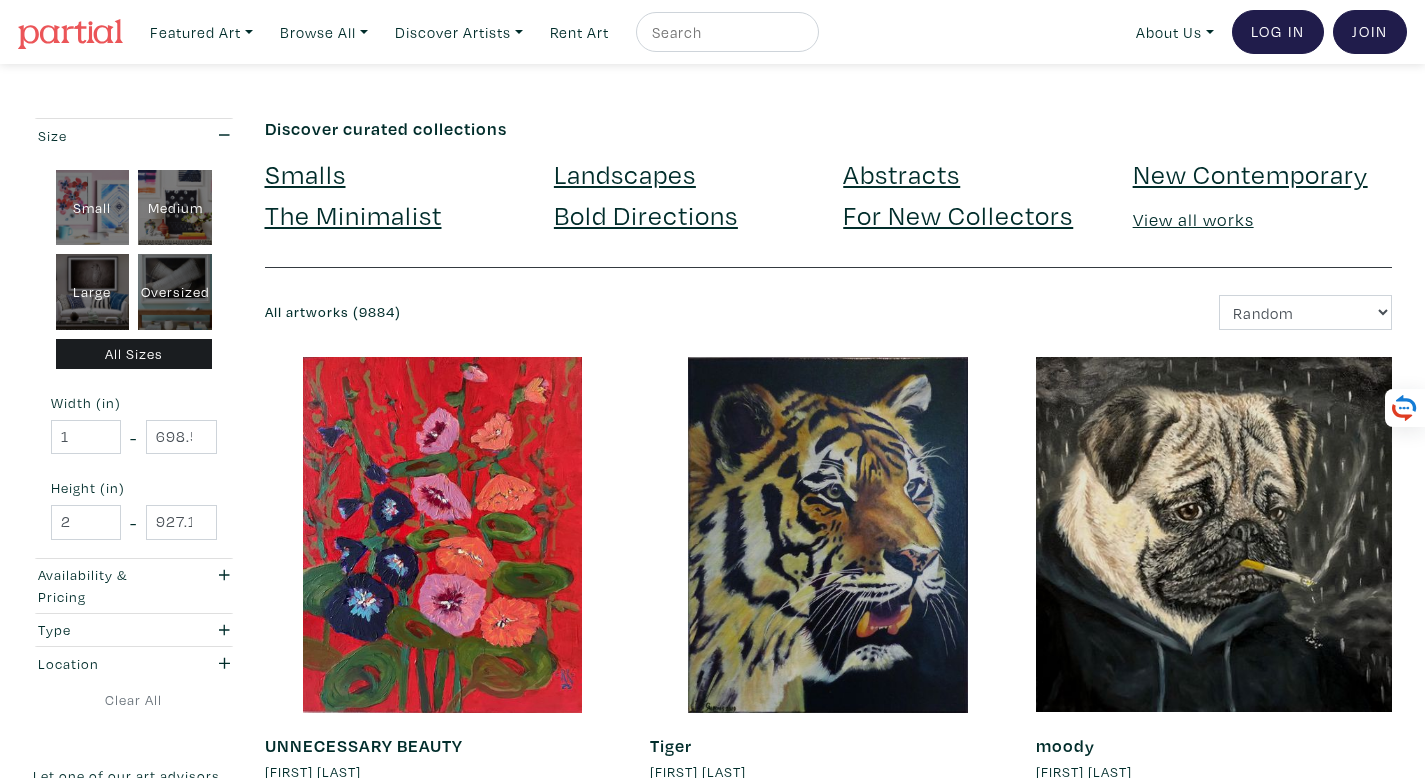 scroll, scrollTop: 0, scrollLeft: 0, axis: both 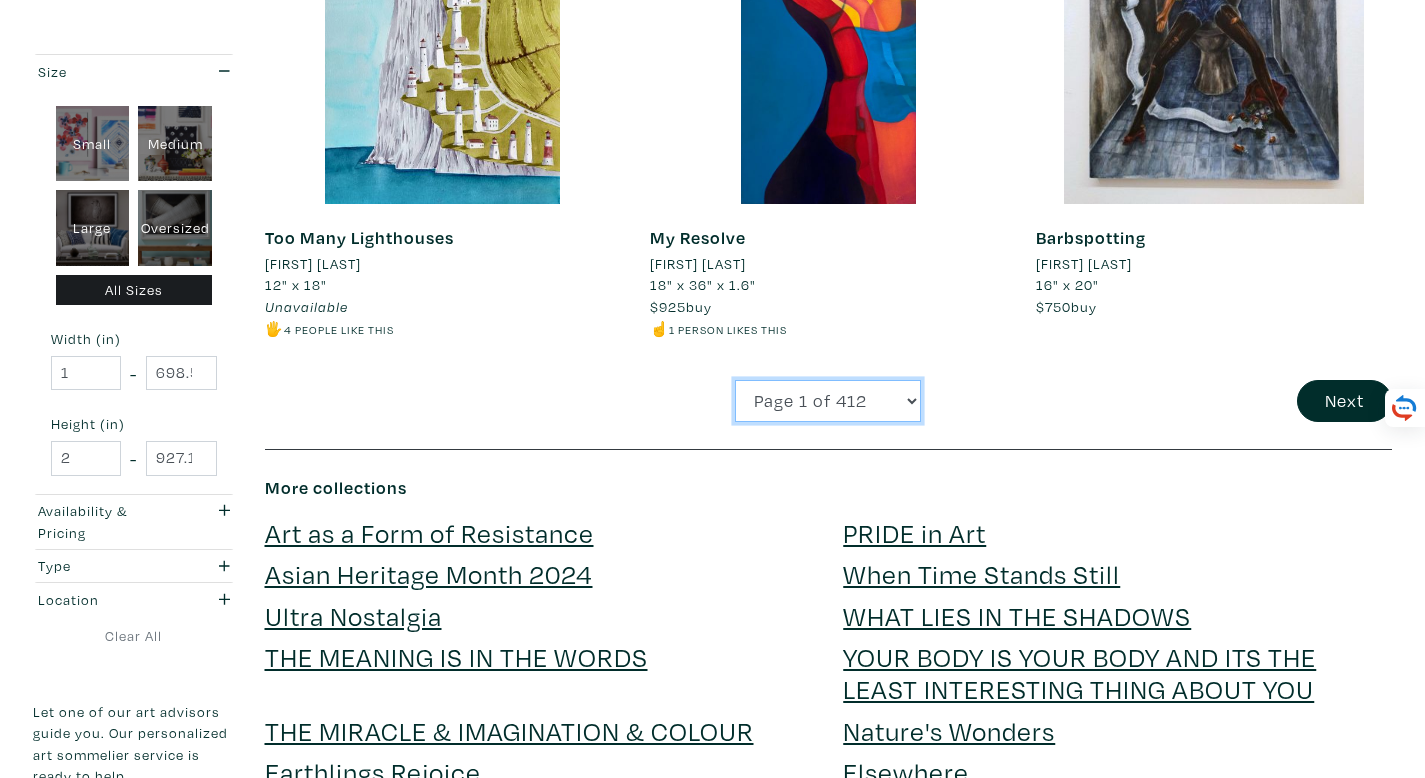 click on "Page 1 of 412
Page 2 of 412
Page 3 of 412
Page 4 of 412
Page 5 of 412
Page 6 of 412
Page 7 of 412
Page 8 of 412
Page 9 of 412
Page 10 of 412
Page 11 of 412
Page 12 of 412
Page 13 of 412
Page 14 of 412
Page 15 of 412
Page 16 of 412
Page 17 of 412
Page 18 of 412
Page 19 of 412
Page 20 of 412
Page 21 of 412
Page 22 of 412
Page 23 of 412
Page 24 of 412
Page 25 of 412
Page 26 of 412
Page 27 of 412
Page 28 of 412" at bounding box center [828, 401] 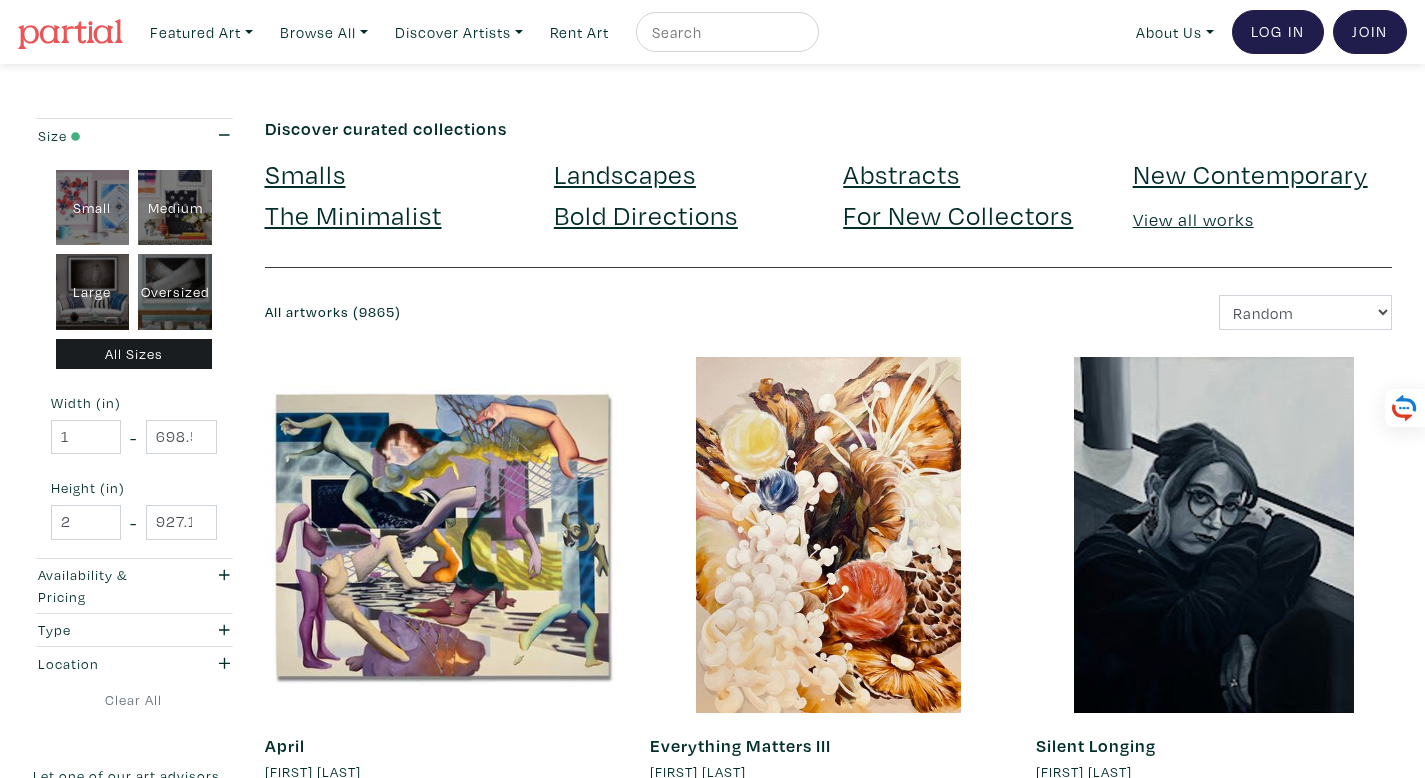 scroll, scrollTop: 0, scrollLeft: 0, axis: both 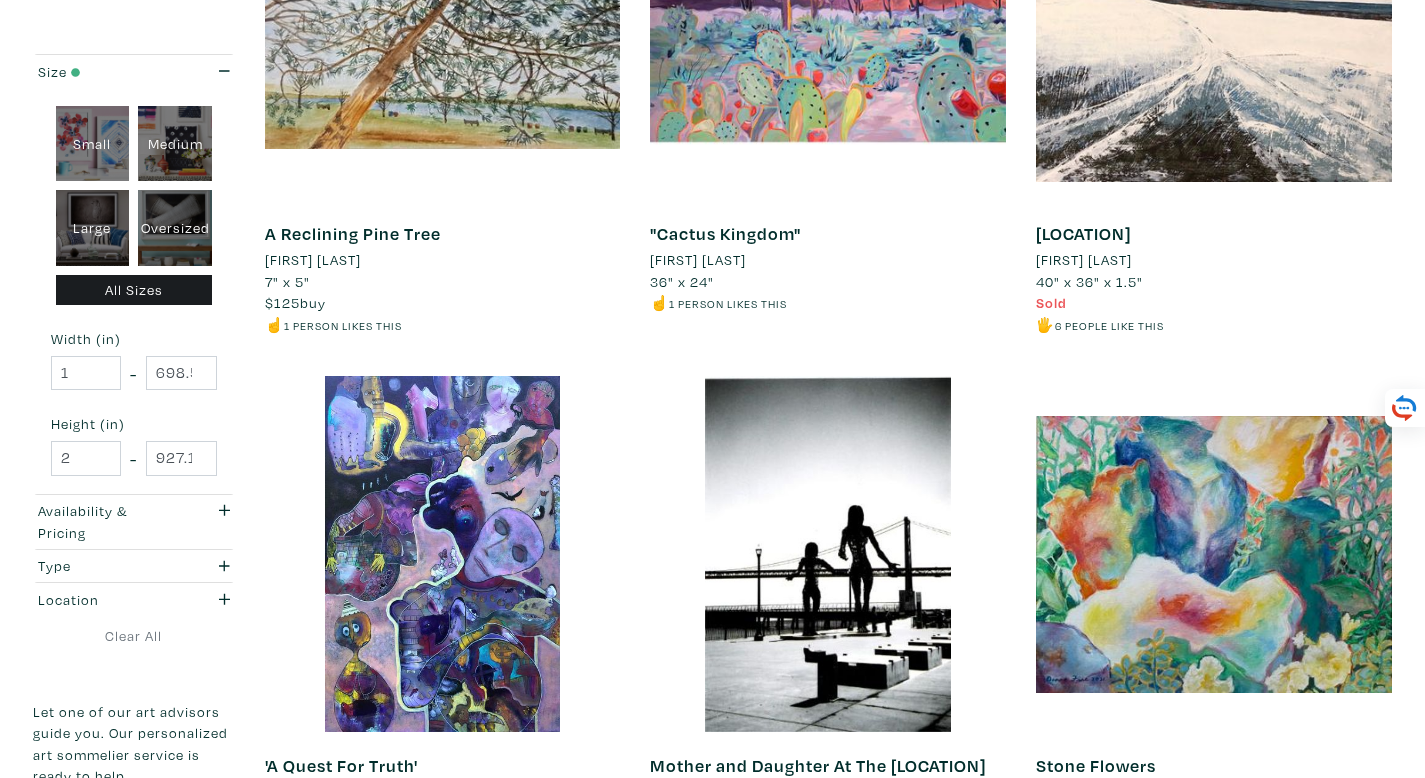 drag, startPoint x: 1432, startPoint y: 79, endPoint x: 1385, endPoint y: 478, distance: 401.75864 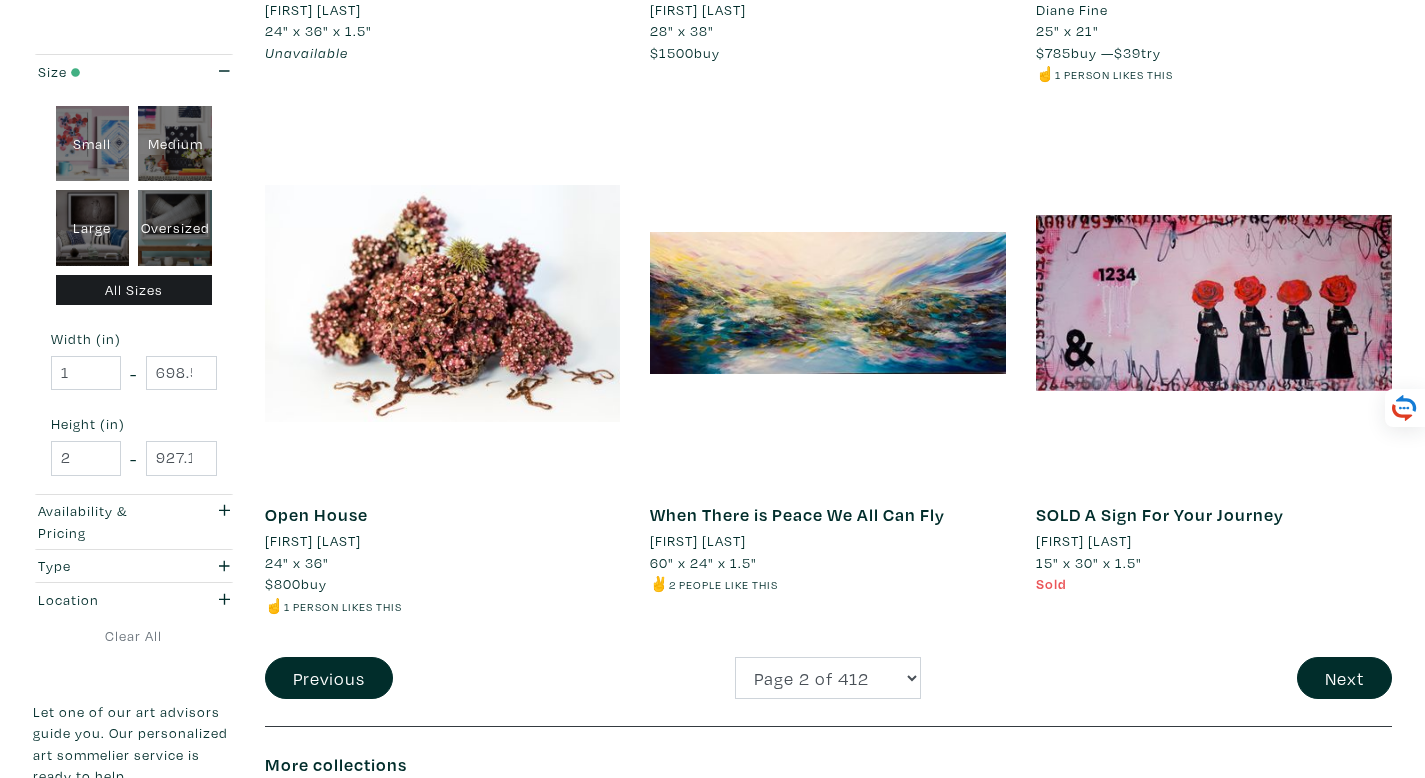 scroll, scrollTop: 4142, scrollLeft: 0, axis: vertical 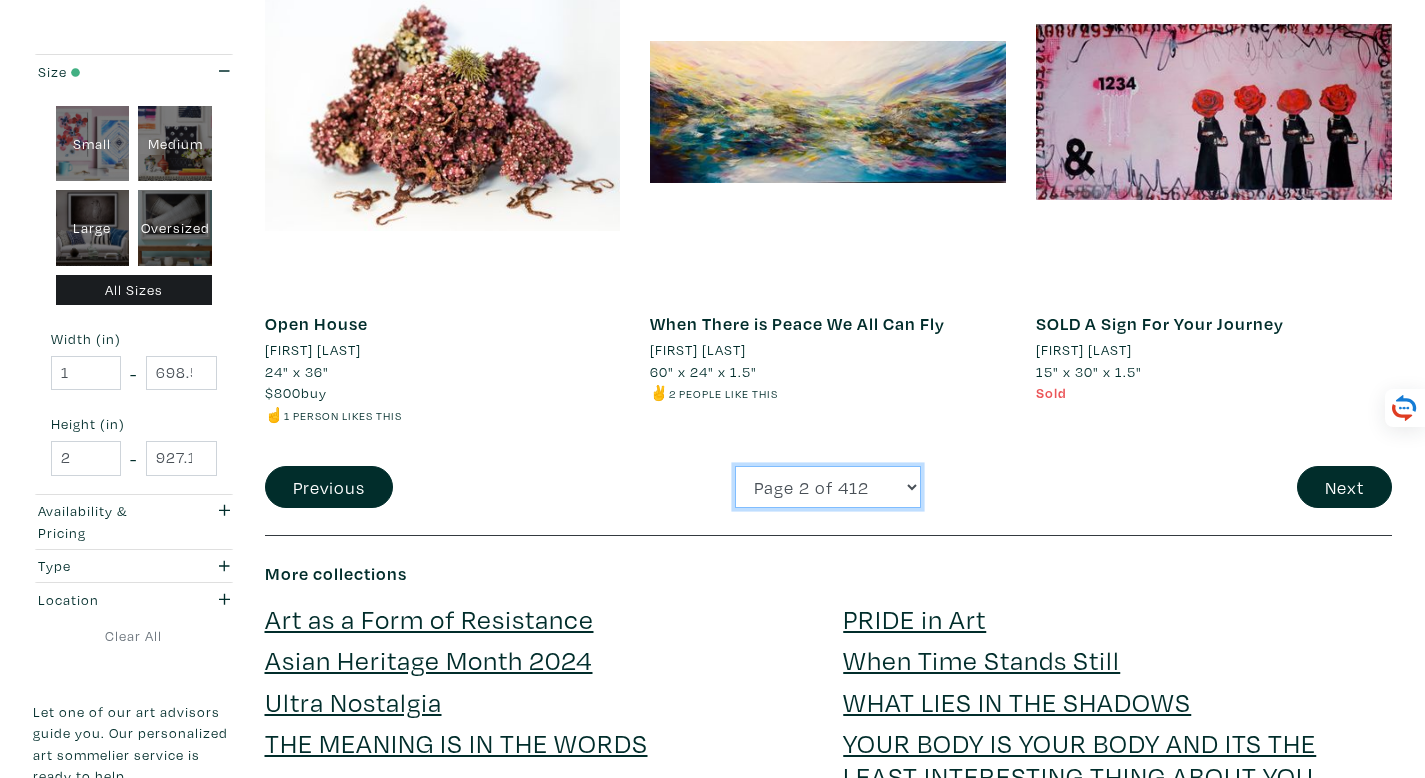 click on "Page 1 of 412
Page 2 of 412
Page 3 of 412
Page 4 of 412
Page 5 of 412
Page 6 of 412
Page 7 of 412
Page 8 of 412
Page 9 of 412
Page 10 of 412
Page 11 of 412
Page 12 of 412
Page 13 of 412
Page 14 of 412
Page 15 of 412
Page 16 of 412
Page 17 of 412
Page 18 of 412
Page 19 of 412
Page 20 of 412
Page 21 of 412
Page 22 of 412
Page 23 of 412
Page 24 of 412
Page 25 of 412
Page 26 of 412
Page 27 of 412
Page 28 of 412" at bounding box center [828, 487] 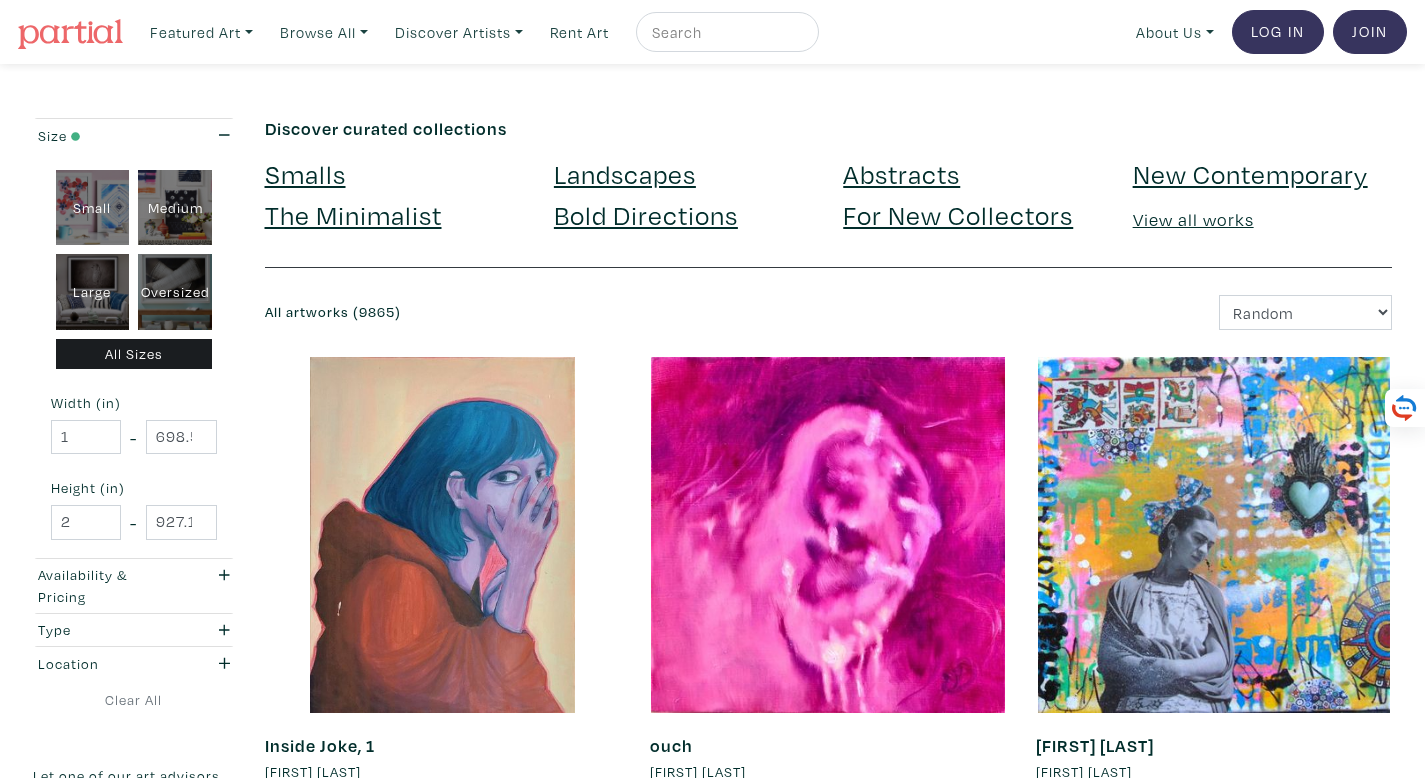 scroll, scrollTop: 0, scrollLeft: 0, axis: both 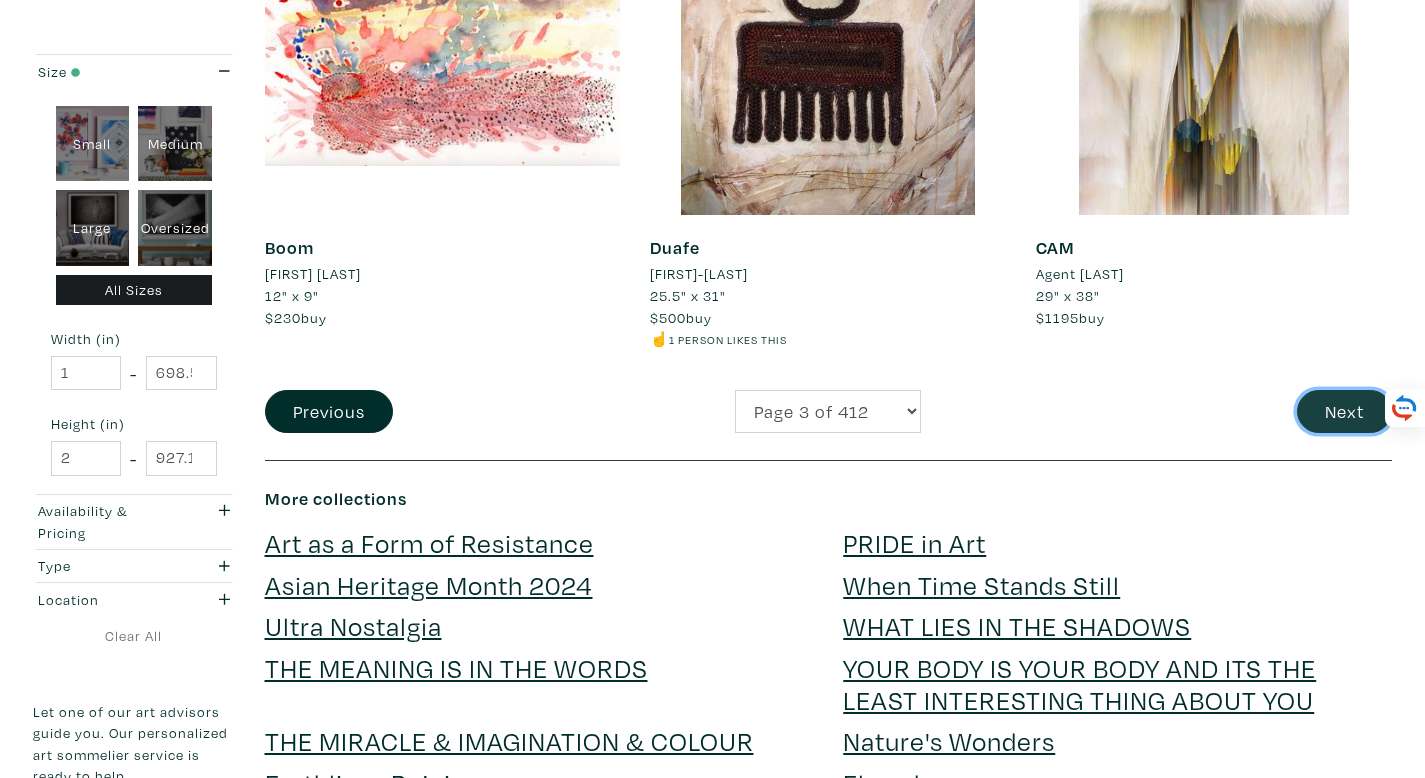 click on "Next" at bounding box center [1344, 411] 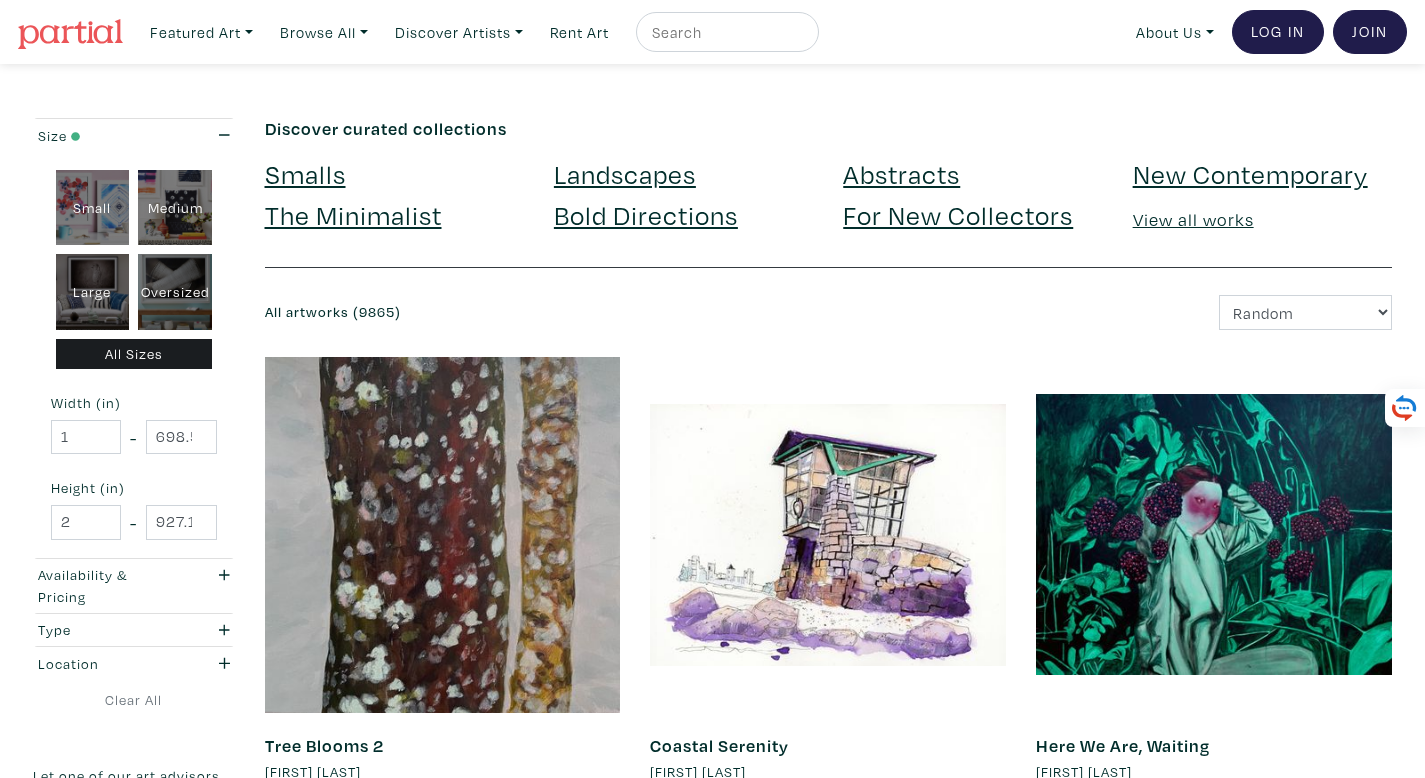scroll, scrollTop: 0, scrollLeft: 0, axis: both 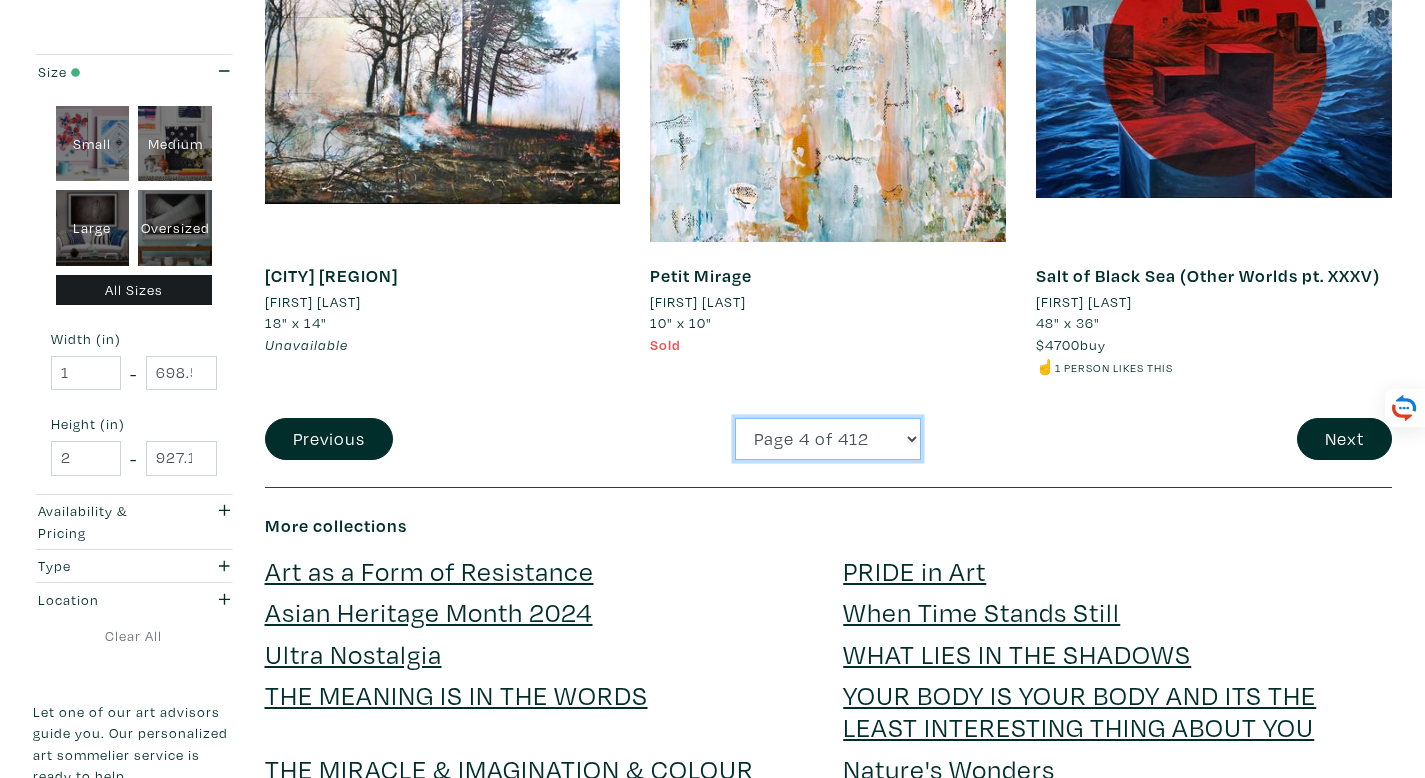 click on "Page 1 of 412
Page 2 of 412
Page 3 of 412
Page 4 of 412
Page 5 of 412
Page 6 of 412
Page 7 of 412
Page 8 of 412
Page 9 of 412
Page 10 of 412
Page 11 of 412
Page 12 of 412
Page 13 of 412
Page 14 of 412
Page 15 of 412
Page 16 of 412
Page 17 of 412
Page 18 of 412
Page 19 of 412
Page 20 of 412
Page 21 of 412
Page 22 of 412
Page 23 of 412
Page 24 of 412
Page 25 of 412
Page 26 of 412
Page 27 of 412
Page 28 of 412" at bounding box center [828, 439] 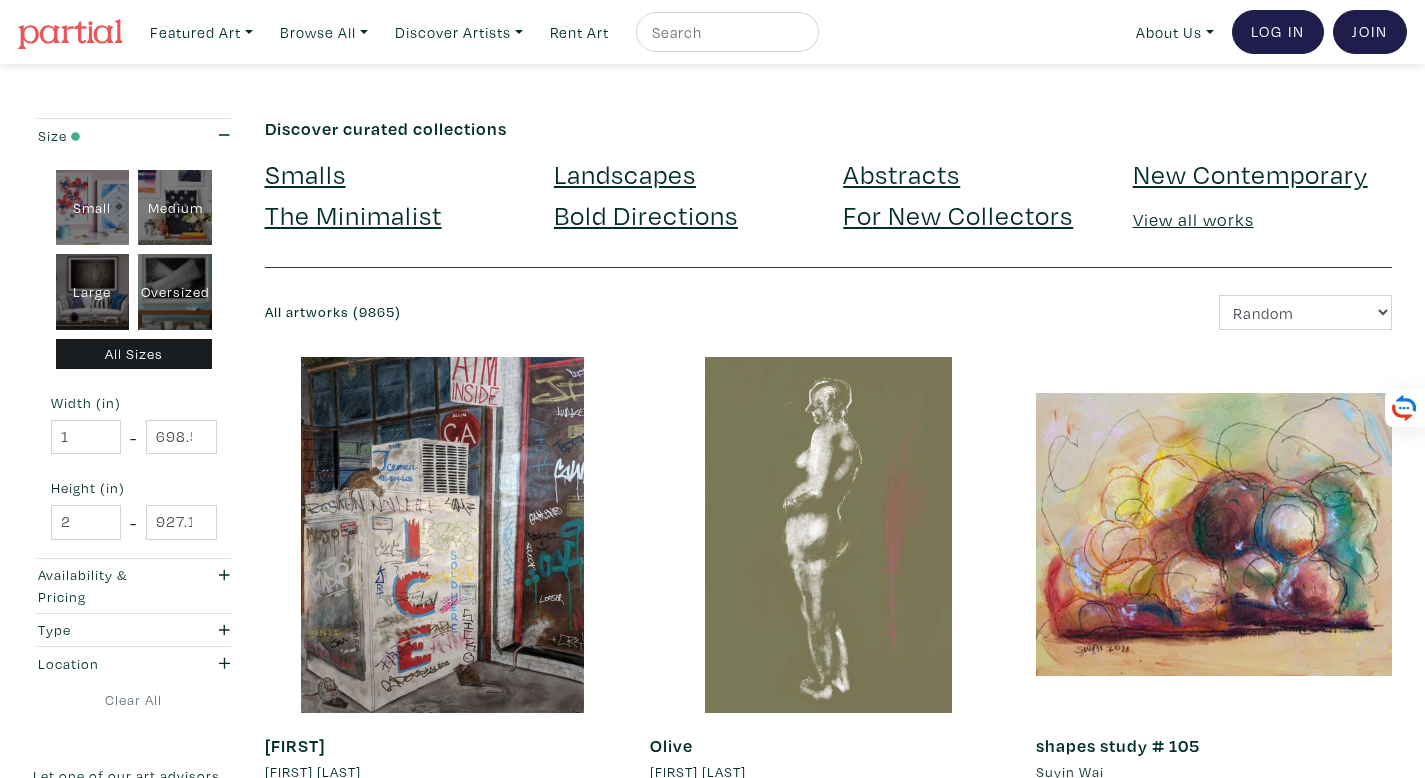 scroll, scrollTop: 0, scrollLeft: 0, axis: both 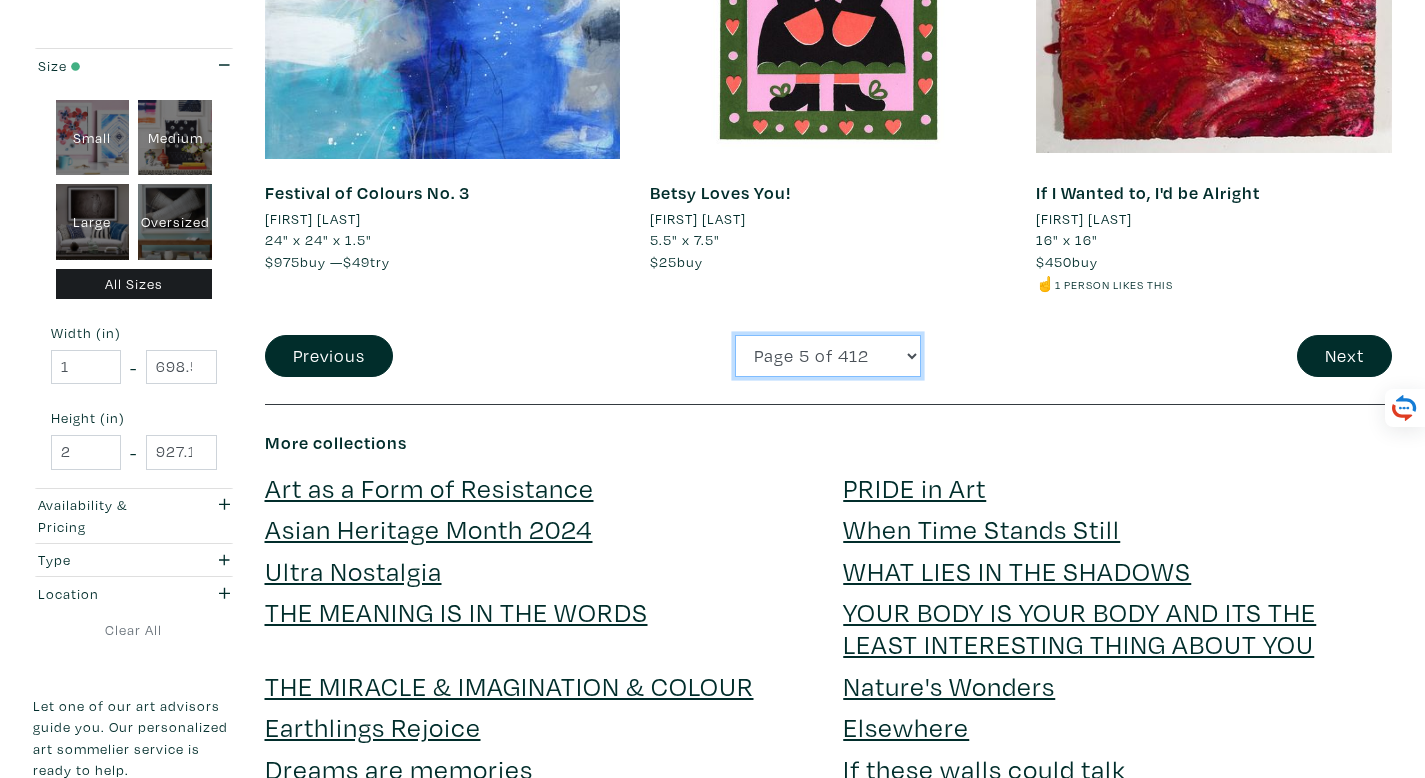 click on "Page 1 of 412
Page 2 of 412
Page 3 of 412
Page 4 of 412
Page 5 of 412
Page 6 of 412
Page 7 of 412
Page 8 of 412
Page 9 of 412
Page 10 of 412
Page 11 of 412
Page 12 of 412
Page 13 of 412
Page 14 of 412
Page 15 of 412
Page 16 of 412
Page 17 of 412
Page 18 of 412
Page 19 of 412
Page 20 of 412
Page 21 of 412
Page 22 of 412
Page 23 of 412
Page 24 of 412
Page 25 of 412
Page 26 of 412
Page 27 of 412
Page 28 of 412" at bounding box center (828, 356) 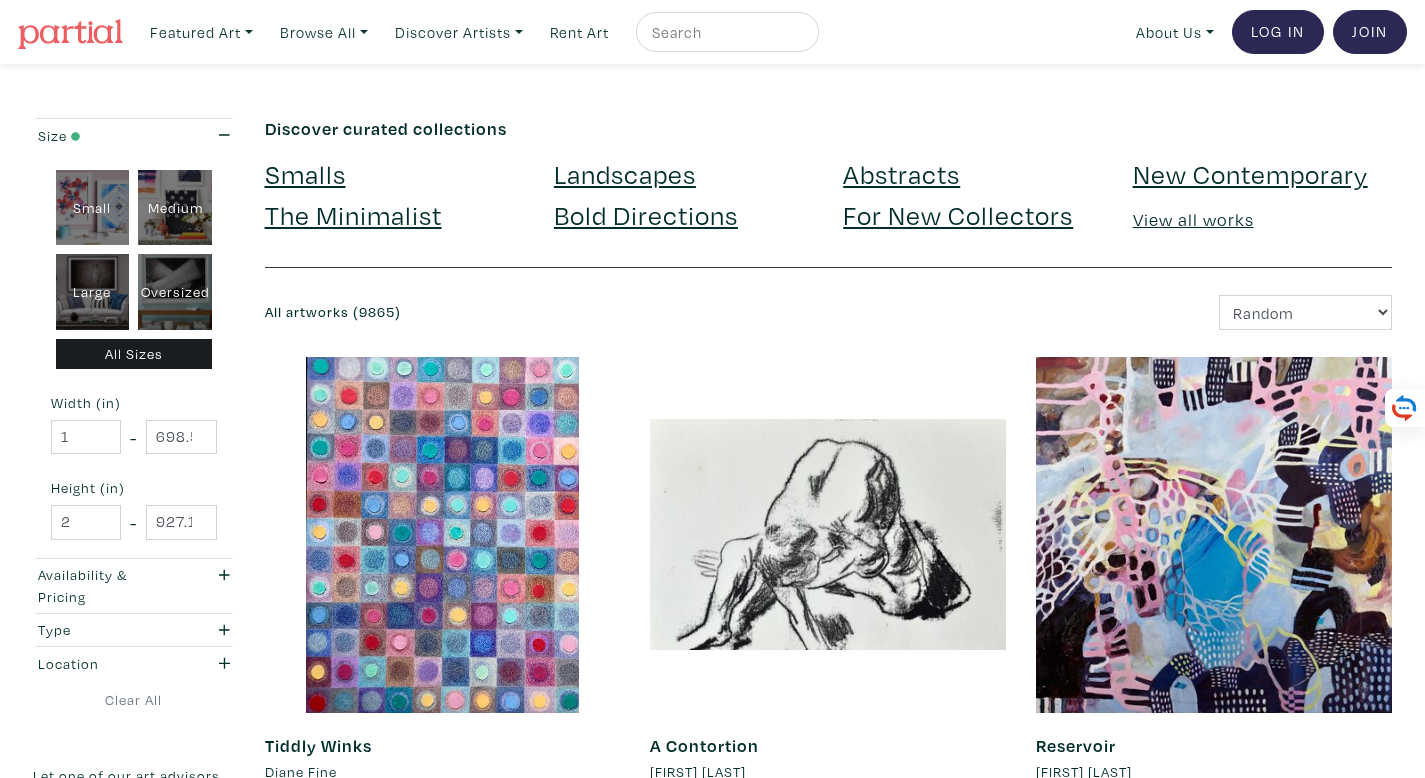 scroll, scrollTop: 0, scrollLeft: 0, axis: both 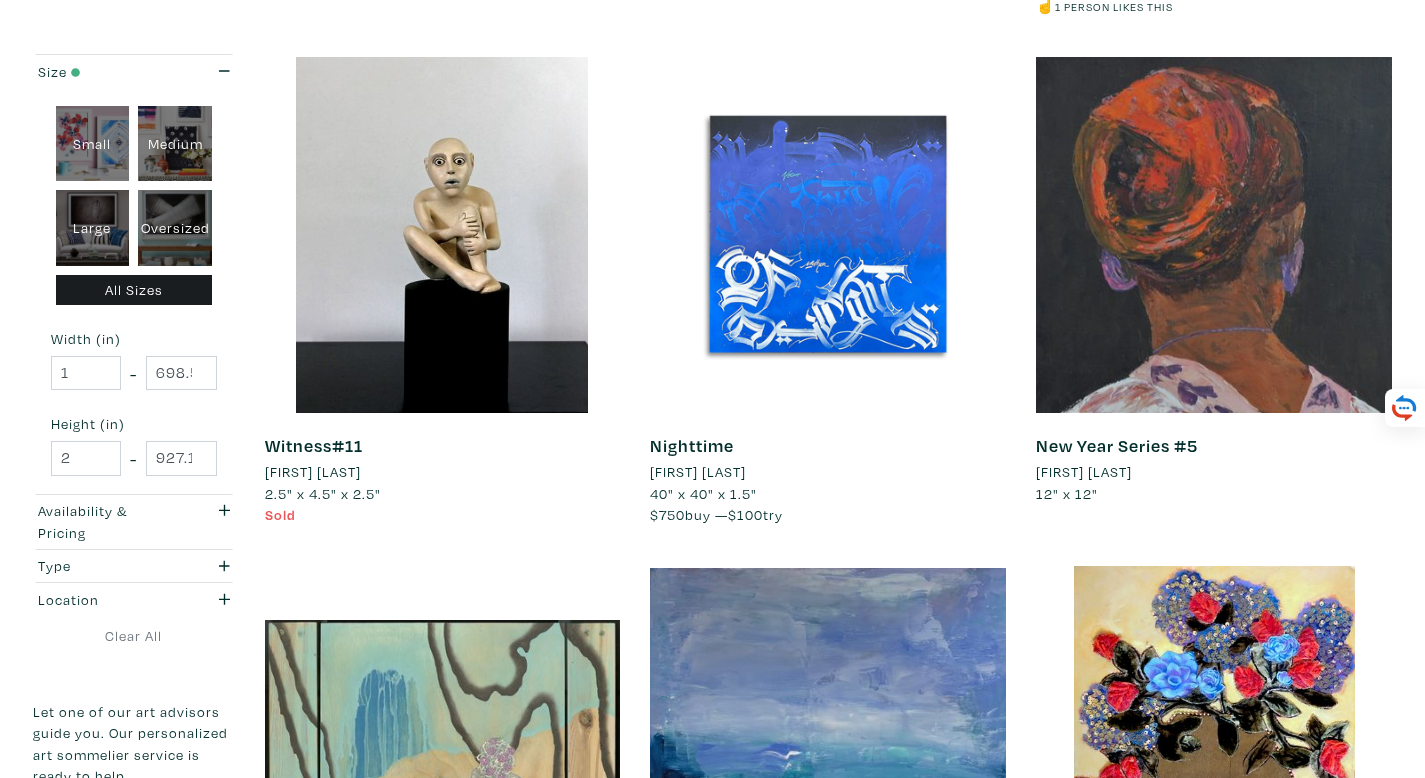 click on "Witness#11" at bounding box center [314, 445] 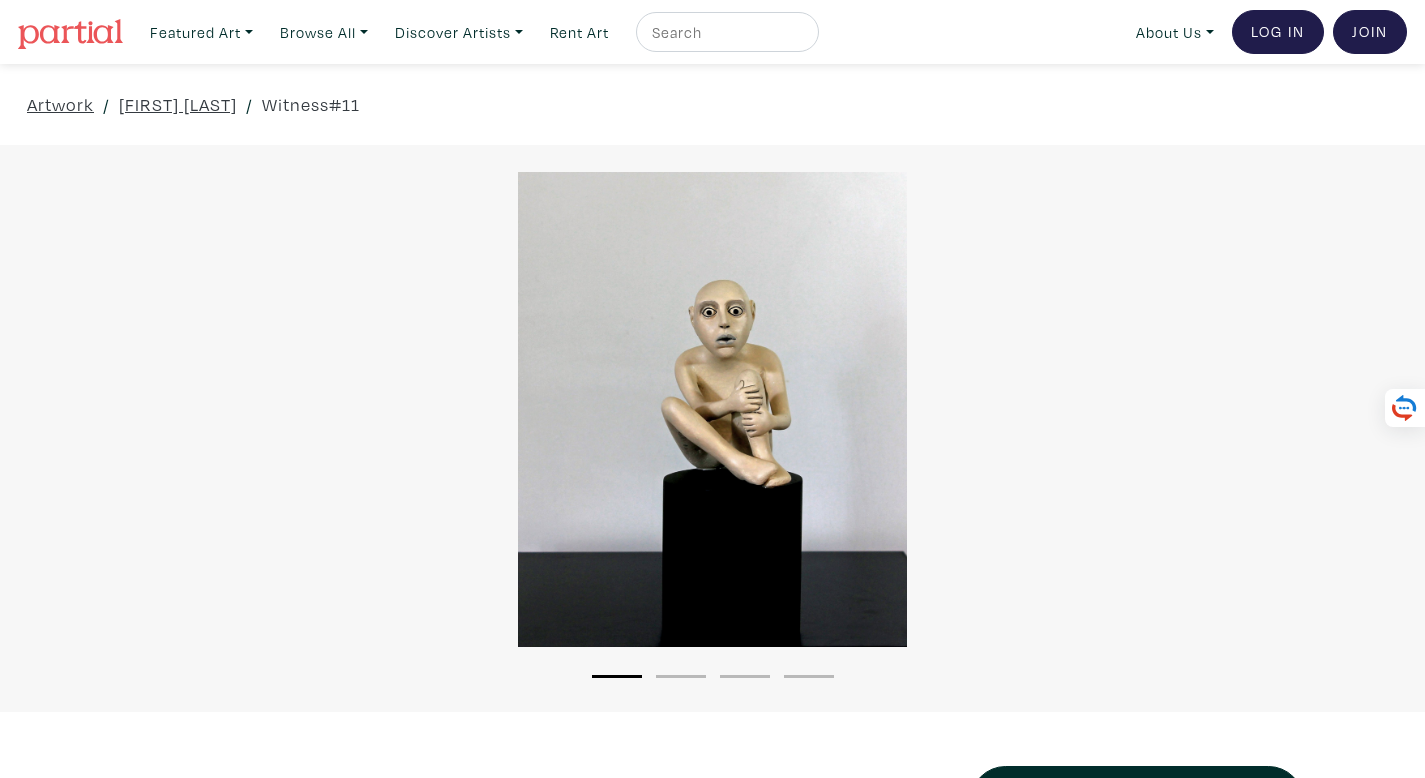 scroll, scrollTop: 0, scrollLeft: 0, axis: both 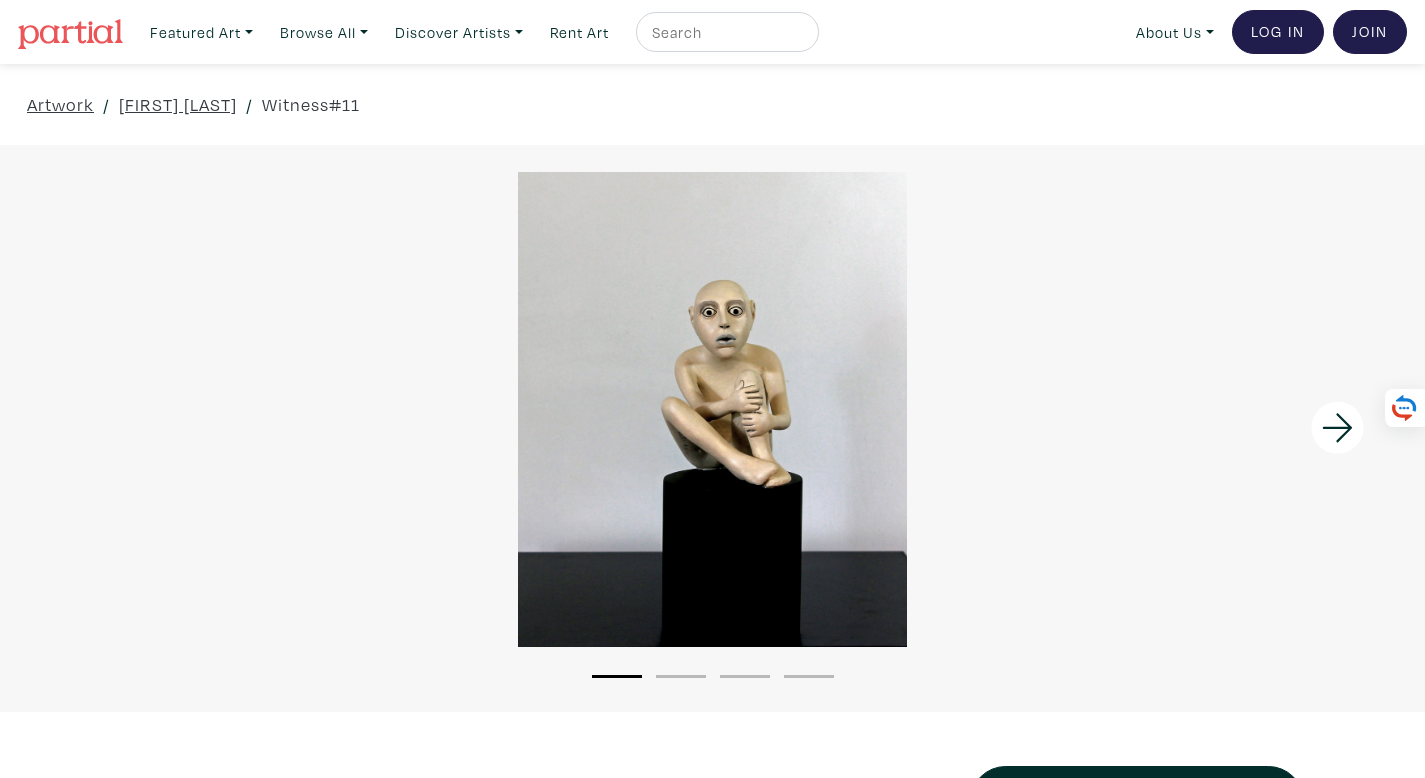 click 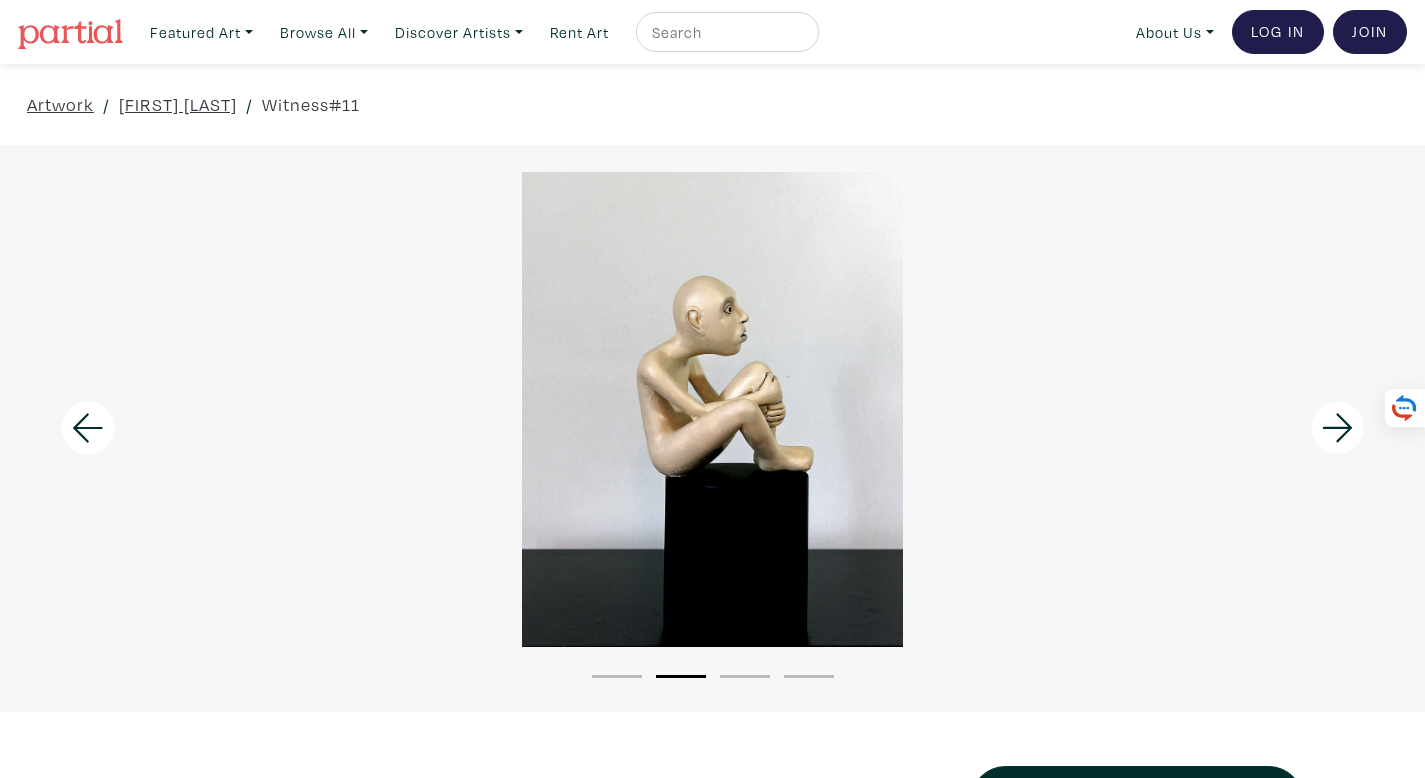 click 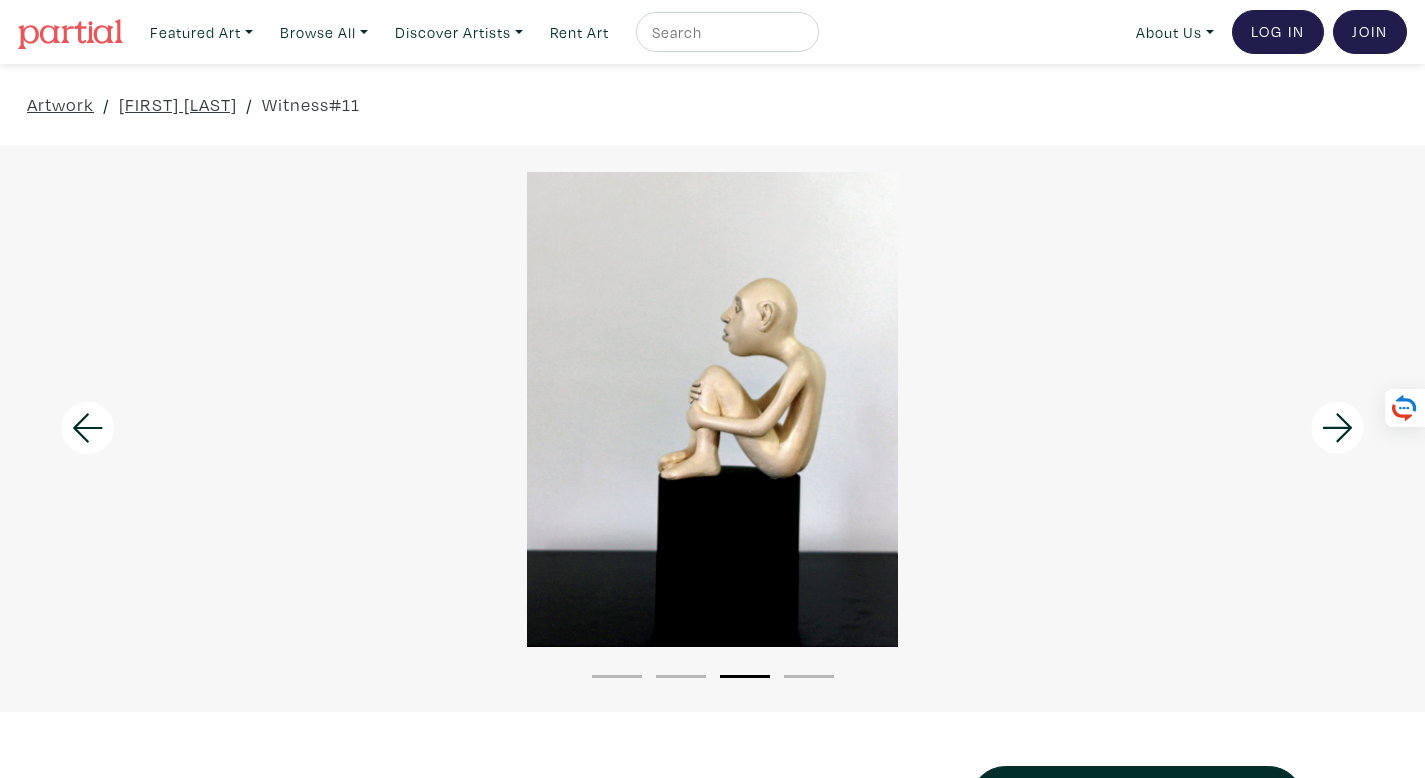 click 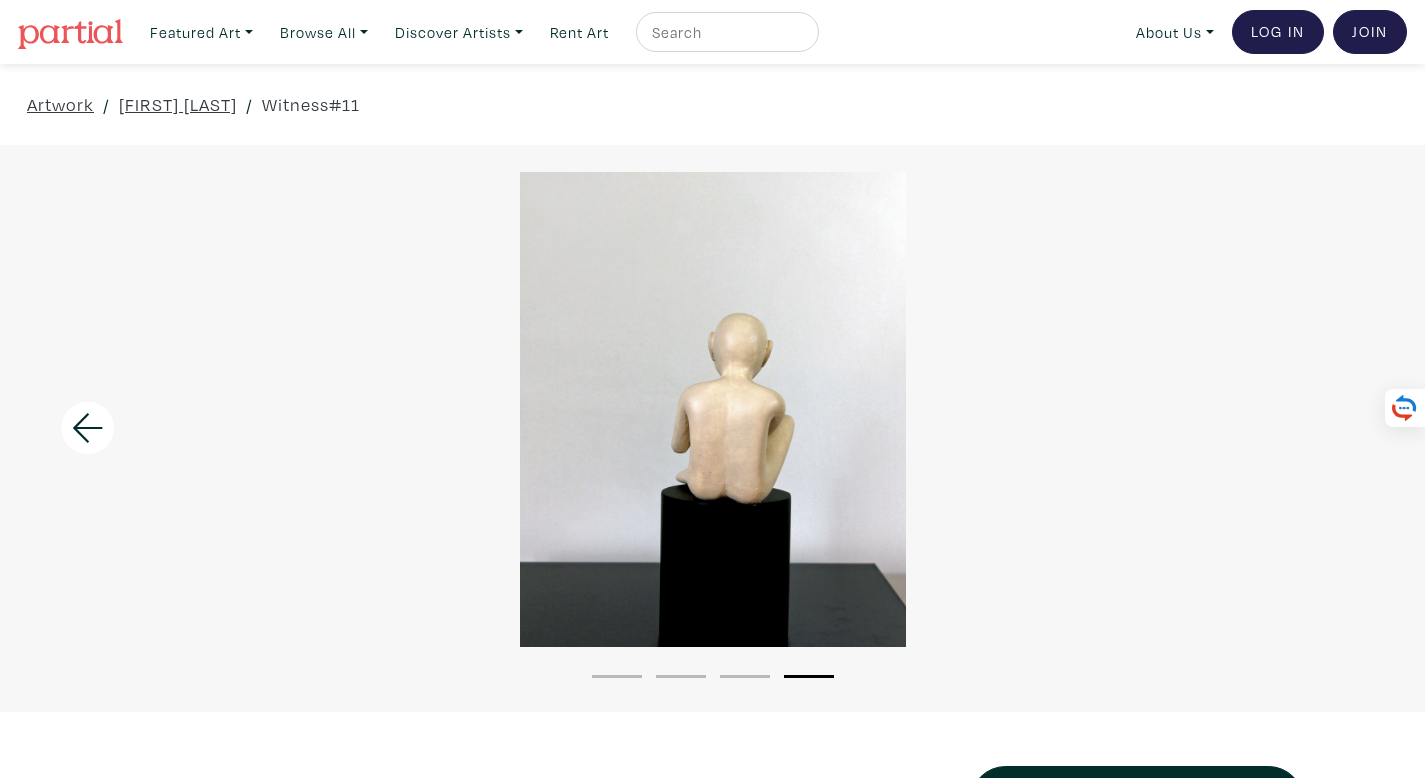 click at bounding box center (712, 409) 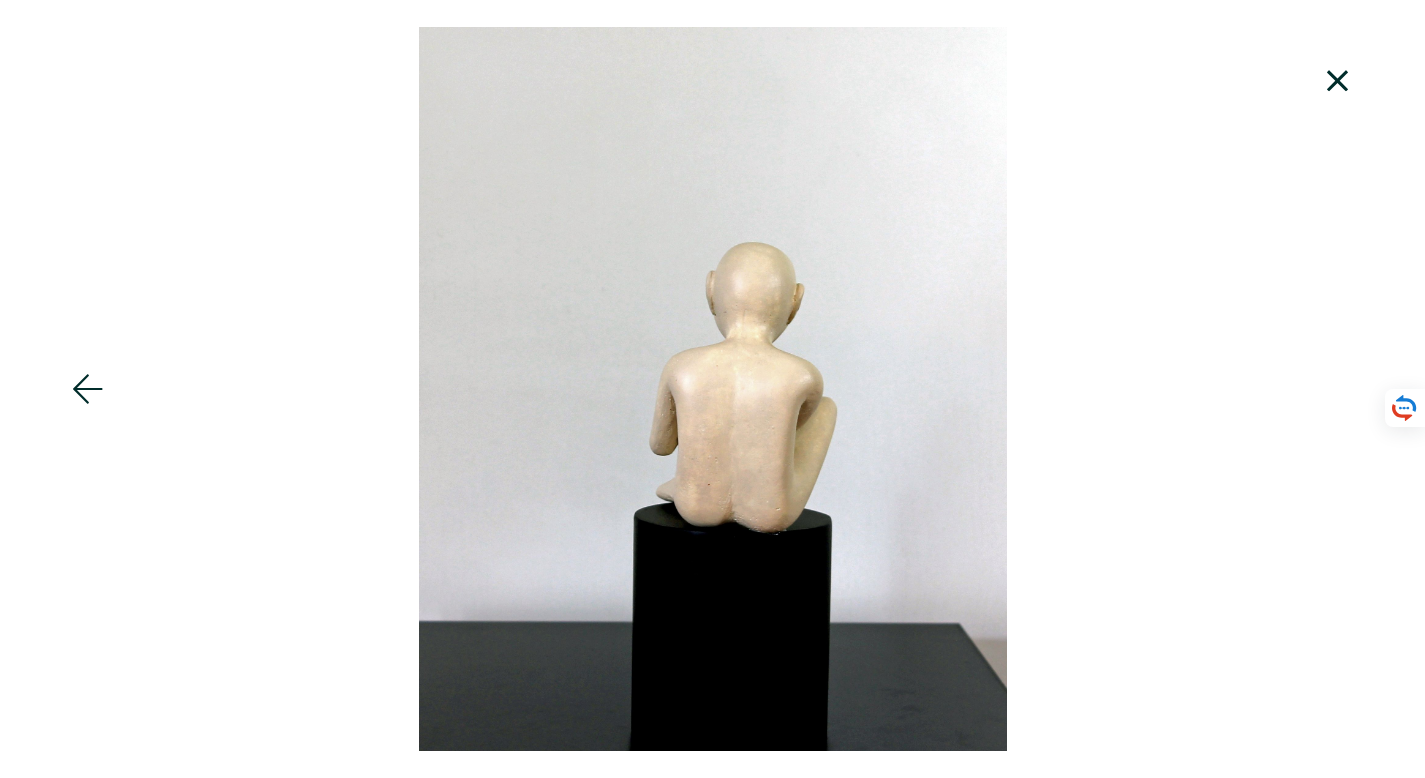 click at bounding box center (712, 389) 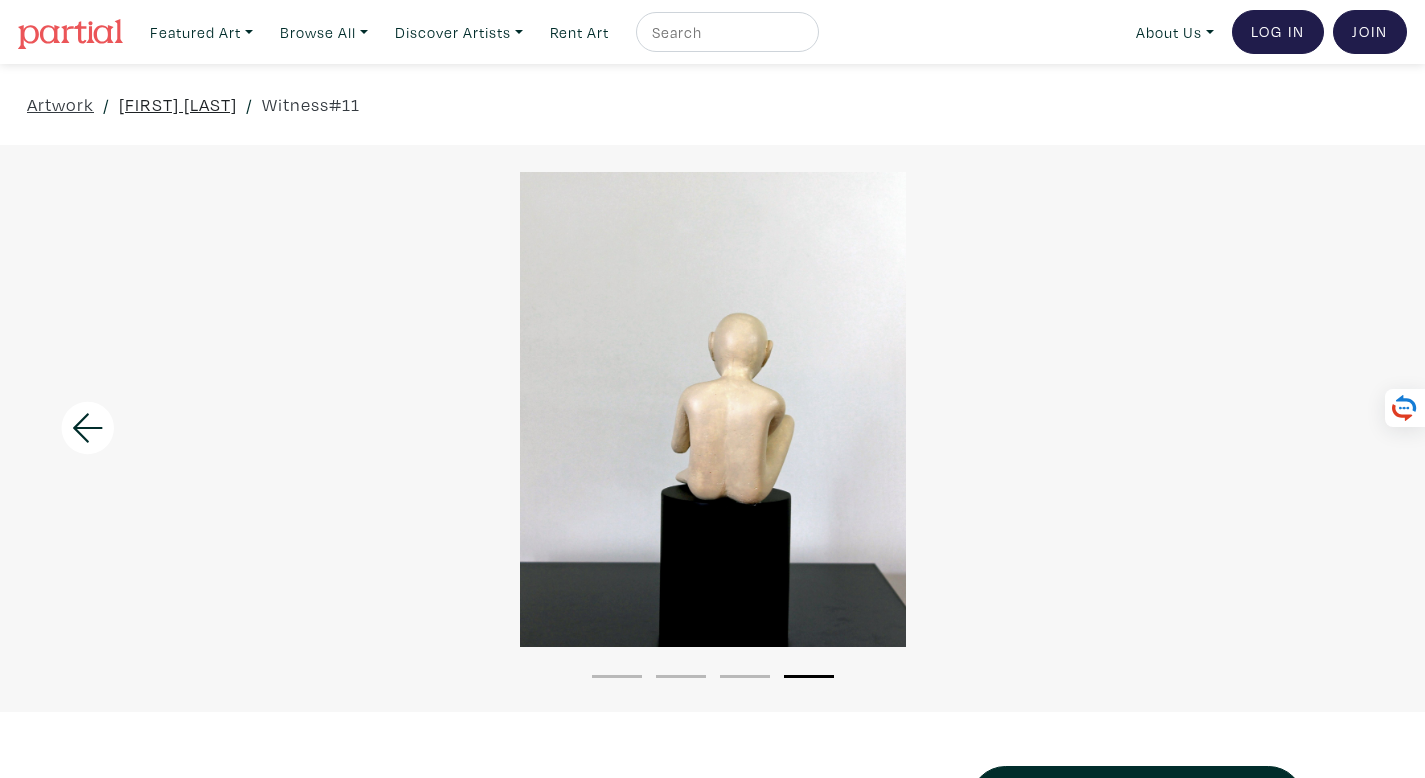 click on "Shahrzad Amin" at bounding box center (178, 104) 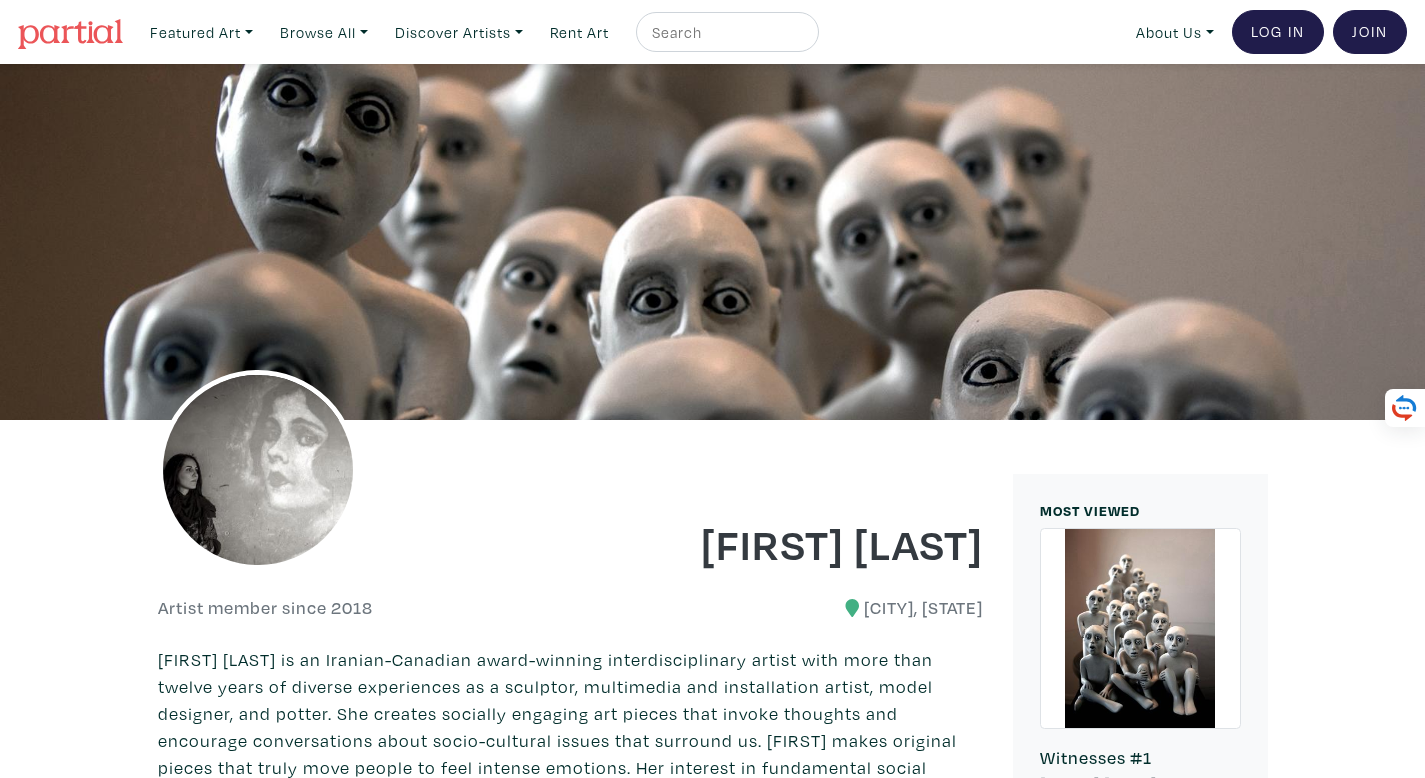 scroll, scrollTop: 0, scrollLeft: 0, axis: both 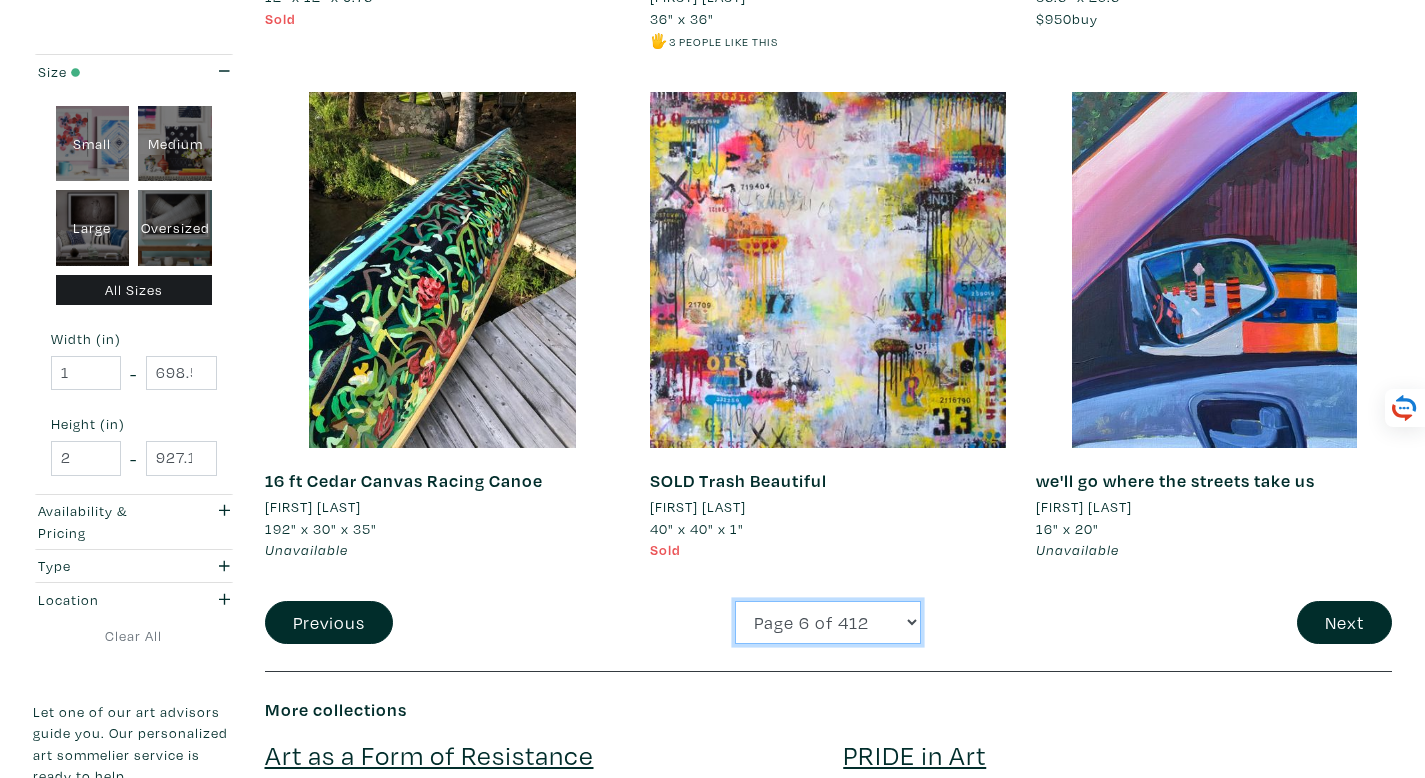 click on "Page 1 of 412
Page 2 of 412
Page 3 of 412
Page 4 of 412
Page 5 of 412
Page 6 of 412
Page 7 of 412
Page 8 of 412
Page 9 of 412
Page 10 of 412
Page 11 of 412
Page 12 of 412
Page 13 of 412
Page 14 of 412
Page 15 of 412
Page 16 of 412
Page 17 of 412
Page 18 of 412
Page 19 of 412
Page 20 of 412
Page 21 of 412
Page 22 of 412
Page 23 of 412
Page 24 of 412
Page 25 of 412
Page 26 of 412
Page 27 of 412
Page 28 of 412" at bounding box center [828, 622] 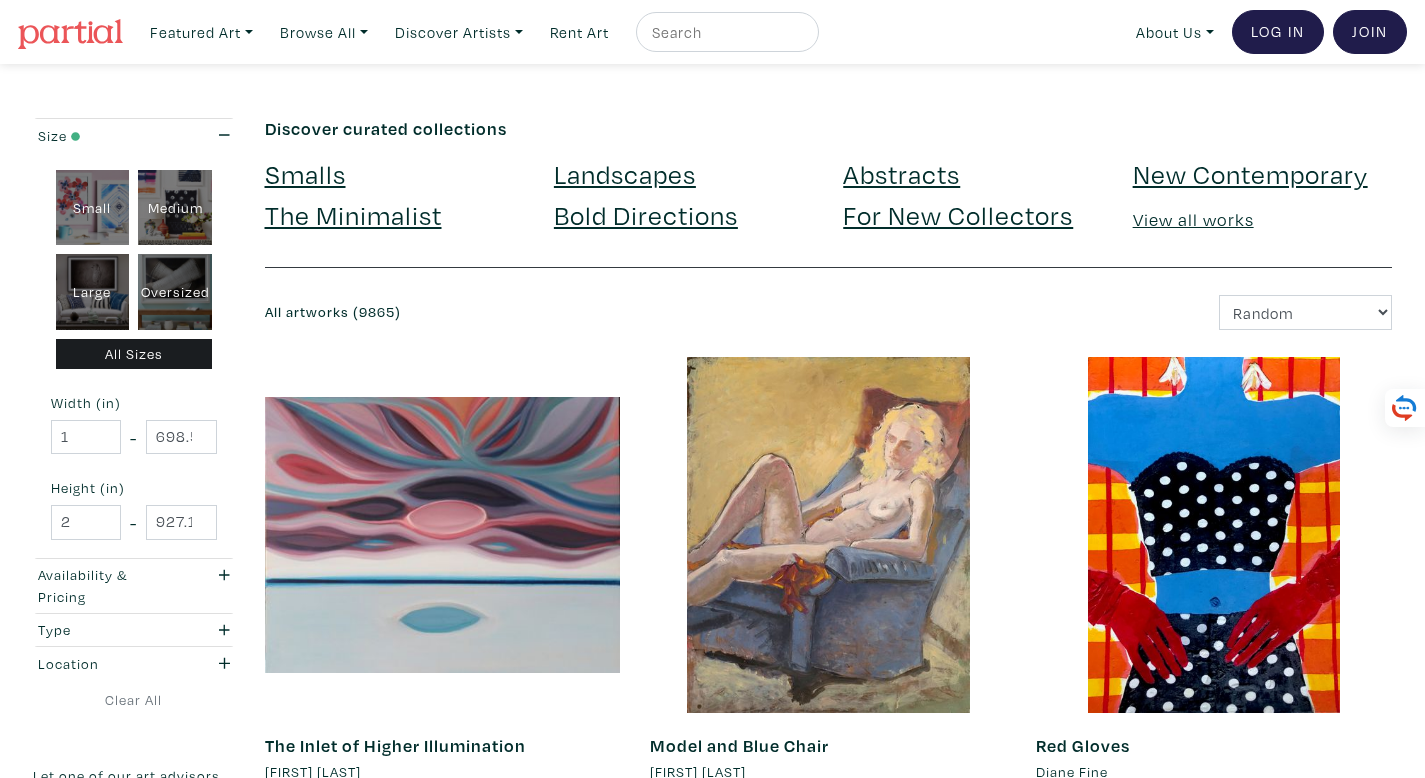 scroll, scrollTop: 0, scrollLeft: 0, axis: both 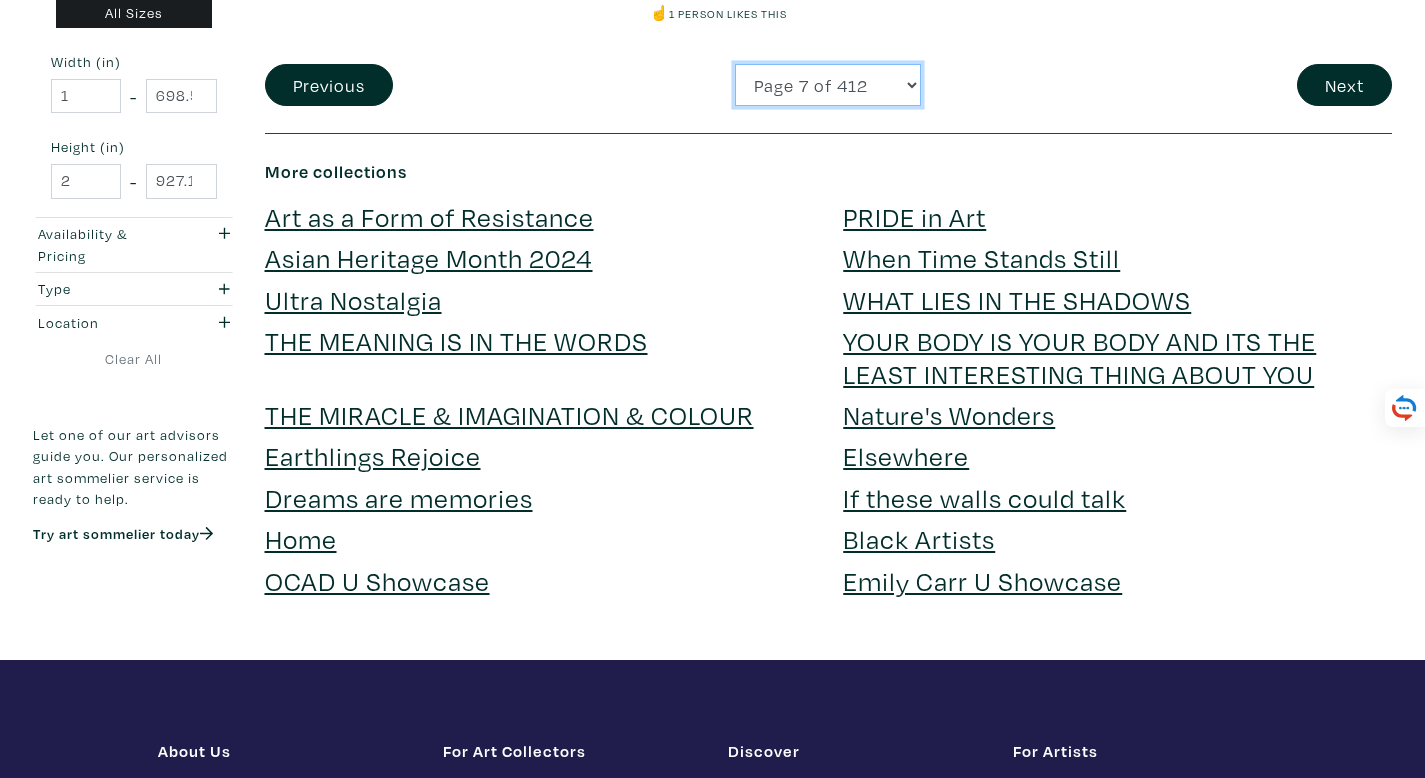 click on "Page 1 of 412
Page 2 of 412
Page 3 of 412
Page 4 of 412
Page 5 of 412
Page 6 of 412
Page 7 of 412
Page 8 of 412
Page 9 of 412
Page 10 of 412
Page 11 of 412
Page 12 of 412
Page 13 of 412
Page 14 of 412
Page 15 of 412
Page 16 of 412
Page 17 of 412
Page 18 of 412
Page 19 of 412
Page 20 of 412
Page 21 of 412
Page 22 of 412
Page 23 of 412
Page 24 of 412
Page 25 of 412
Page 26 of 412
Page 27 of 412
Page 28 of 412" at bounding box center (828, 85) 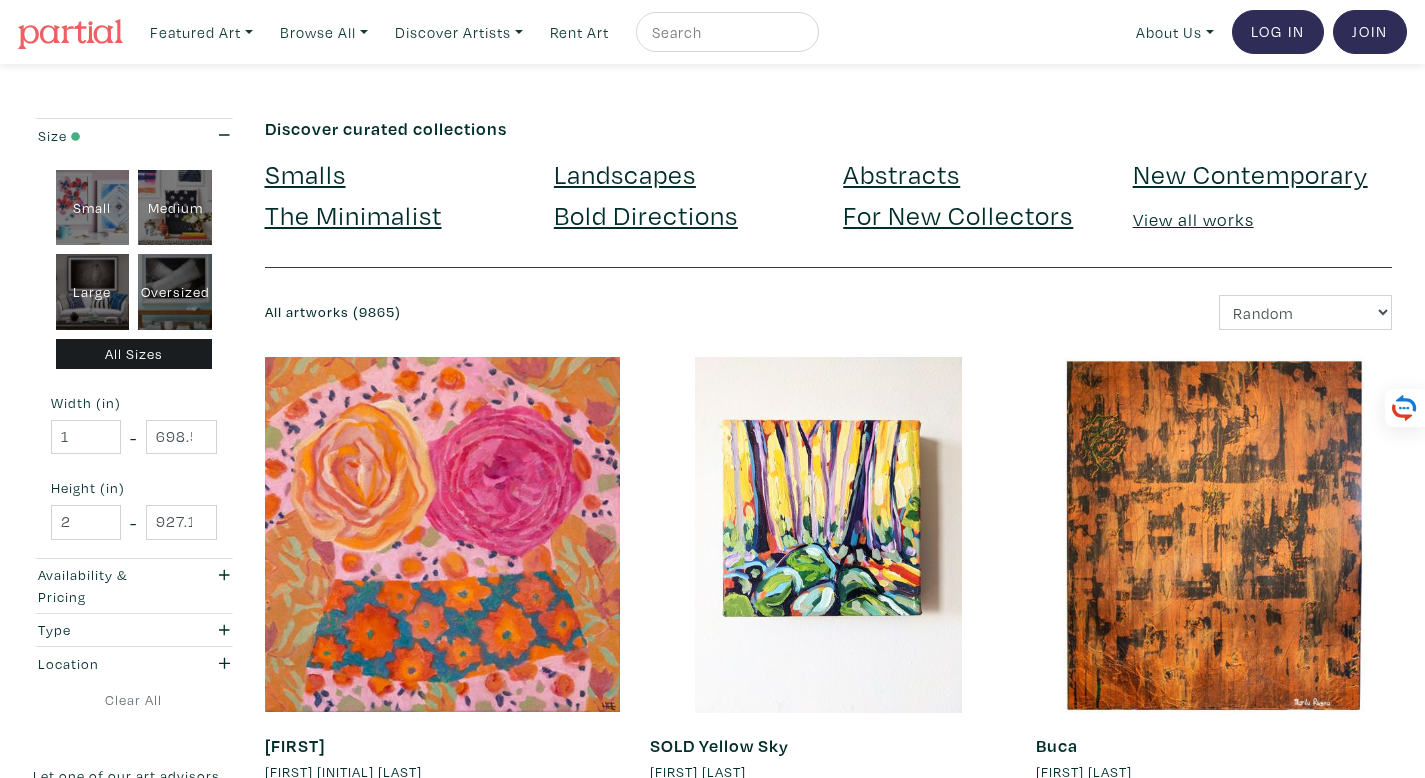scroll, scrollTop: 0, scrollLeft: 0, axis: both 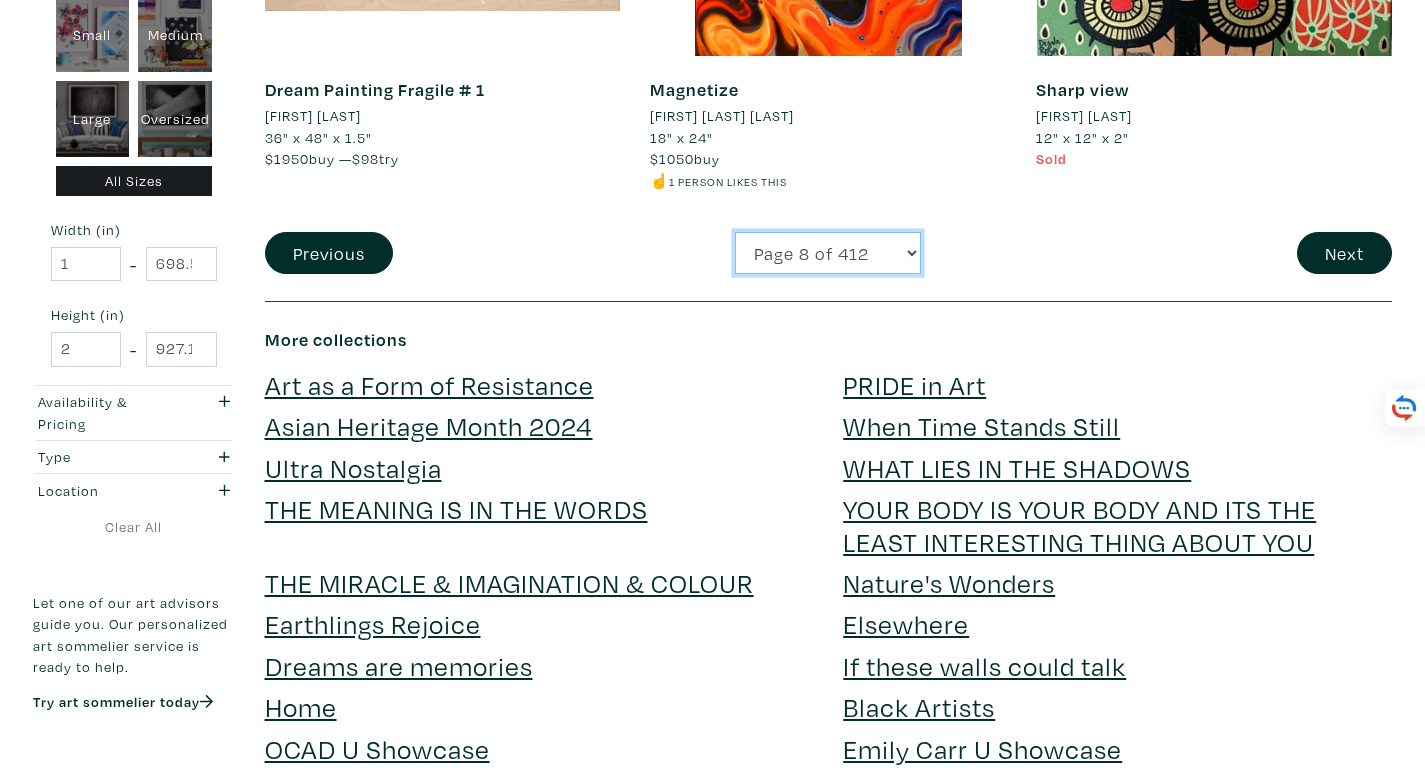 click on "Page 1 of 412
Page 2 of 412
Page 3 of 412
Page 4 of 412
Page 5 of 412
Page 6 of 412
Page 7 of 412
Page 8 of 412
Page 9 of 412
Page 10 of 412
Page 11 of 412
Page 12 of 412
Page 13 of 412
Page 14 of 412
Page 15 of 412
Page 16 of 412
Page 17 of 412
Page 18 of 412
Page 19 of 412
Page 20 of 412
Page 21 of 412
Page 22 of 412
Page 23 of 412
Page 24 of 412
Page 25 of 412
Page 26 of 412
Page 27 of 412
Page 28 of 412" at bounding box center (828, 253) 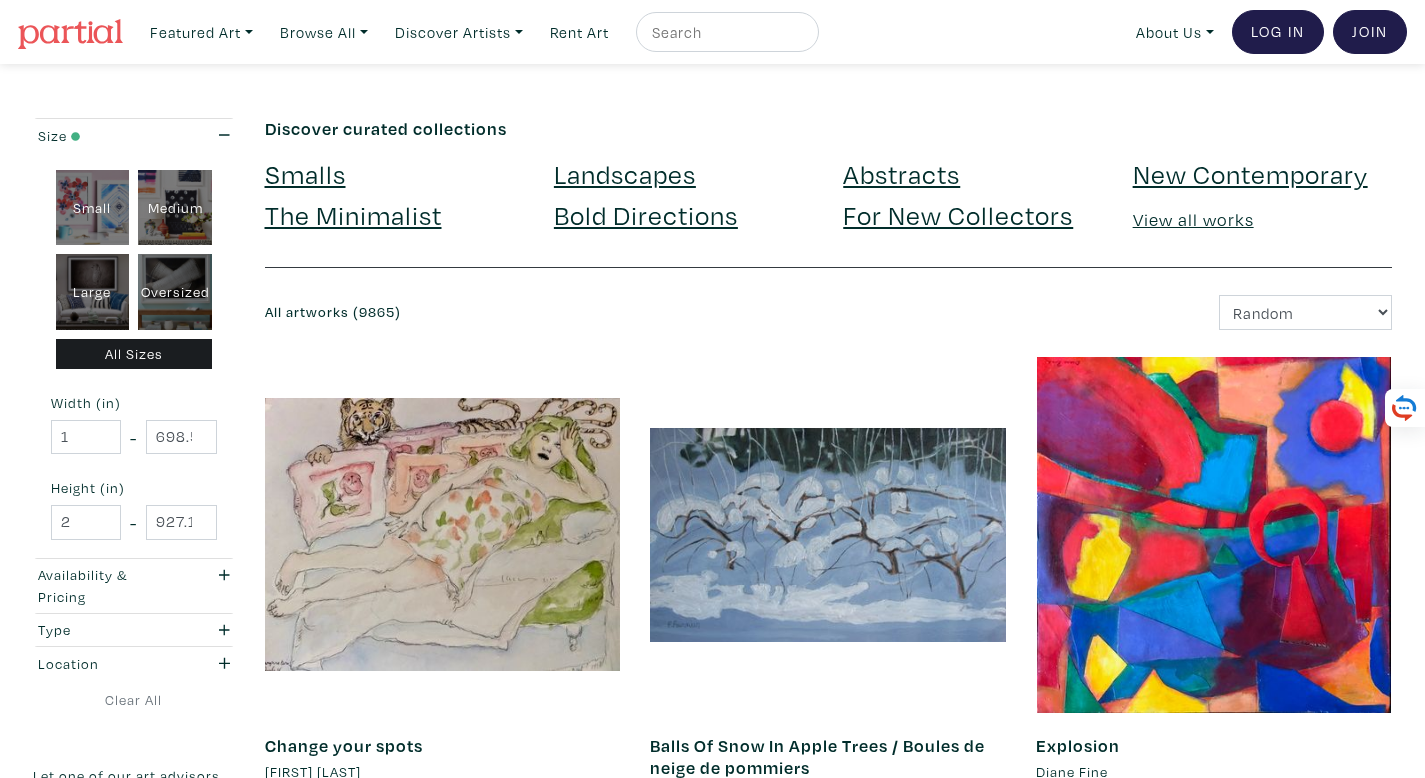 scroll, scrollTop: 0, scrollLeft: 0, axis: both 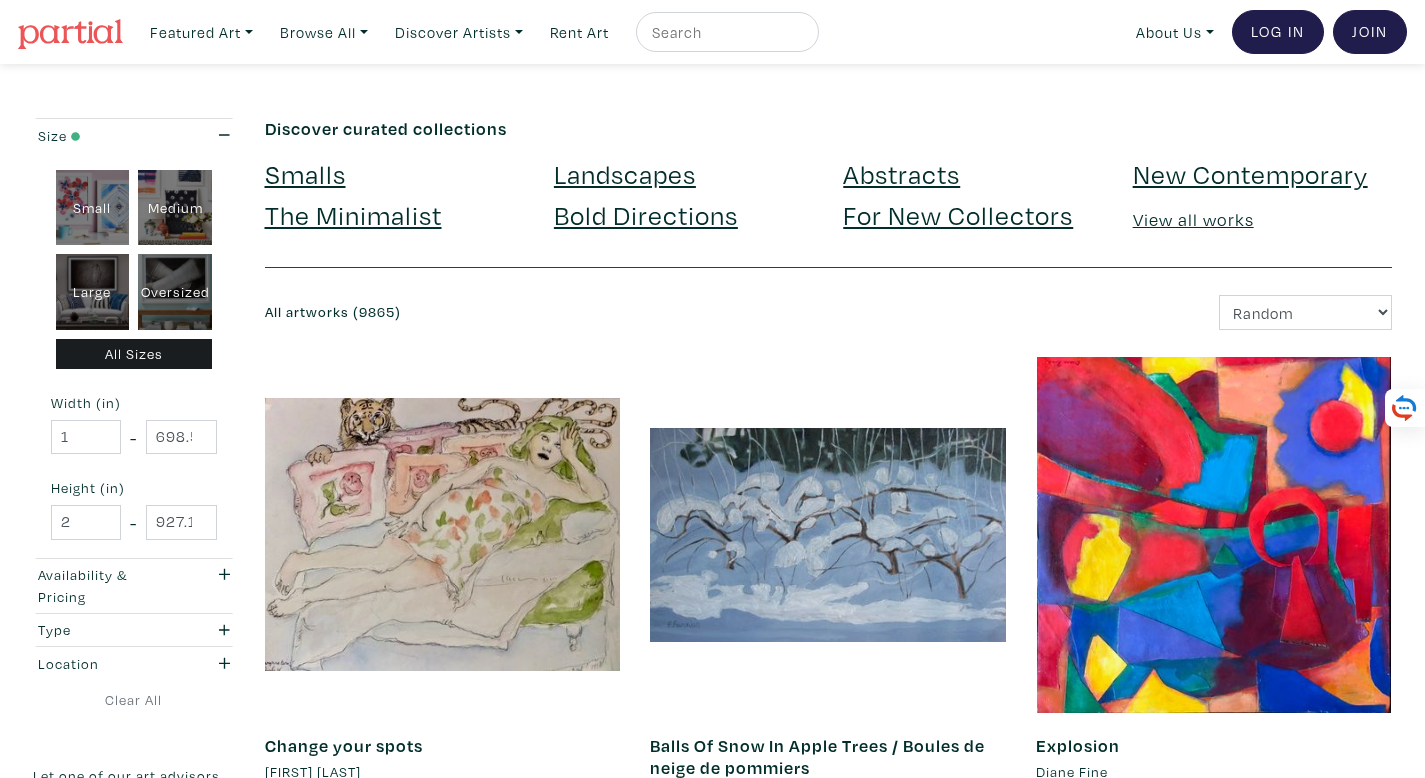 click at bounding box center (725, 32) 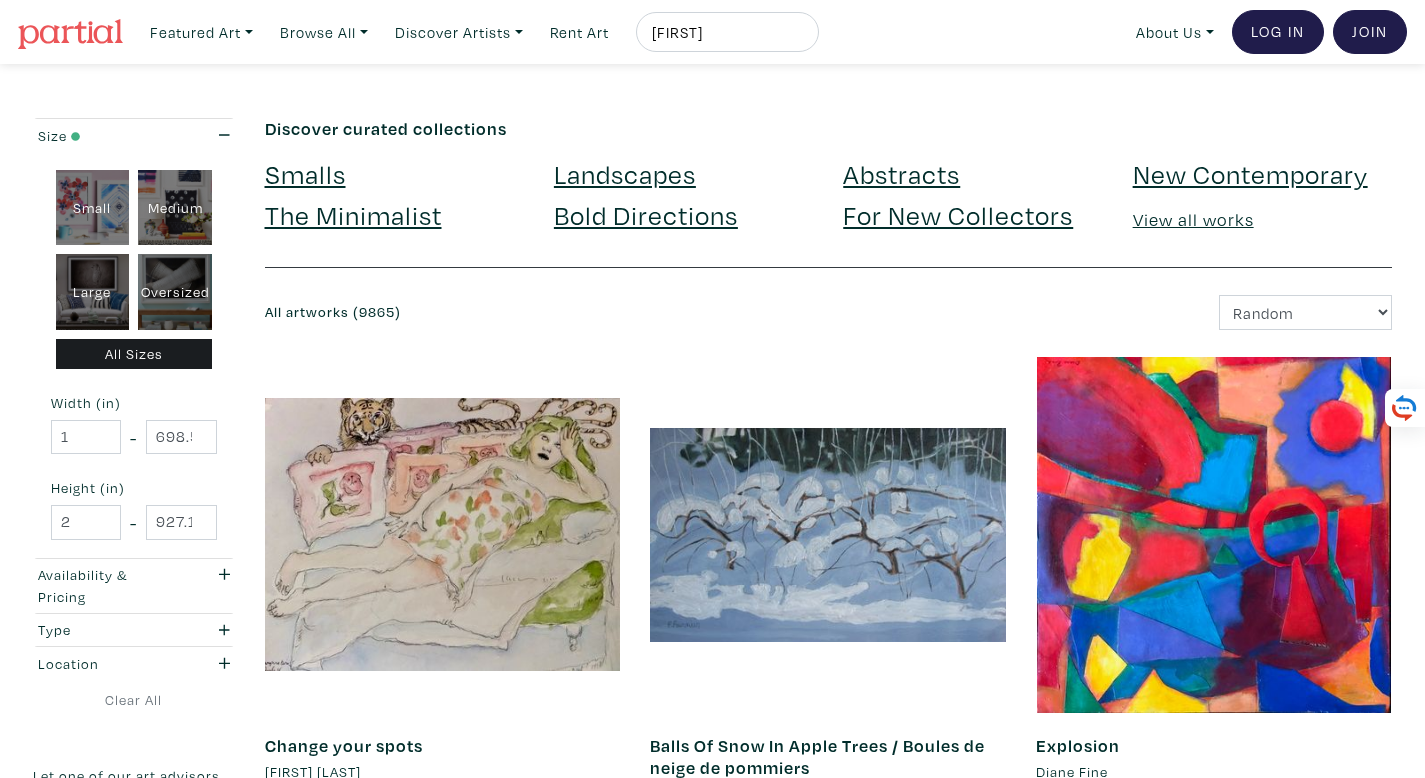 type on "[FIRST]" 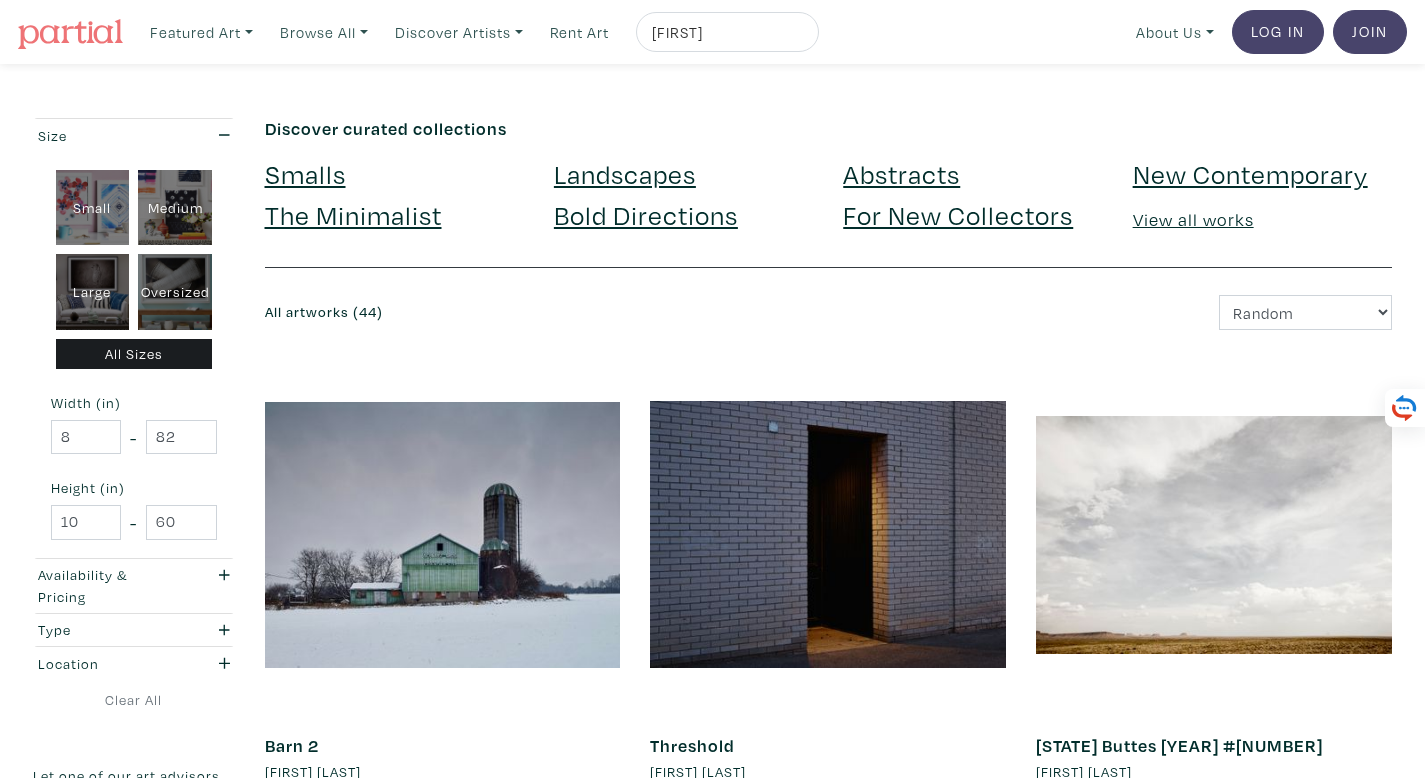 scroll, scrollTop: 0, scrollLeft: 0, axis: both 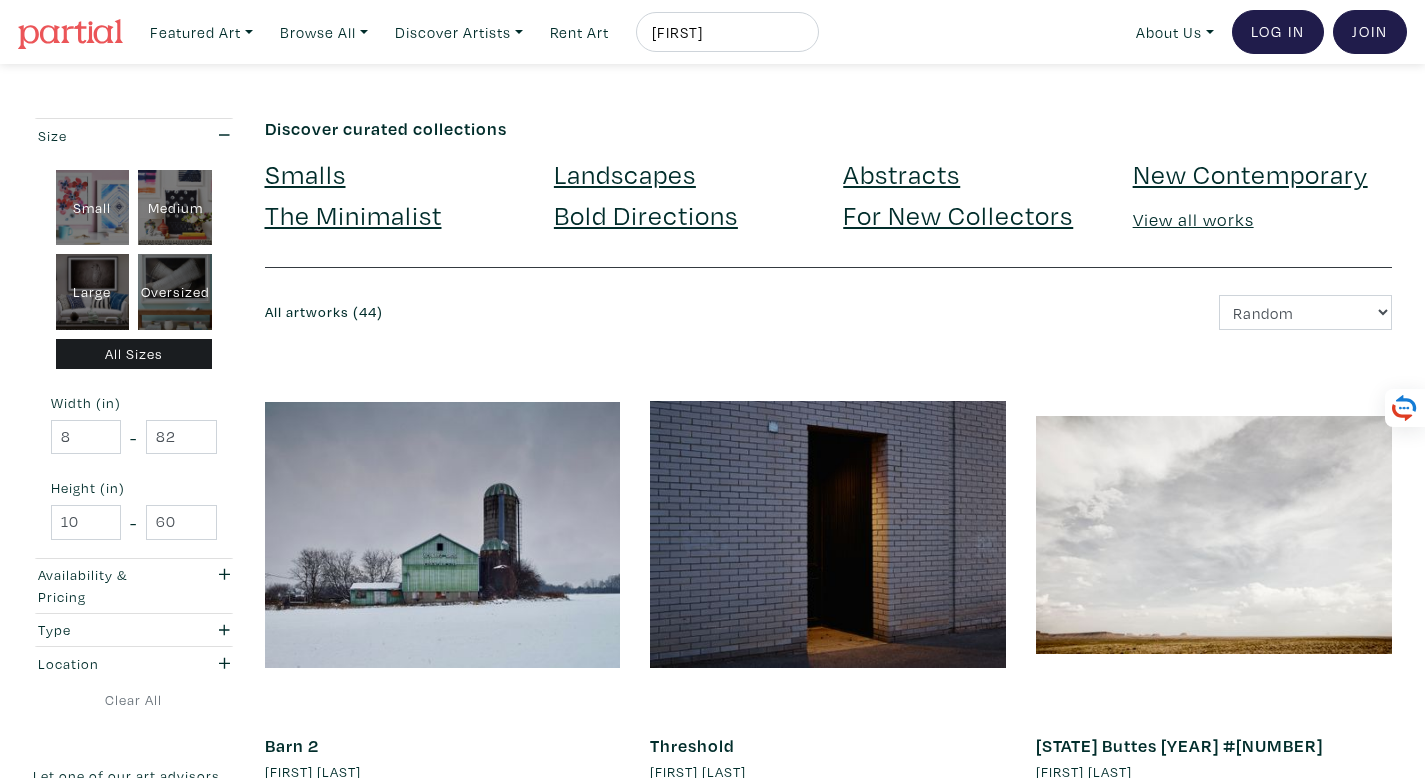 click on "peter" at bounding box center [725, 32] 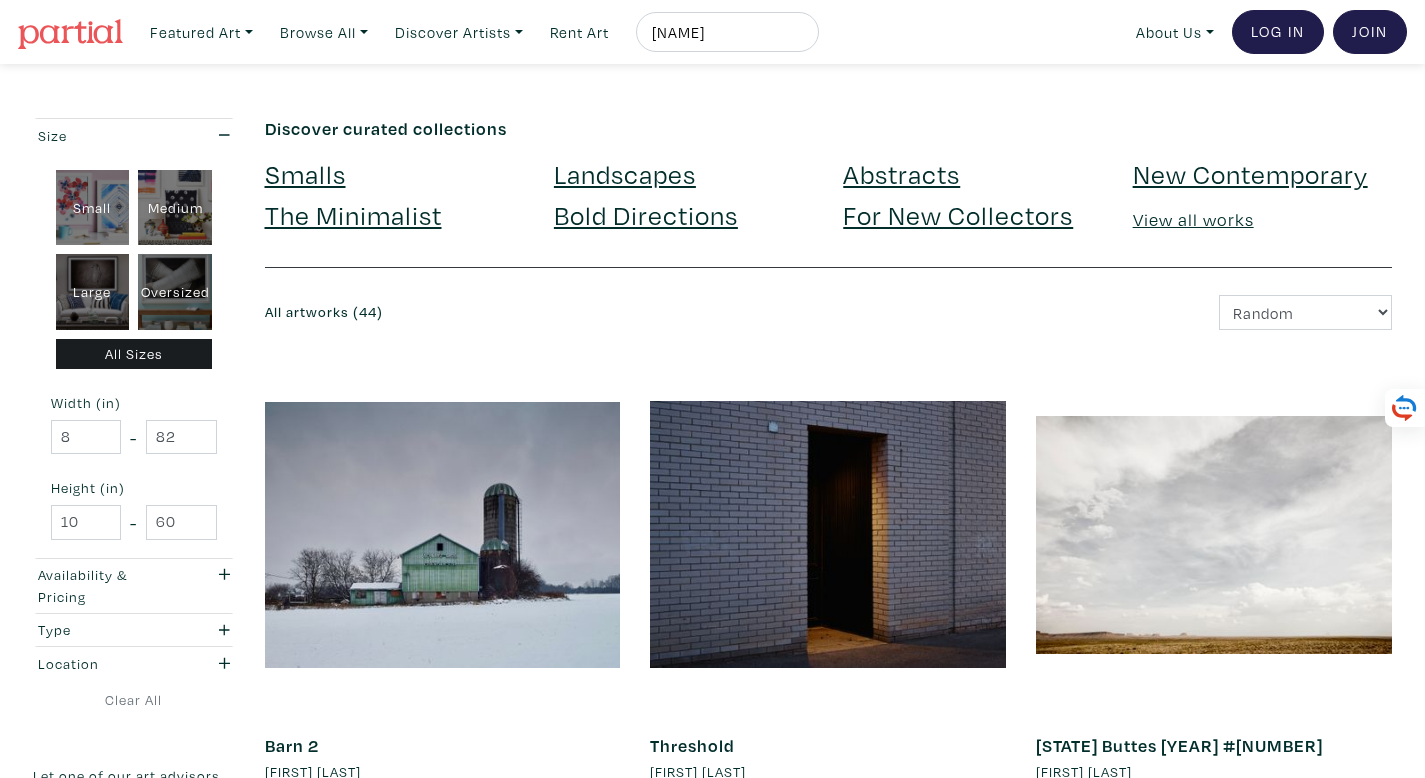 type on "pete" 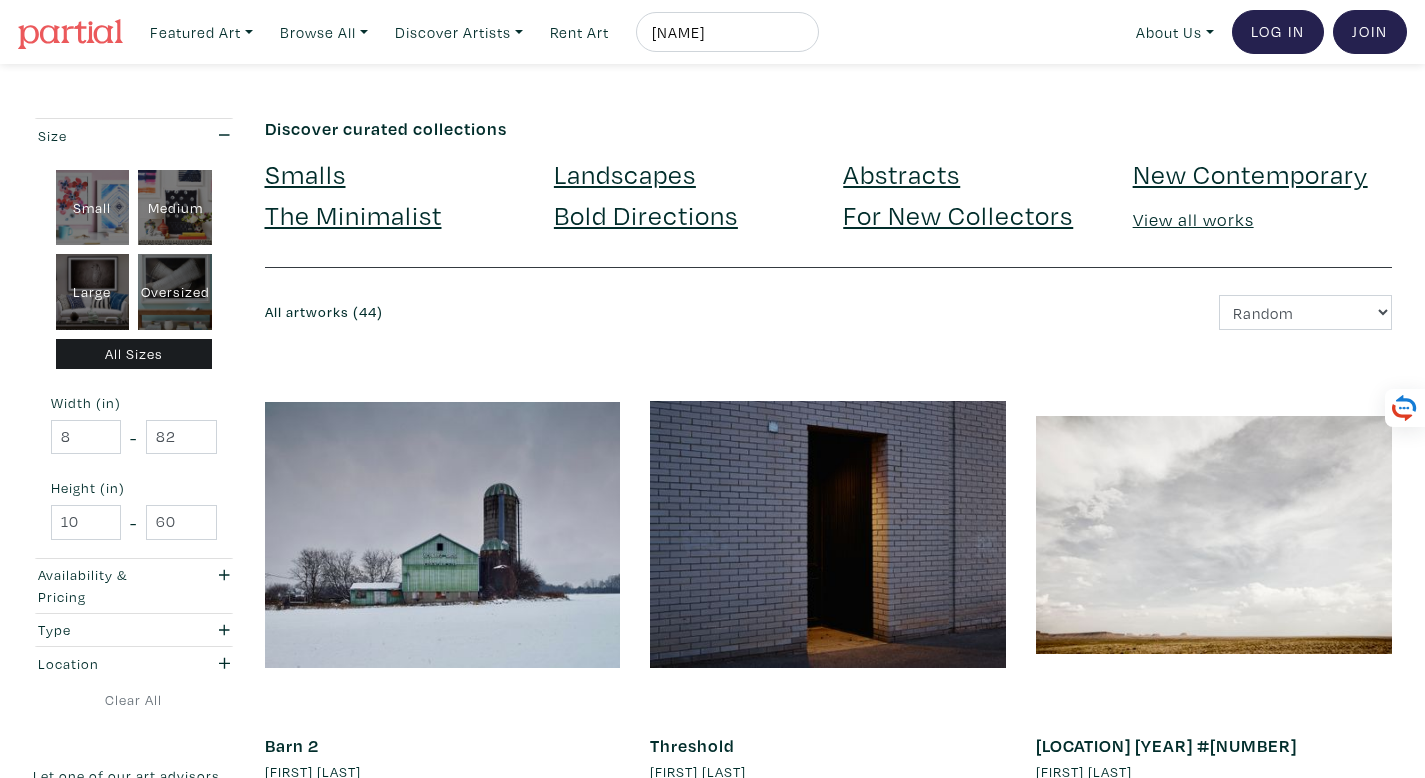 scroll, scrollTop: 0, scrollLeft: 0, axis: both 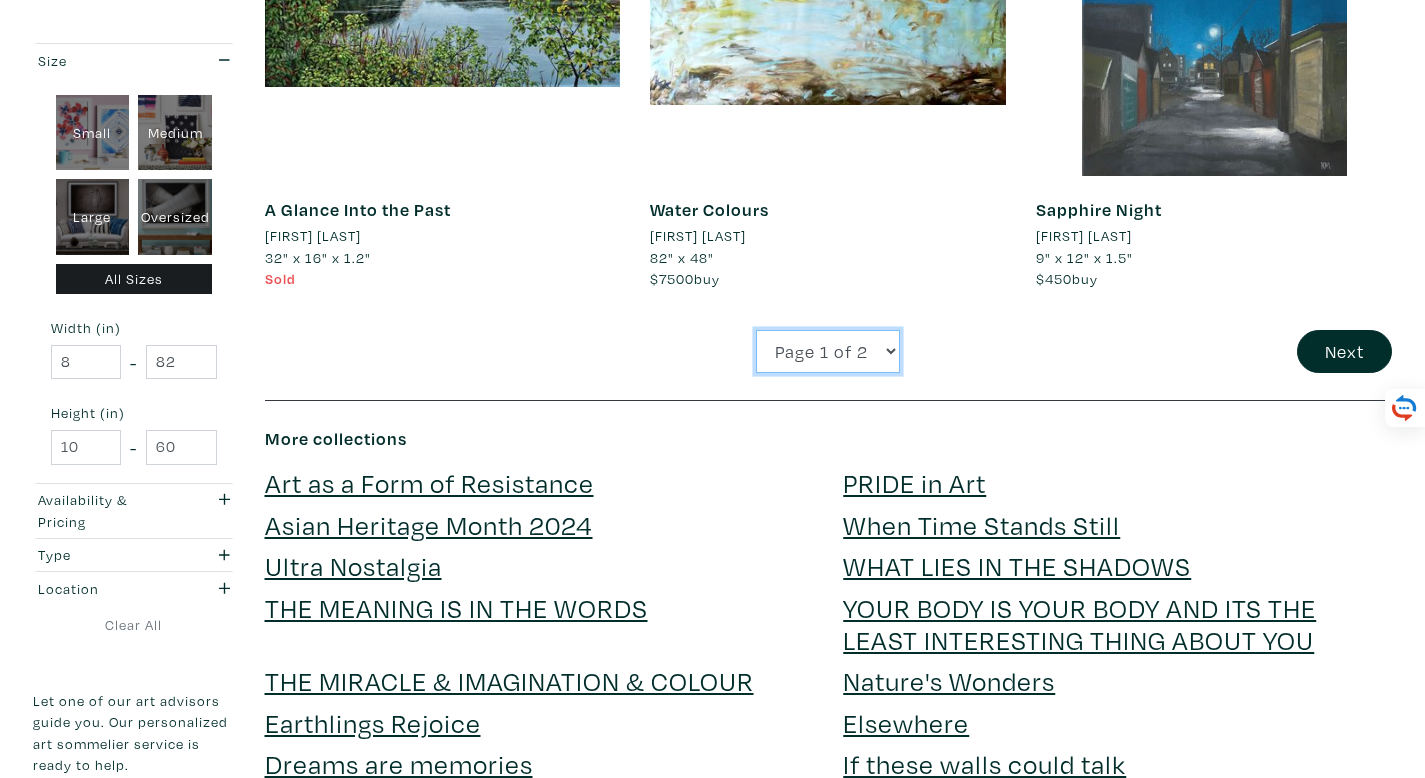 click on "Page 1 of 2
Page 2 of 2" at bounding box center [828, 351] 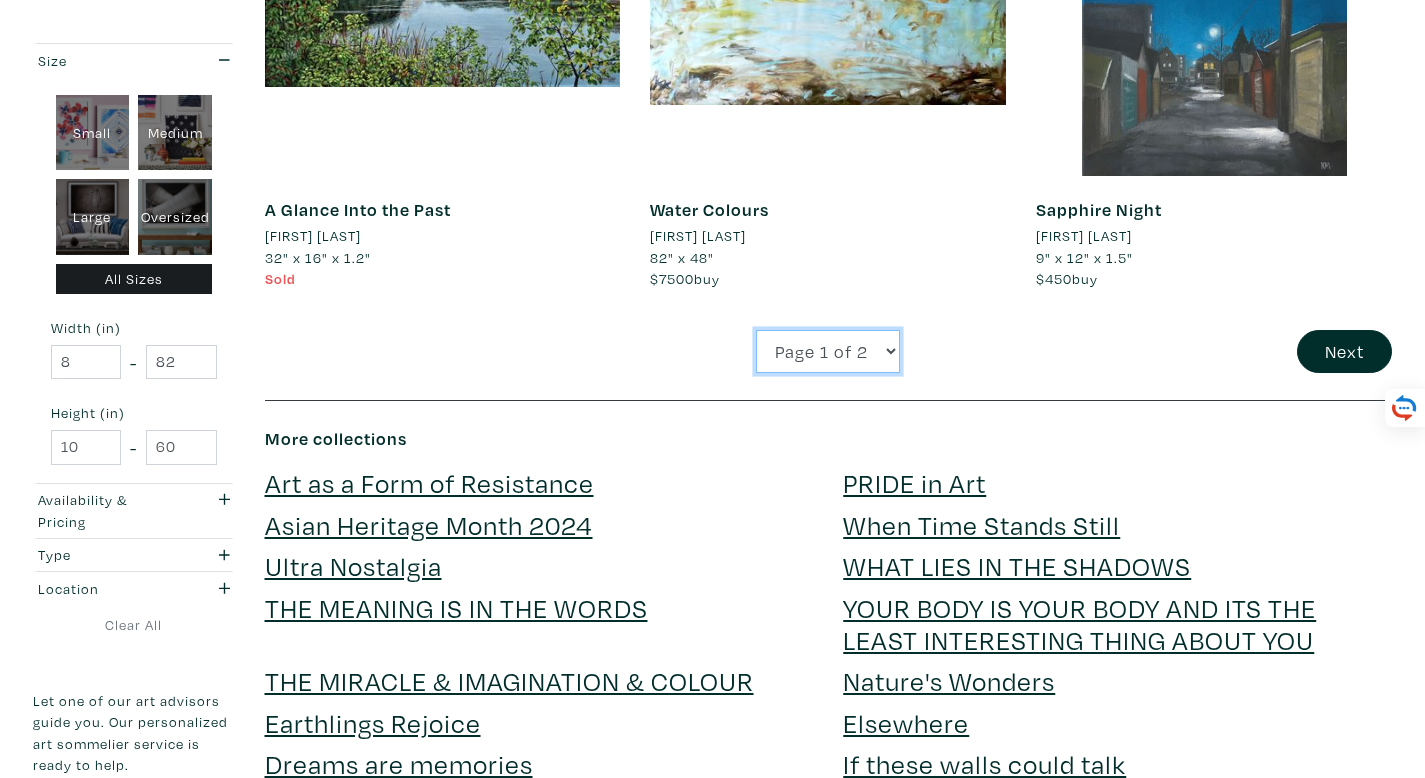 select on "2" 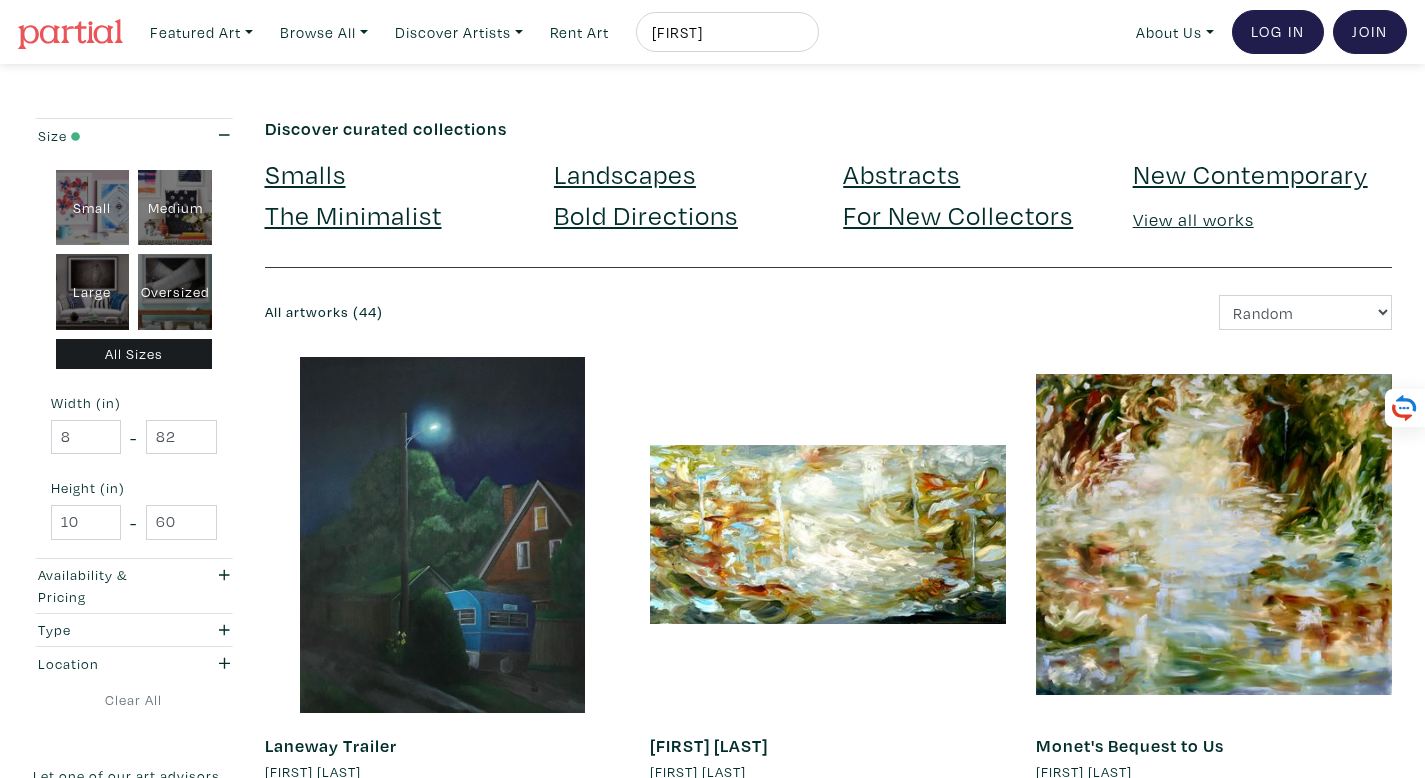 scroll, scrollTop: 0, scrollLeft: 0, axis: both 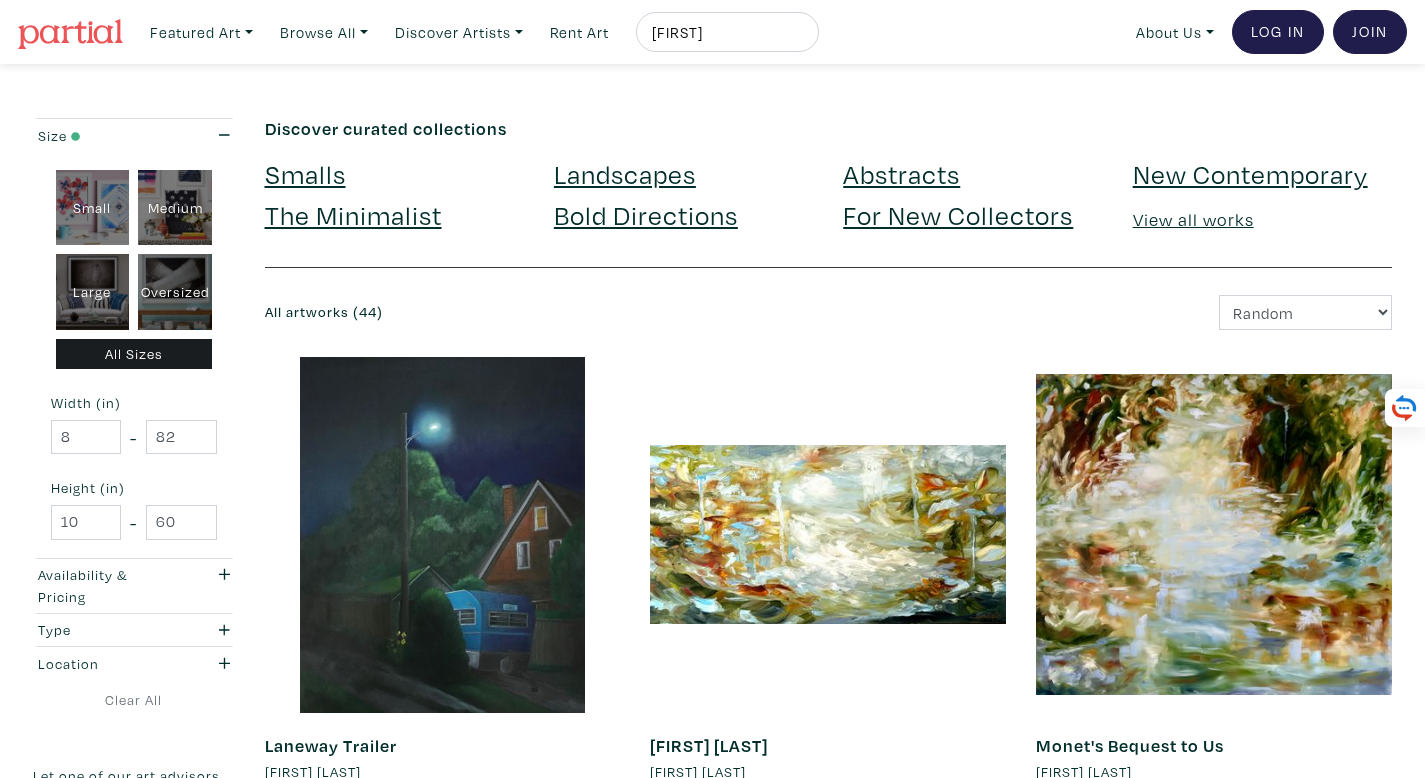 click on "New Contemporary" at bounding box center [1250, 173] 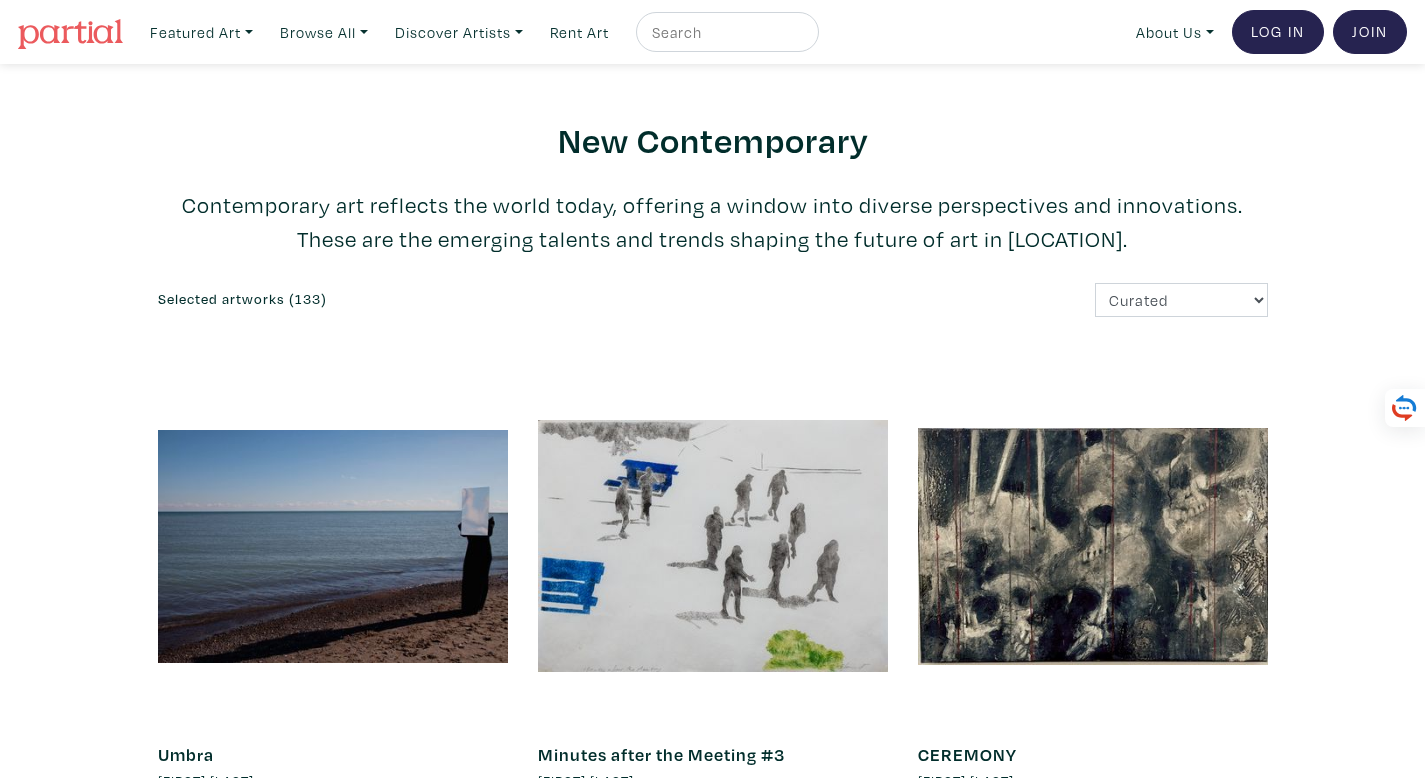 scroll, scrollTop: 0, scrollLeft: 0, axis: both 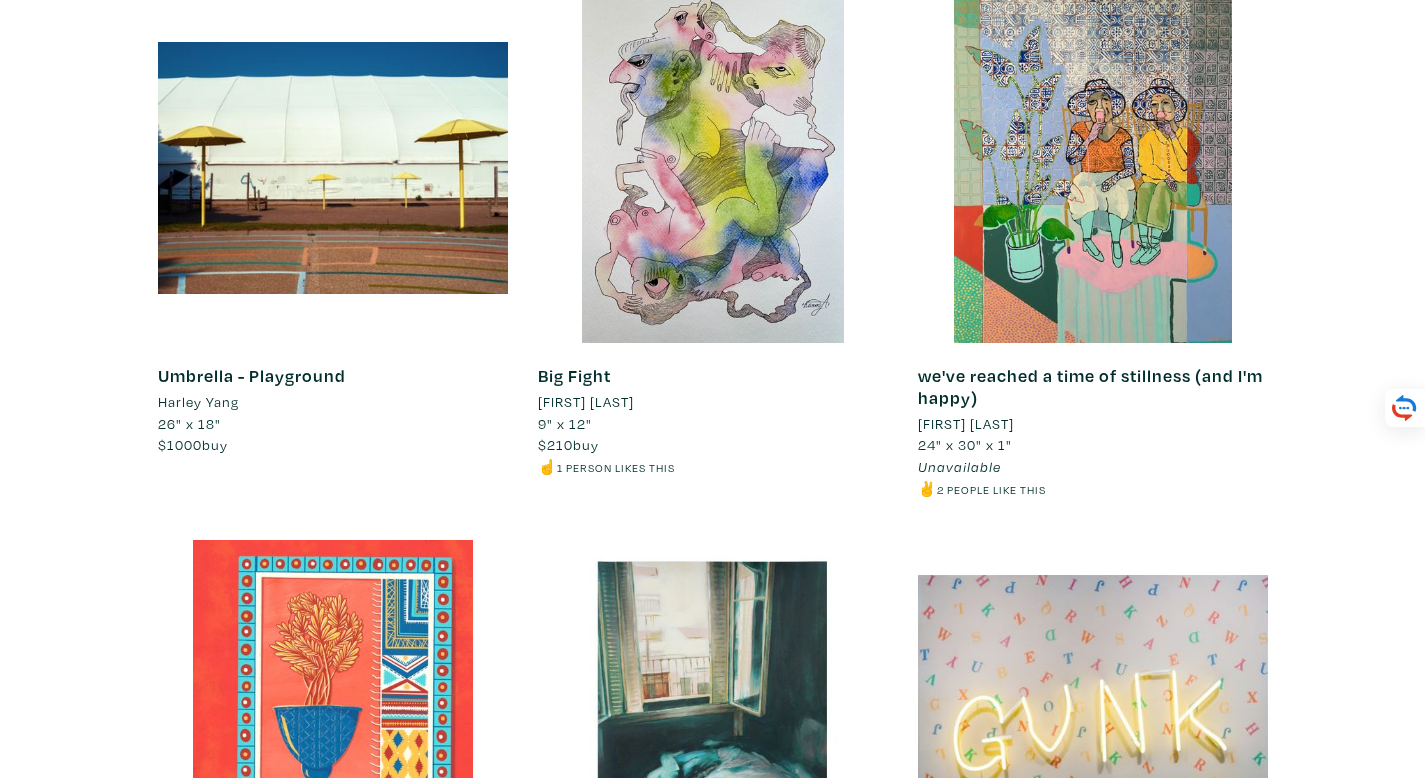 drag, startPoint x: 1430, startPoint y: 9, endPoint x: 1338, endPoint y: 352, distance: 355.12393 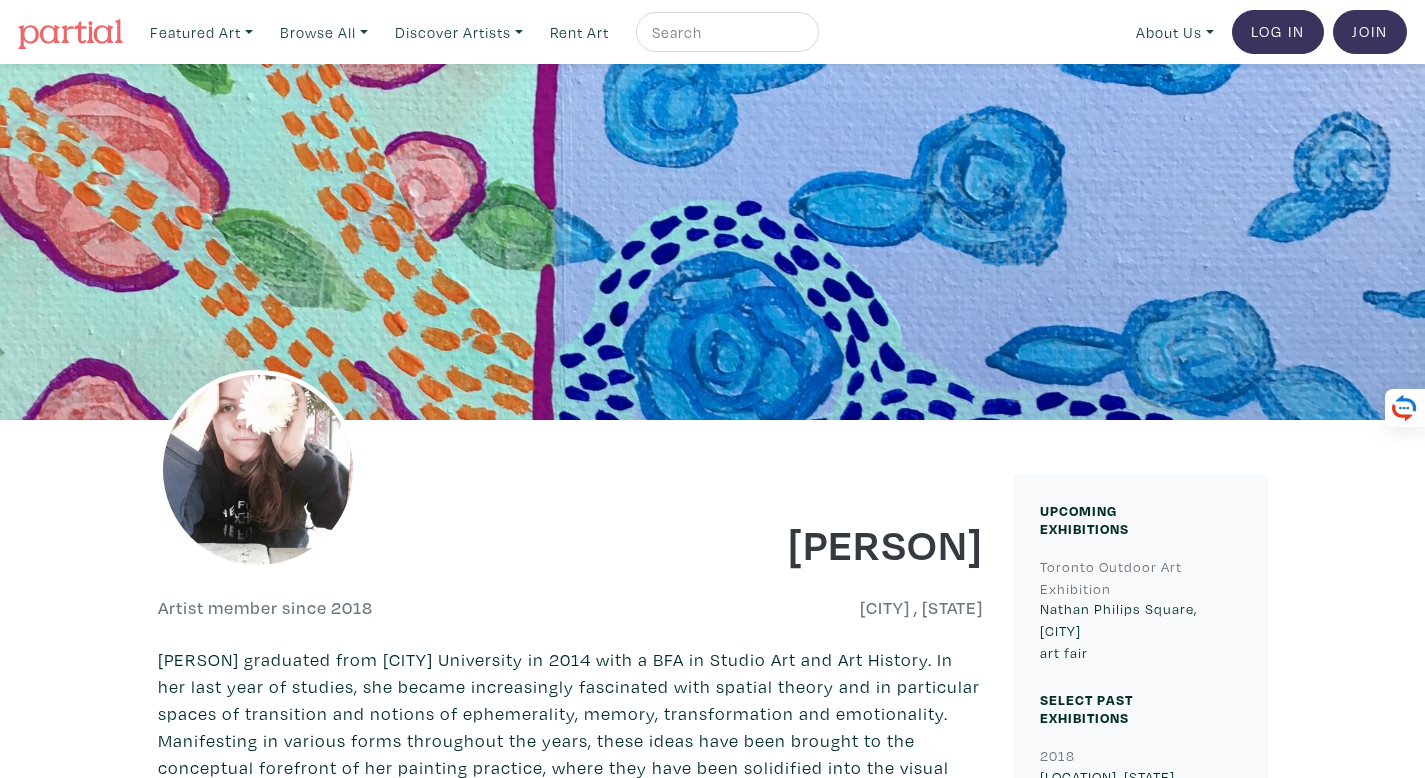 scroll, scrollTop: 0, scrollLeft: 0, axis: both 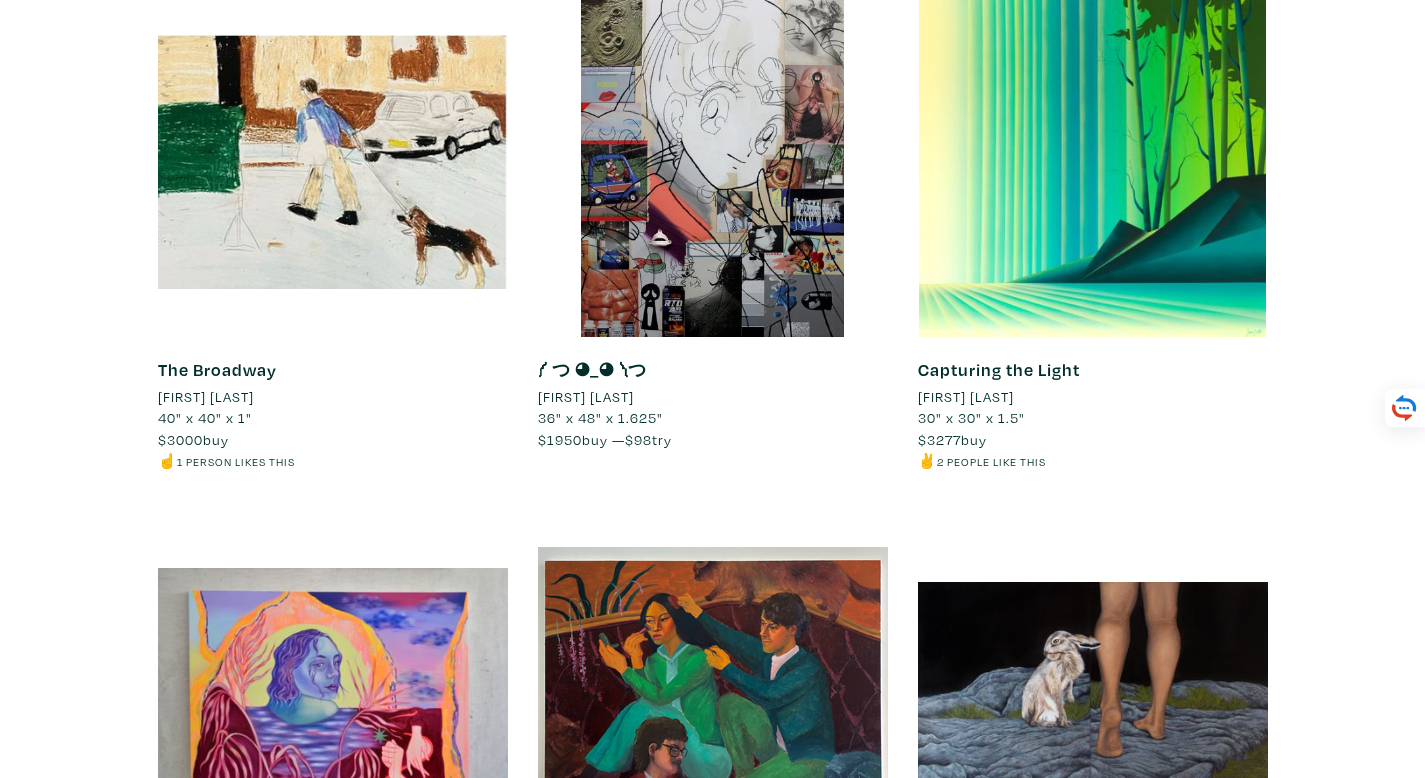 click at bounding box center [333, 162] 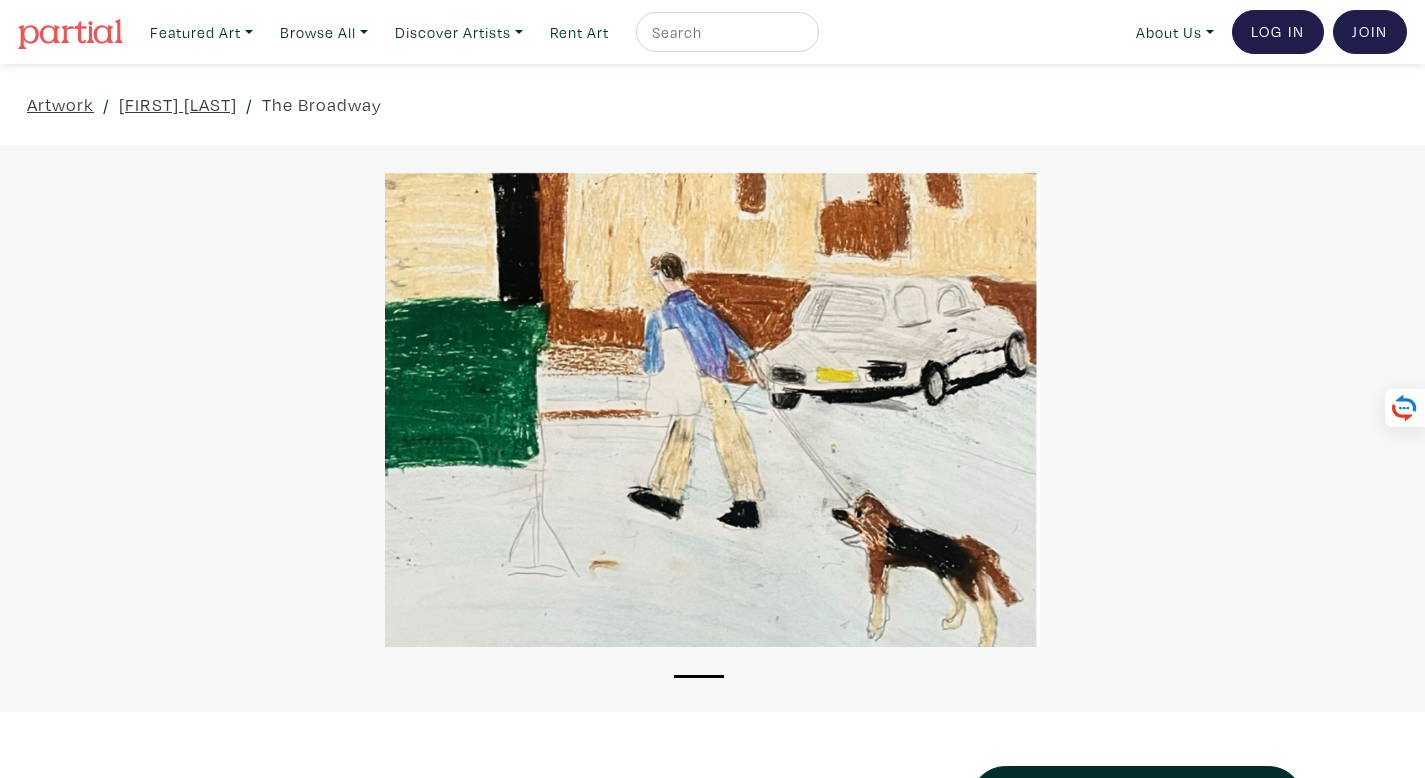 scroll, scrollTop: 0, scrollLeft: 0, axis: both 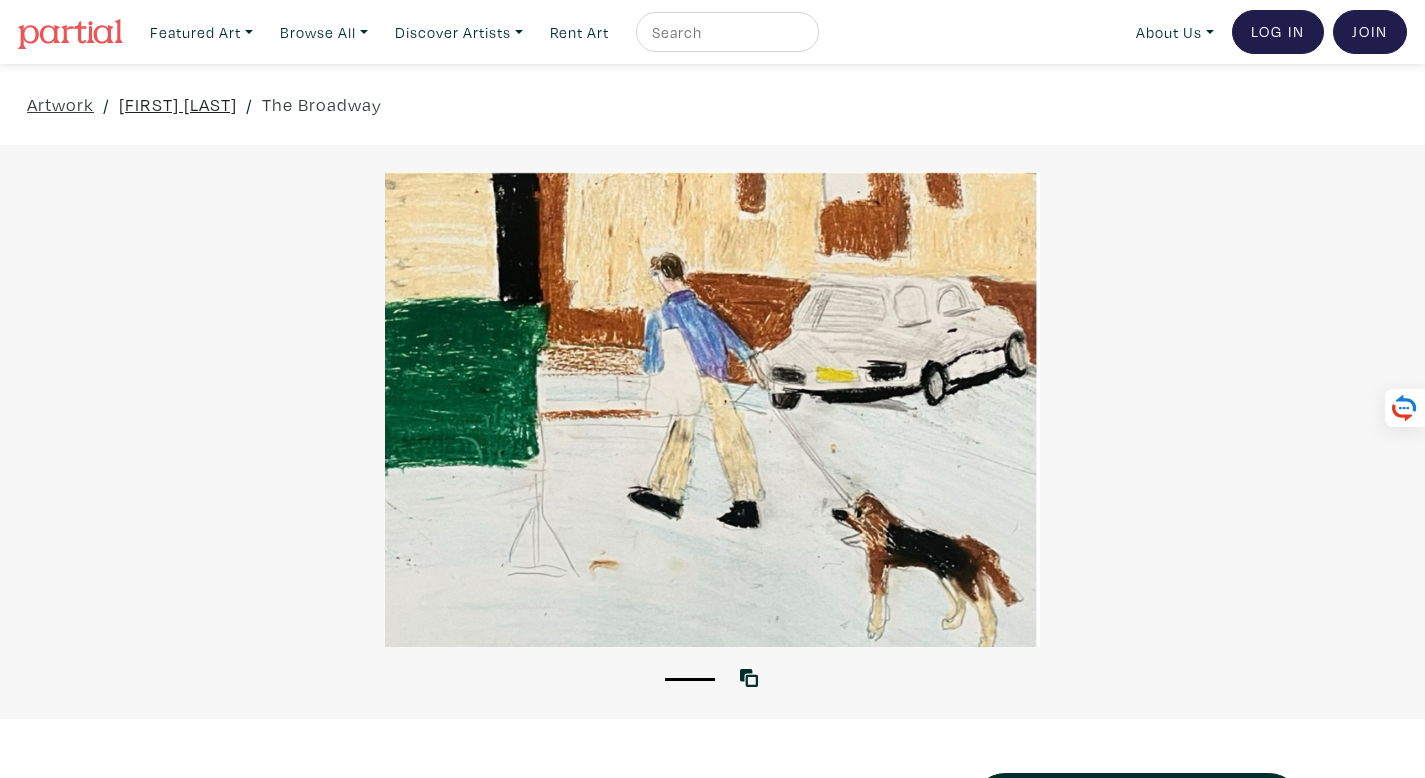 click on "[FIRST] [LAST]" at bounding box center [178, 104] 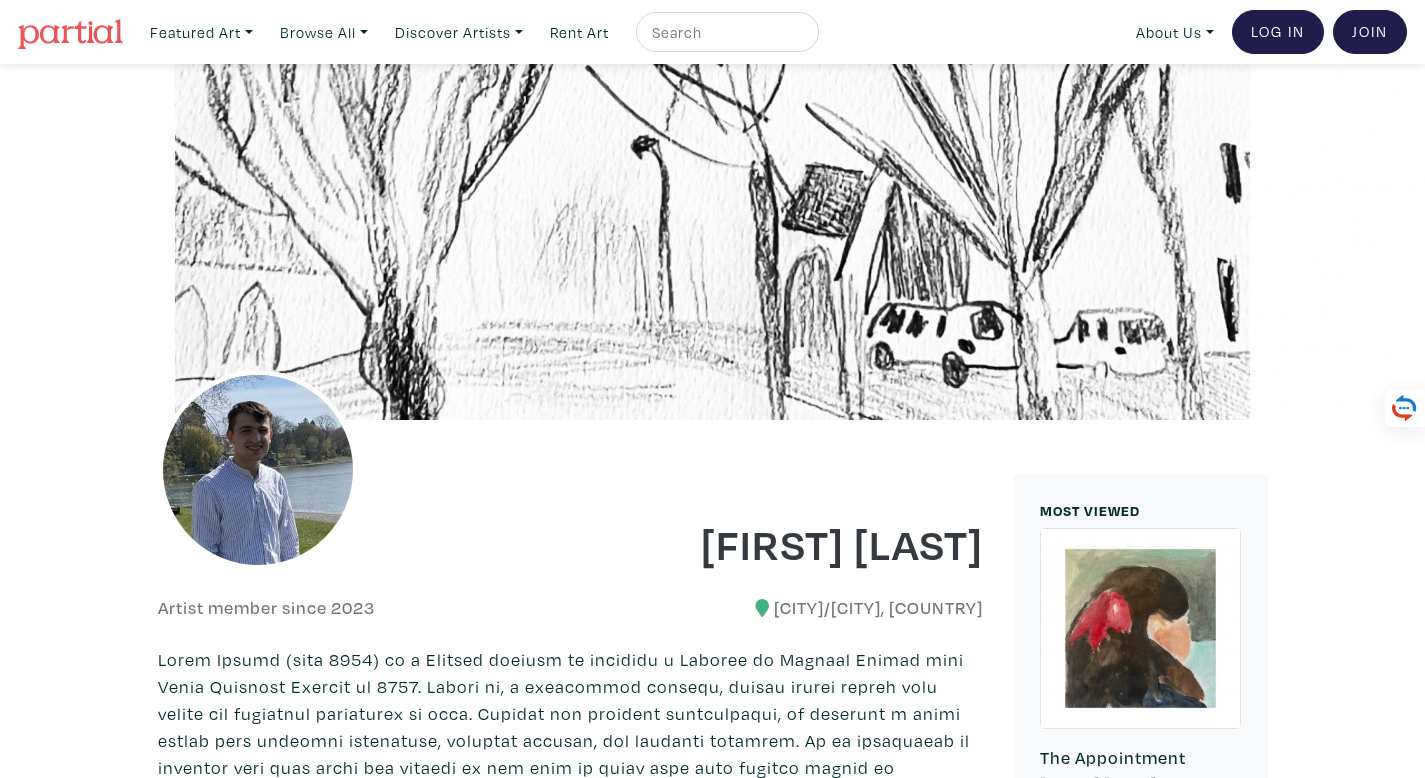scroll, scrollTop: 0, scrollLeft: 0, axis: both 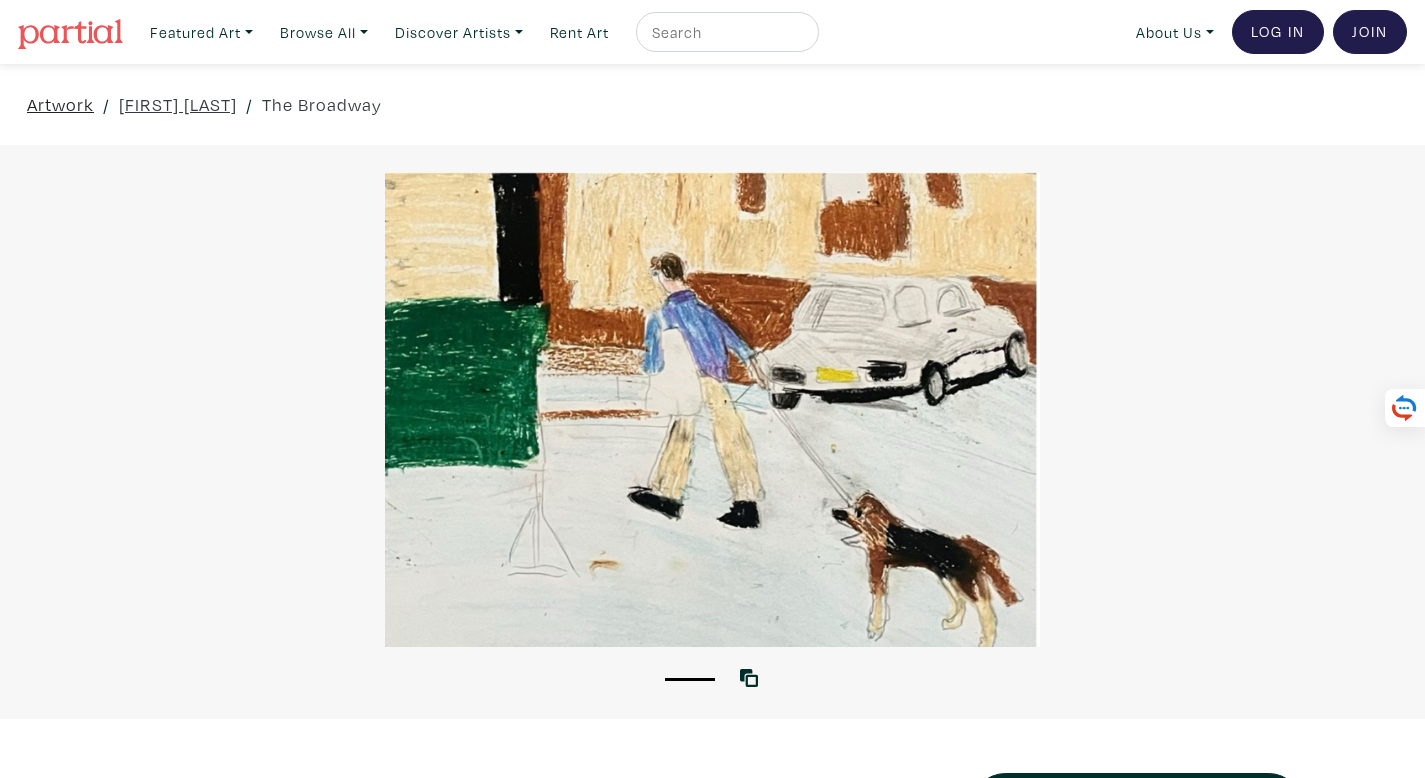 click on "Artwork" at bounding box center [60, 104] 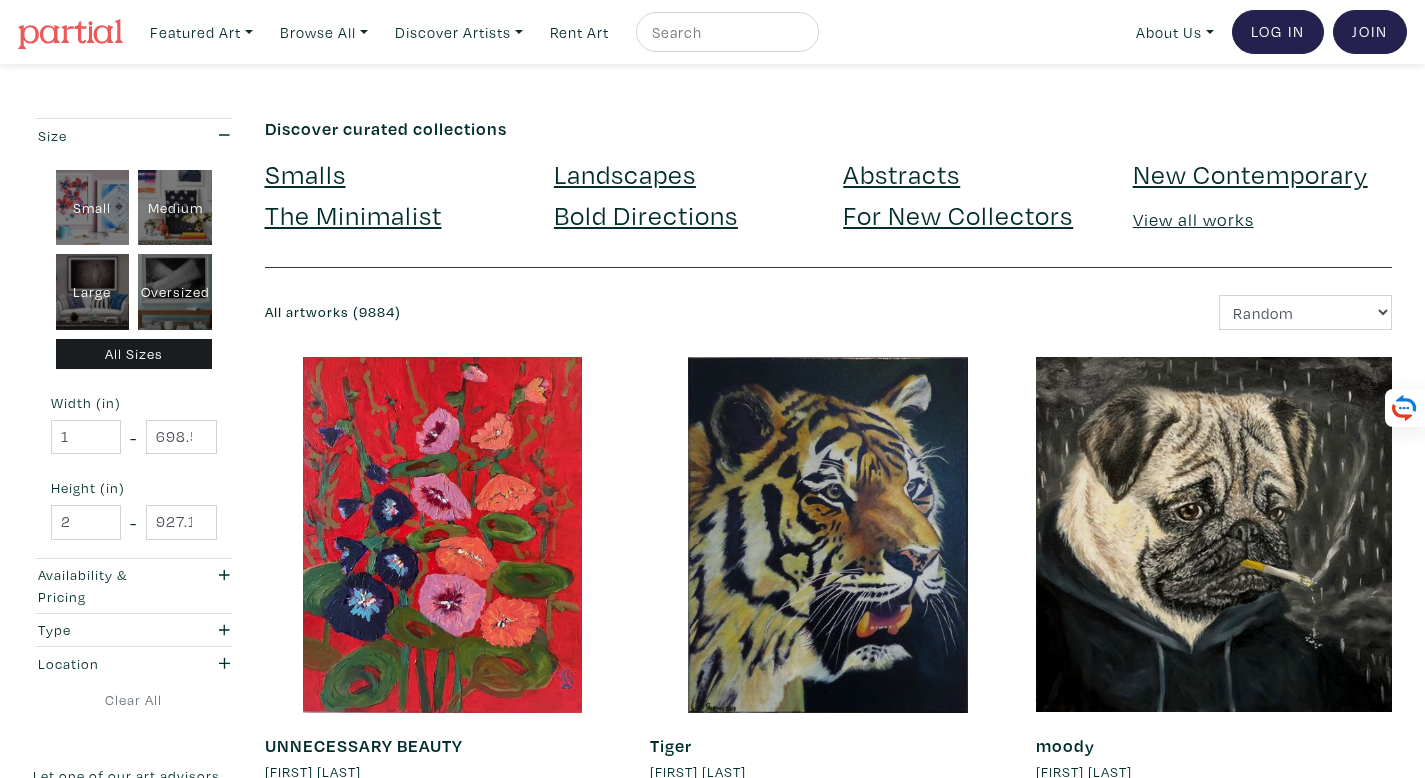 scroll, scrollTop: 0, scrollLeft: 0, axis: both 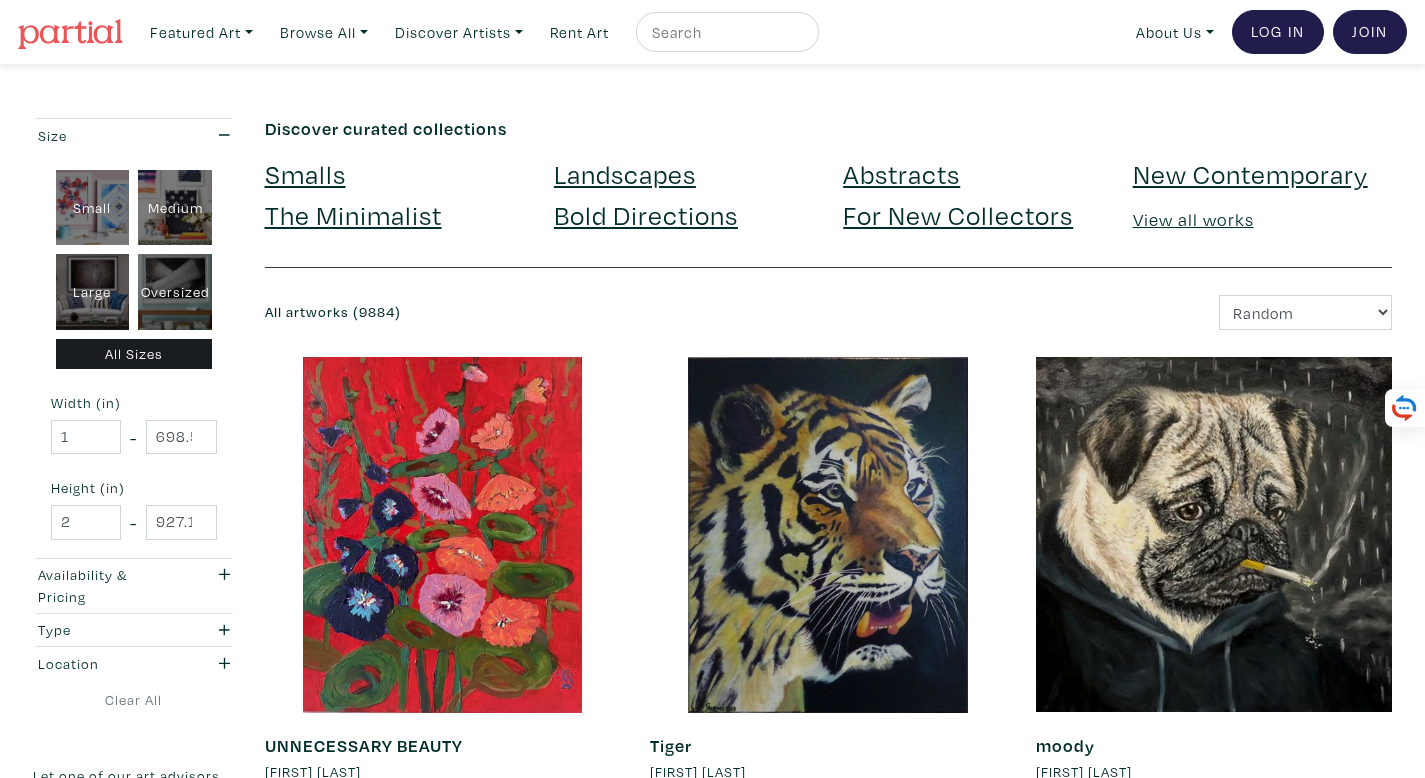 click at bounding box center [725, 32] 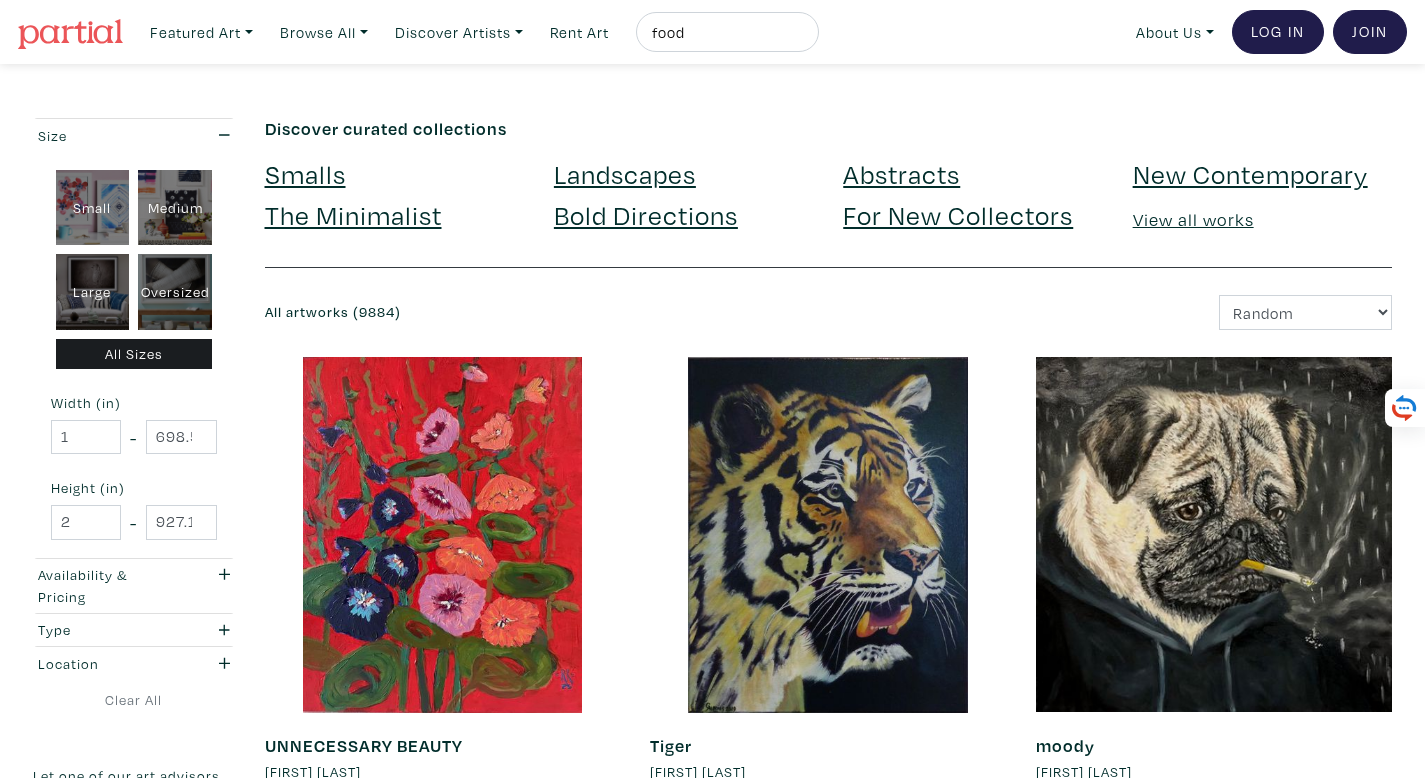 type on "food" 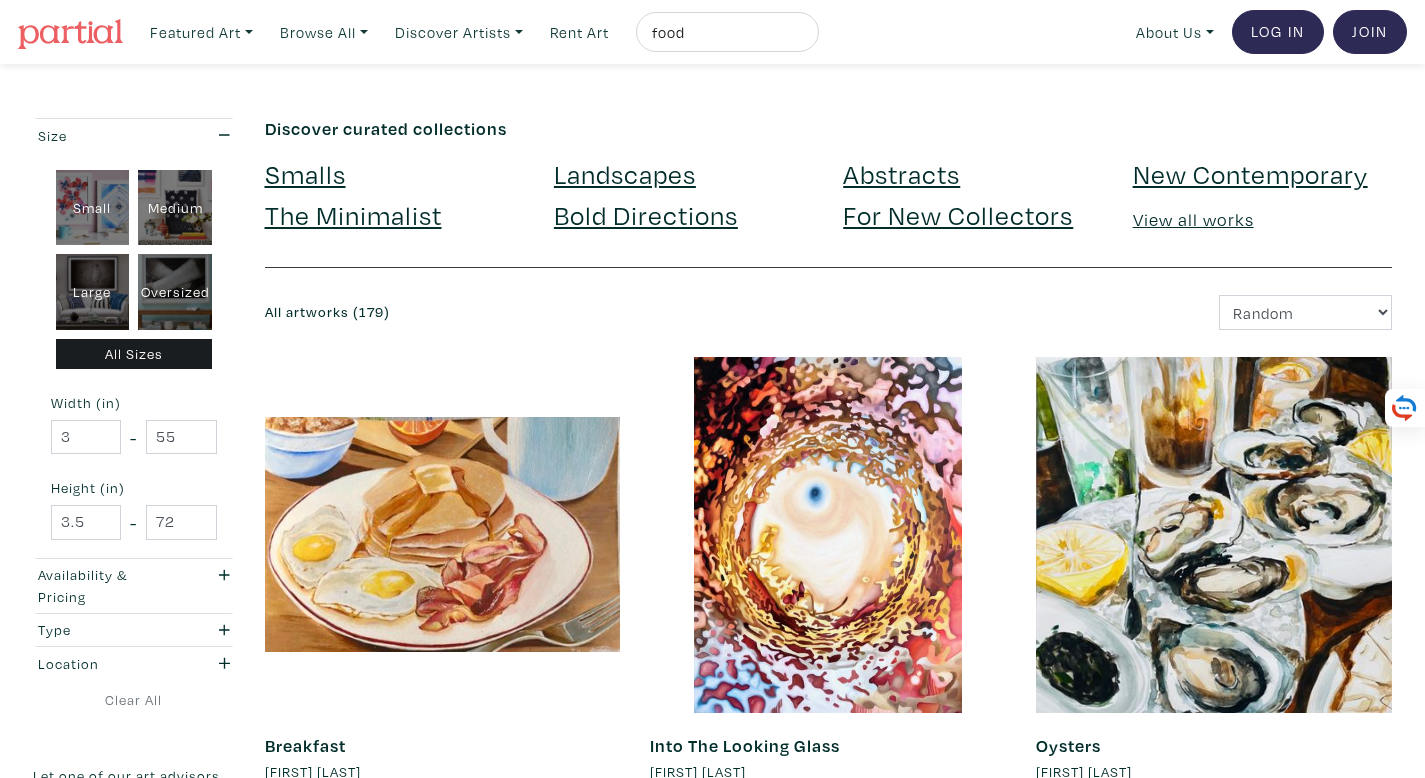 scroll, scrollTop: 0, scrollLeft: 0, axis: both 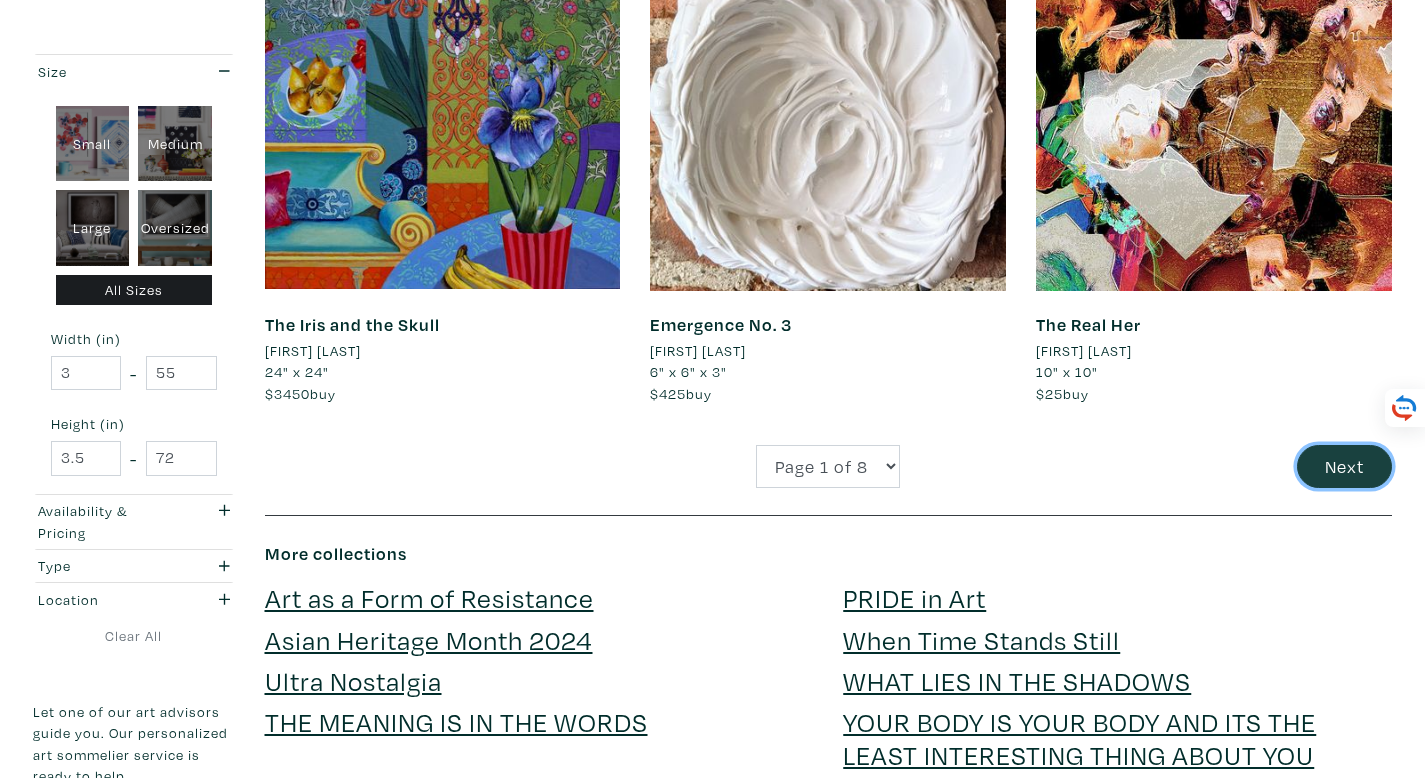 click on "Next" at bounding box center (1344, 466) 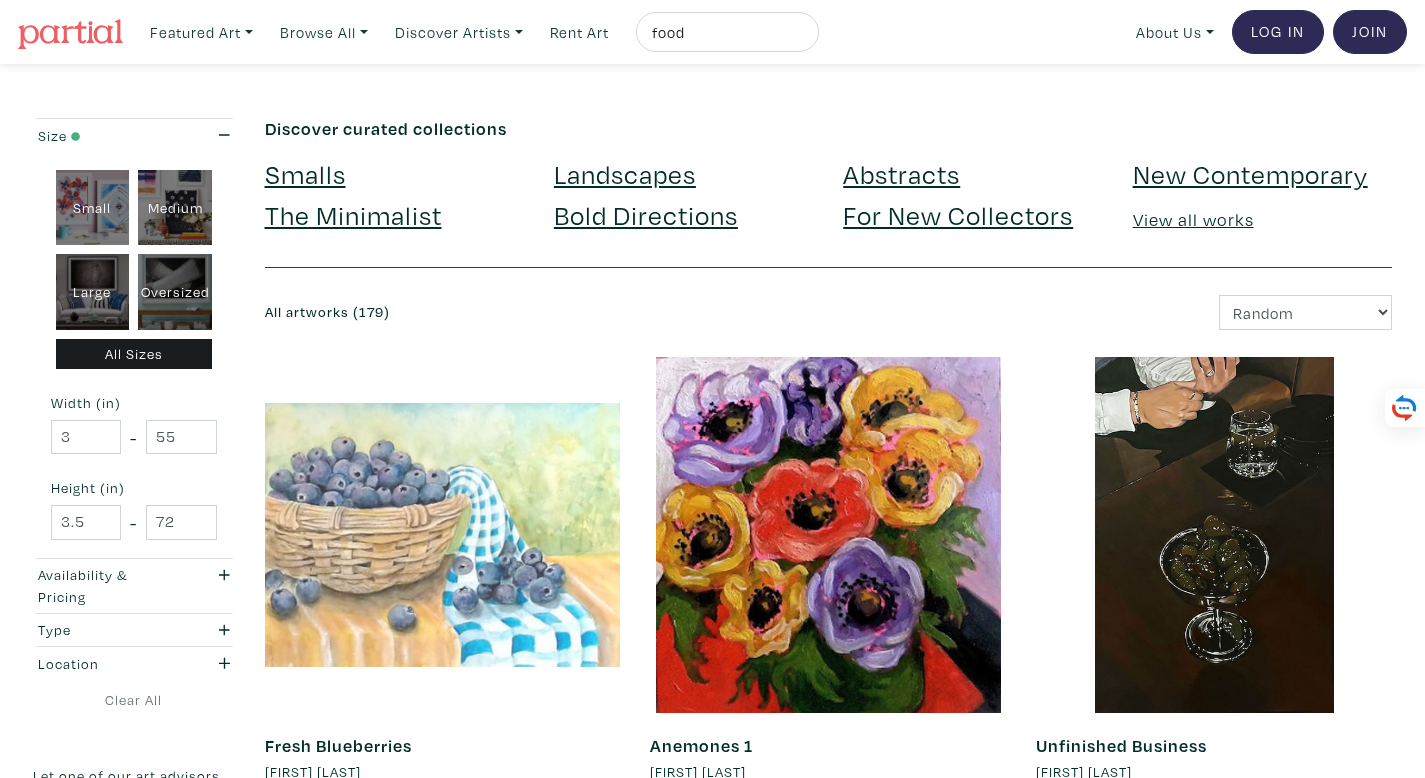 scroll, scrollTop: 0, scrollLeft: 0, axis: both 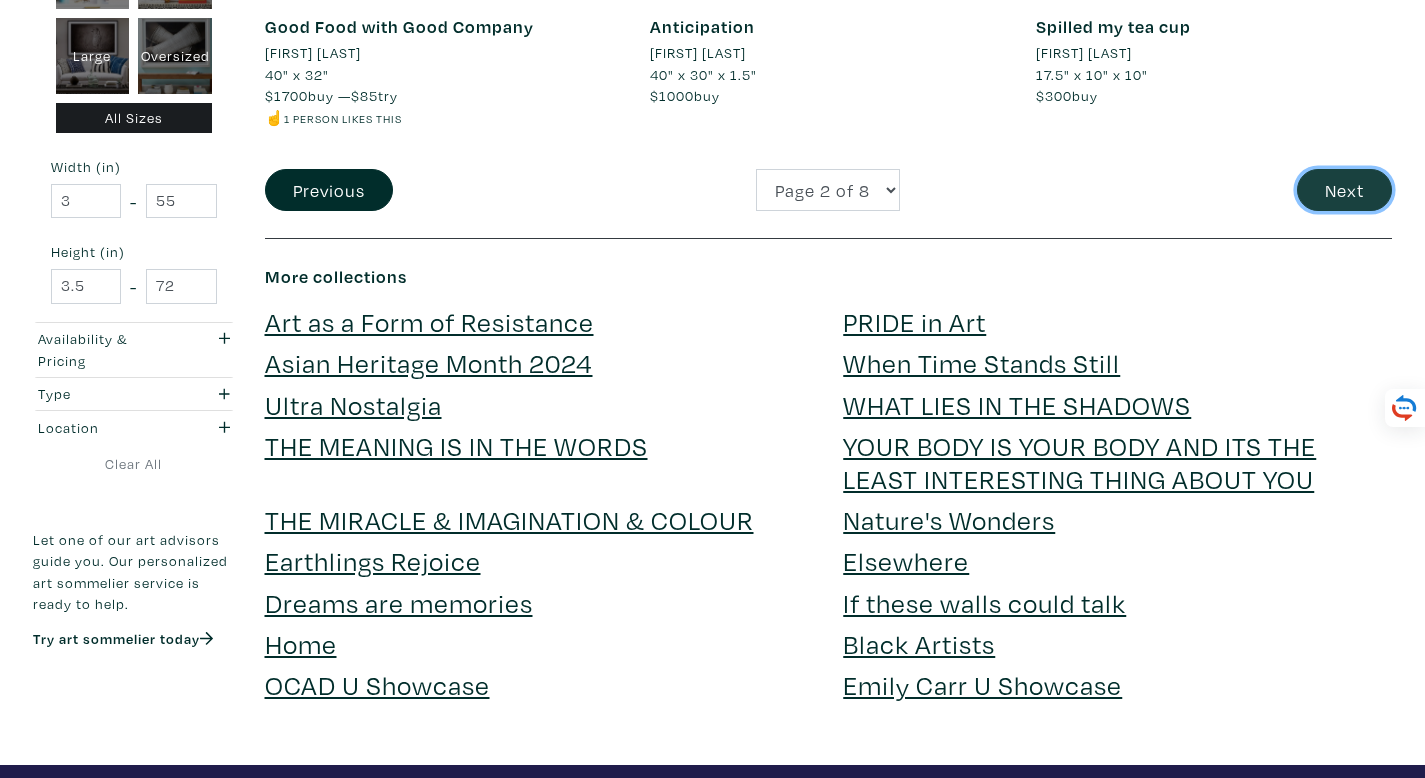 click on "Next" at bounding box center [1344, 190] 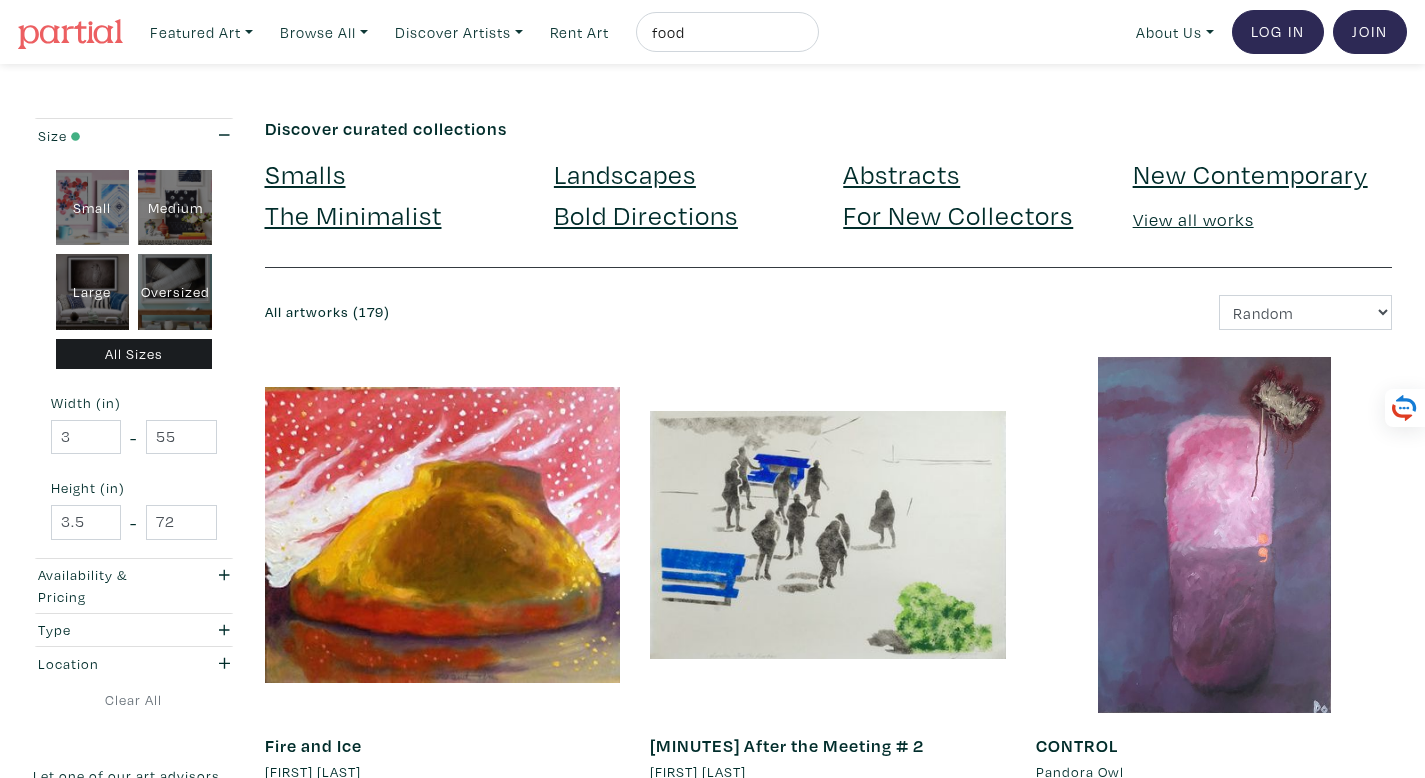 scroll, scrollTop: 0, scrollLeft: 0, axis: both 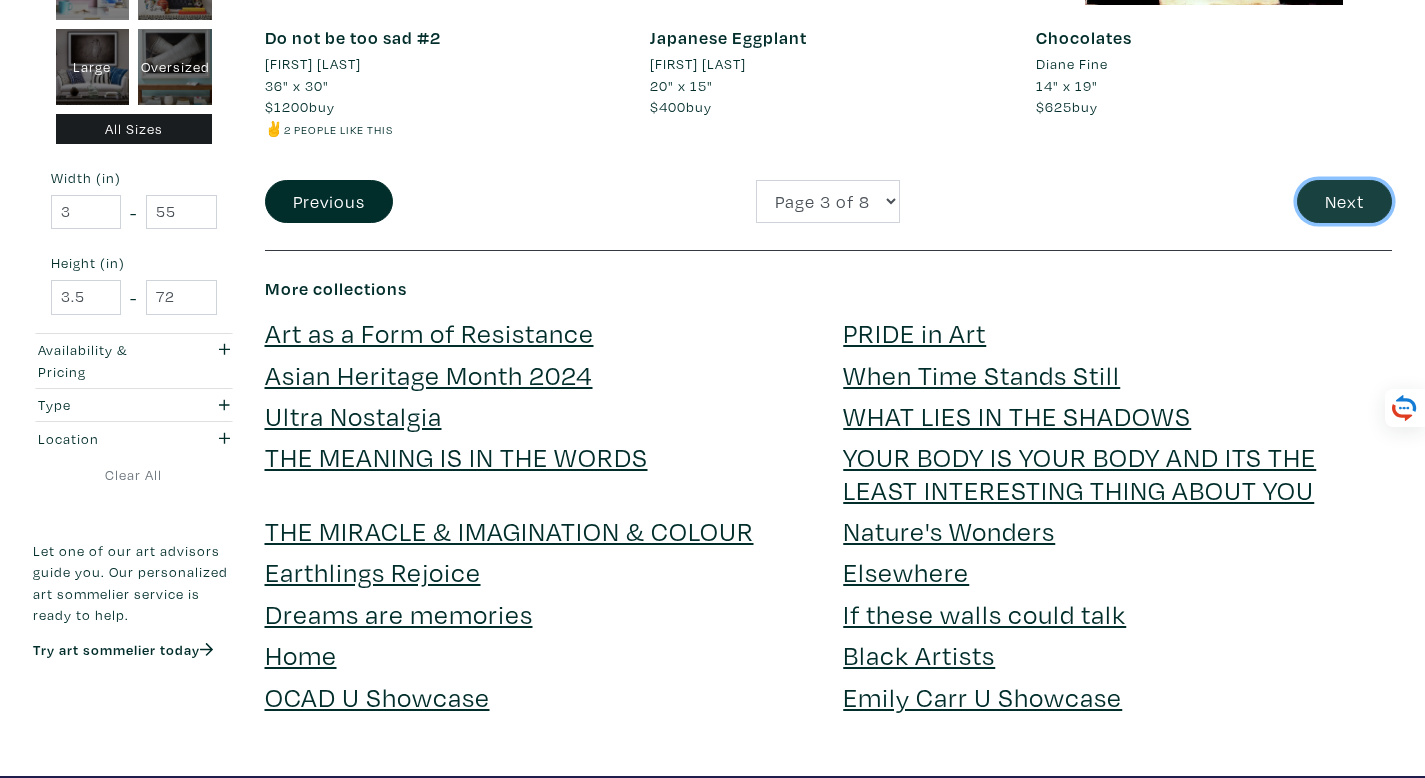 click on "Next" at bounding box center (1344, 201) 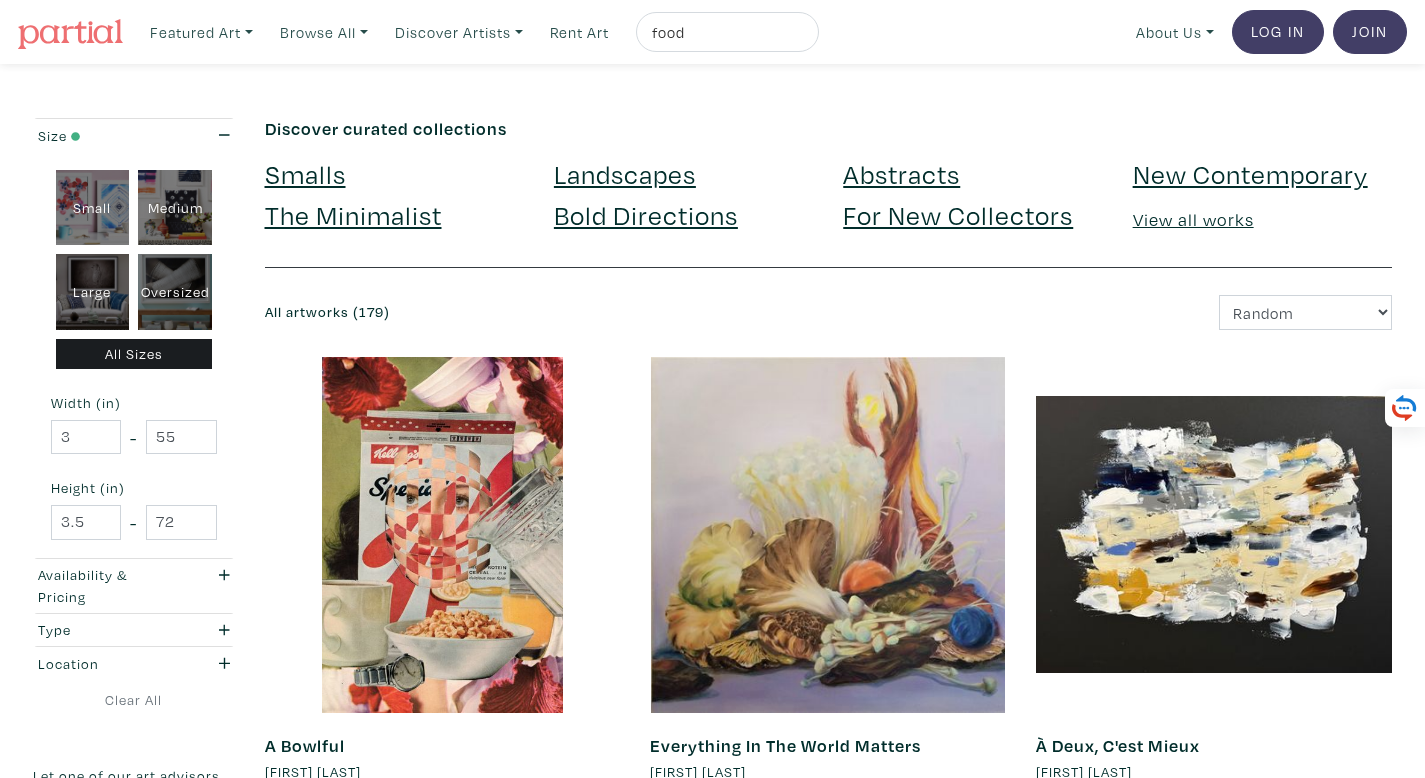 scroll, scrollTop: 0, scrollLeft: 0, axis: both 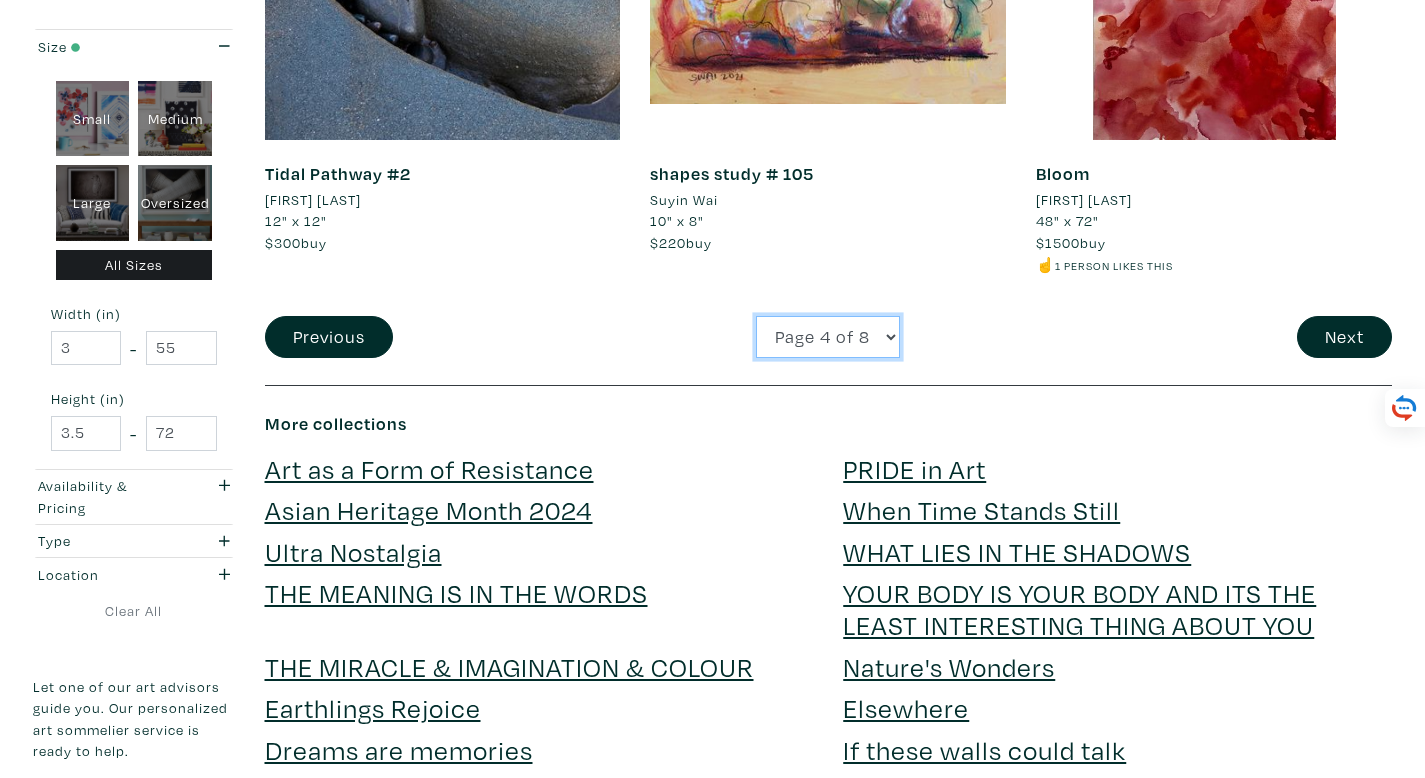 click on "Page 1 of 8
Page 2 of 8
Page 3 of 8
Page 4 of 8
Page 5 of 8
Page 6 of 8
Page 7 of 8
Page 8 of 8" at bounding box center (828, 337) 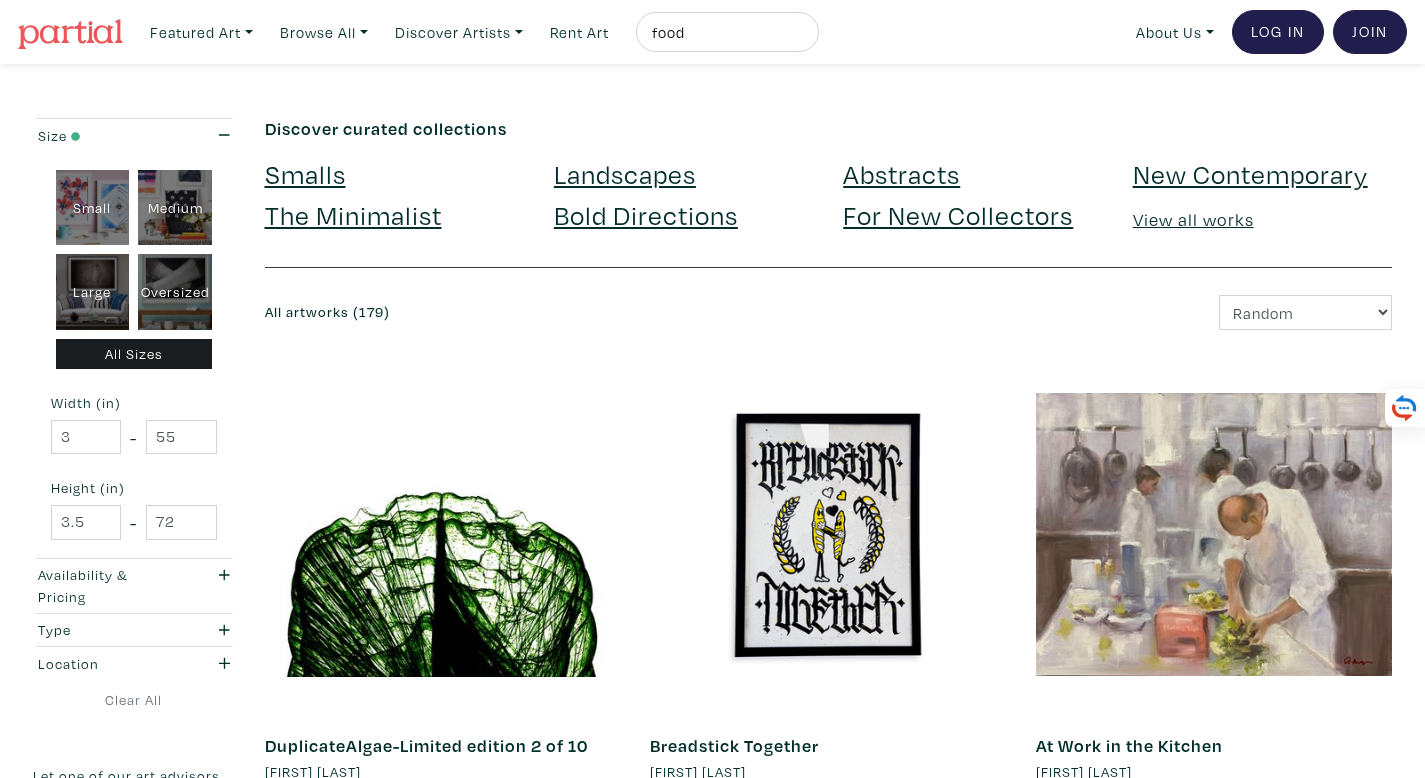 scroll, scrollTop: 0, scrollLeft: 0, axis: both 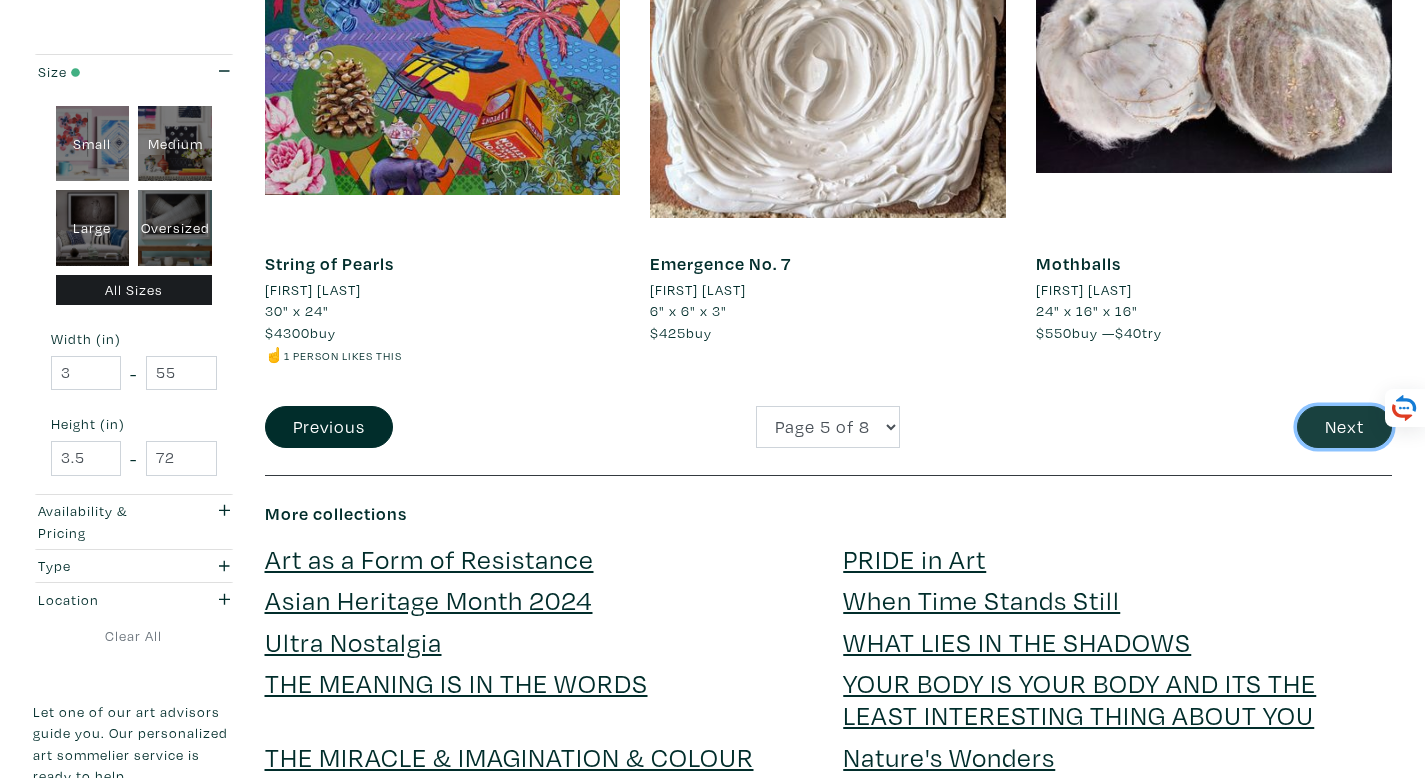 click on "Next" at bounding box center [1344, 427] 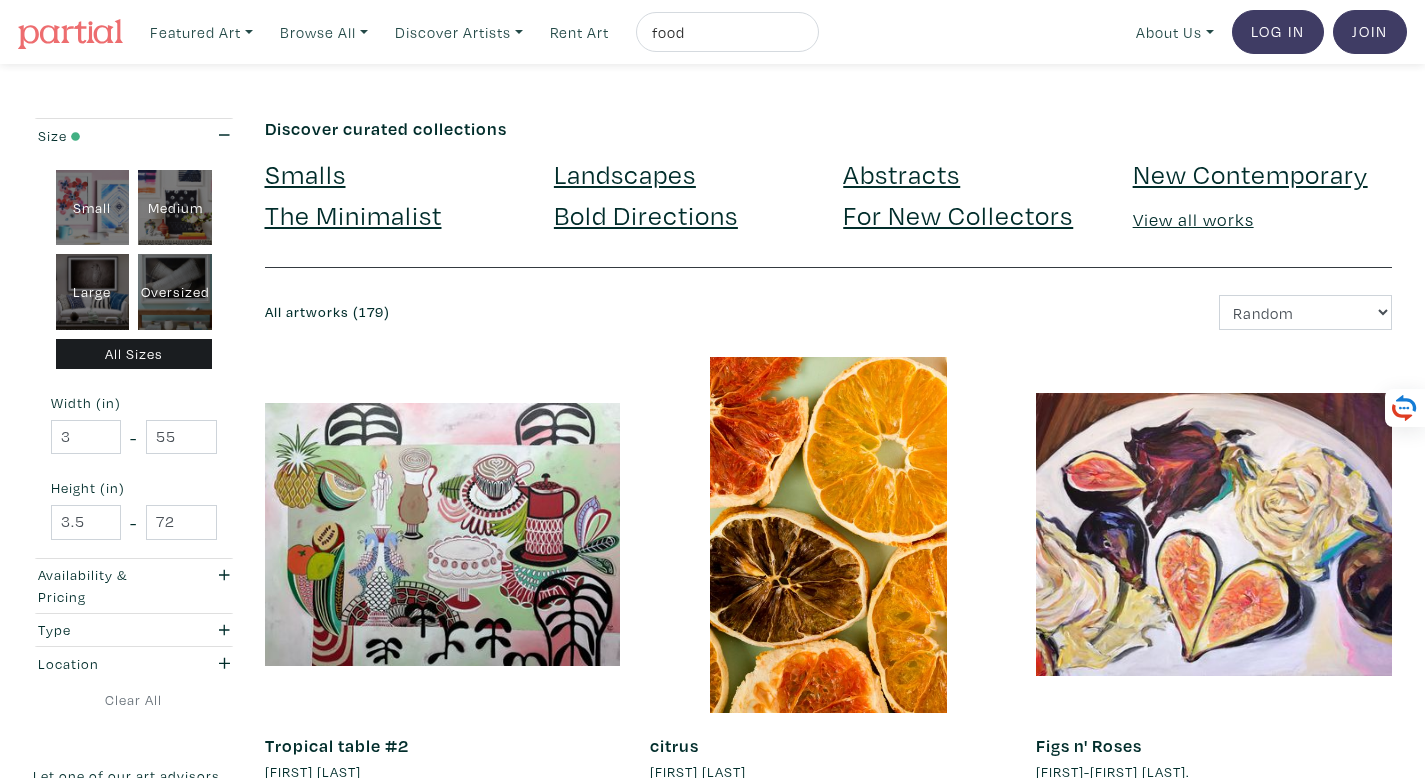 scroll, scrollTop: 0, scrollLeft: 0, axis: both 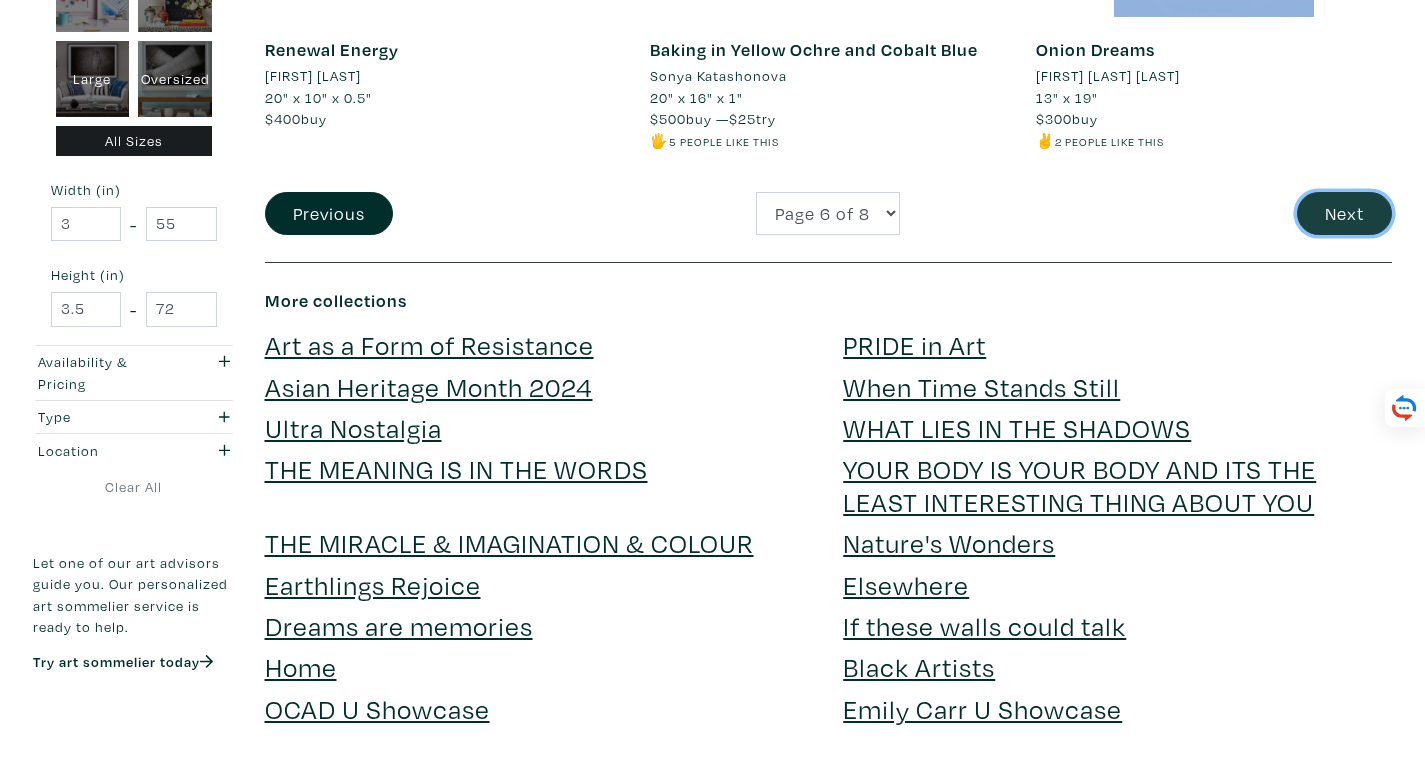 click on "Next" at bounding box center [1344, 213] 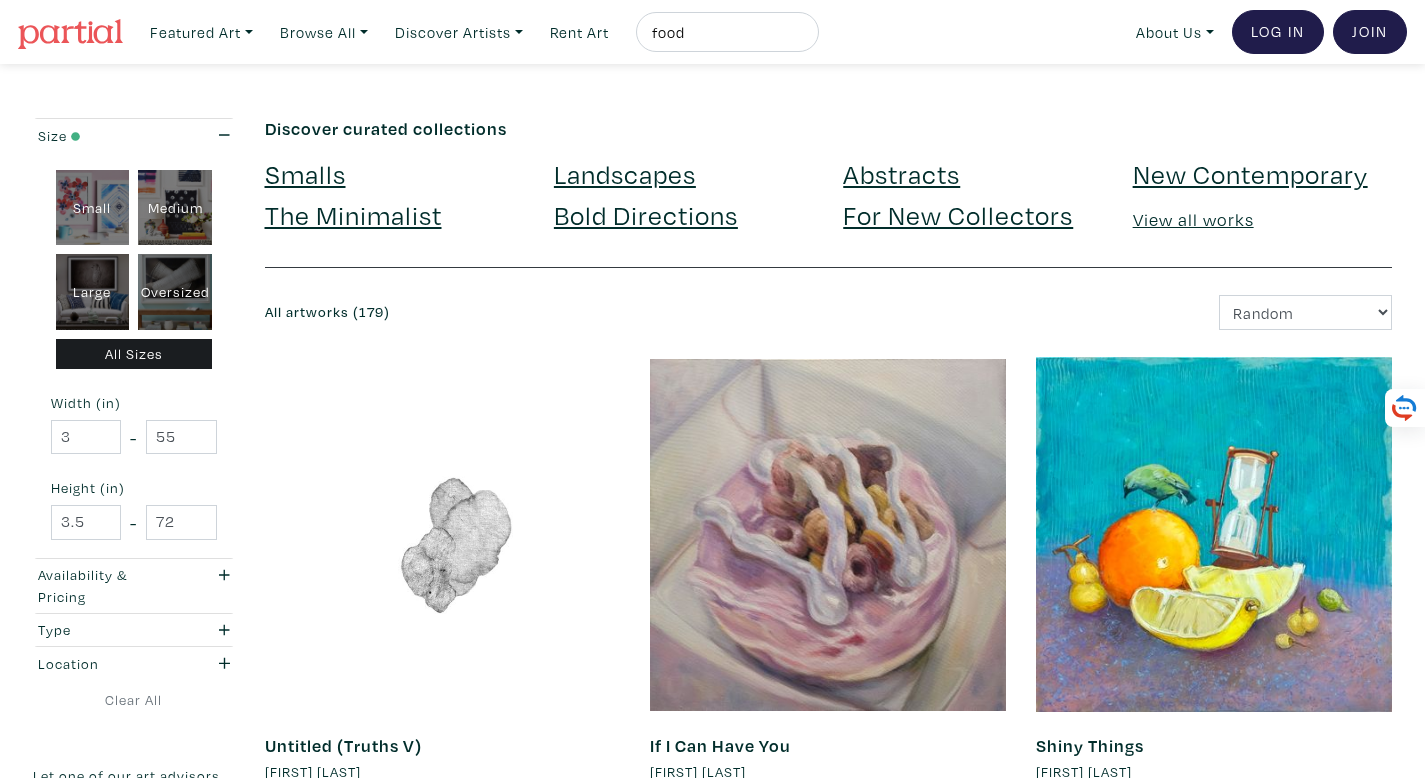 scroll, scrollTop: 0, scrollLeft: 0, axis: both 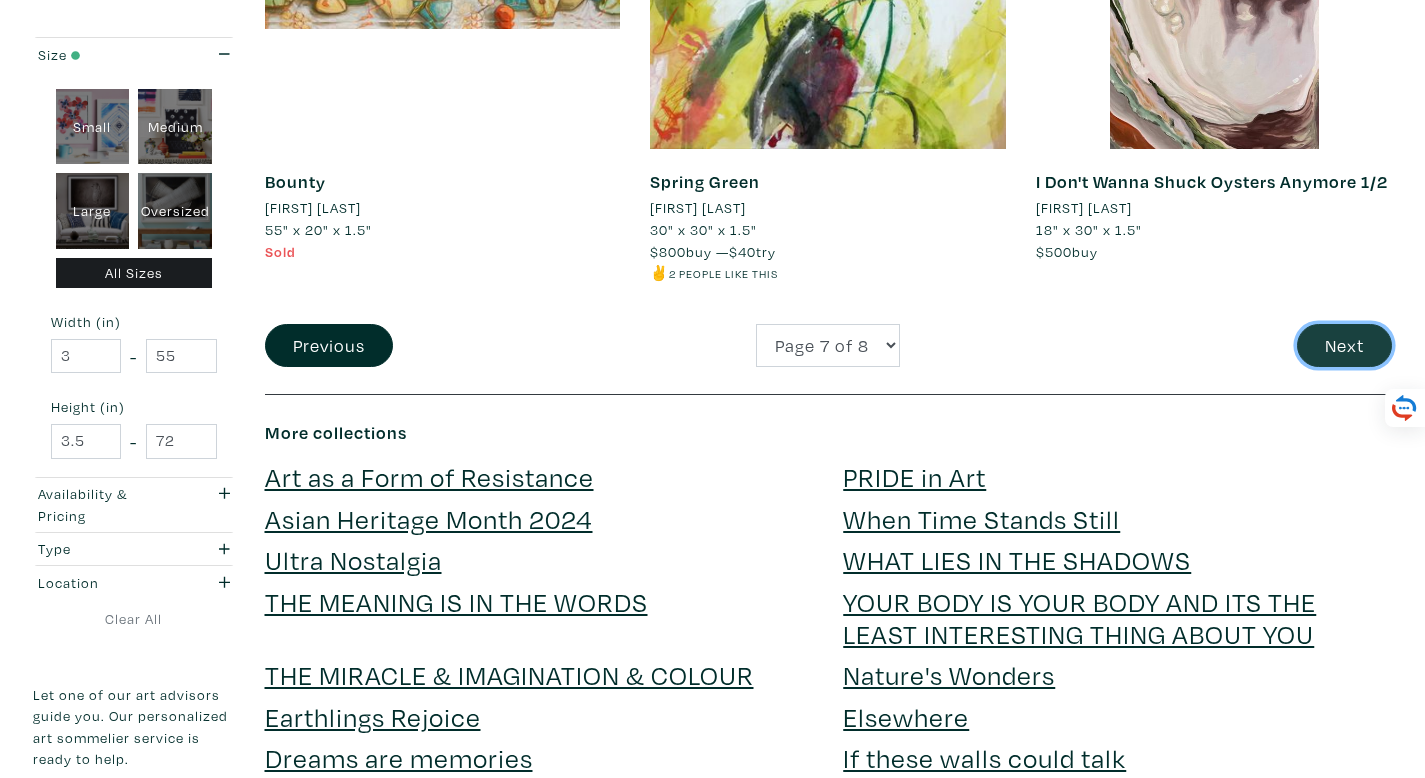 click on "Next" at bounding box center [1344, 345] 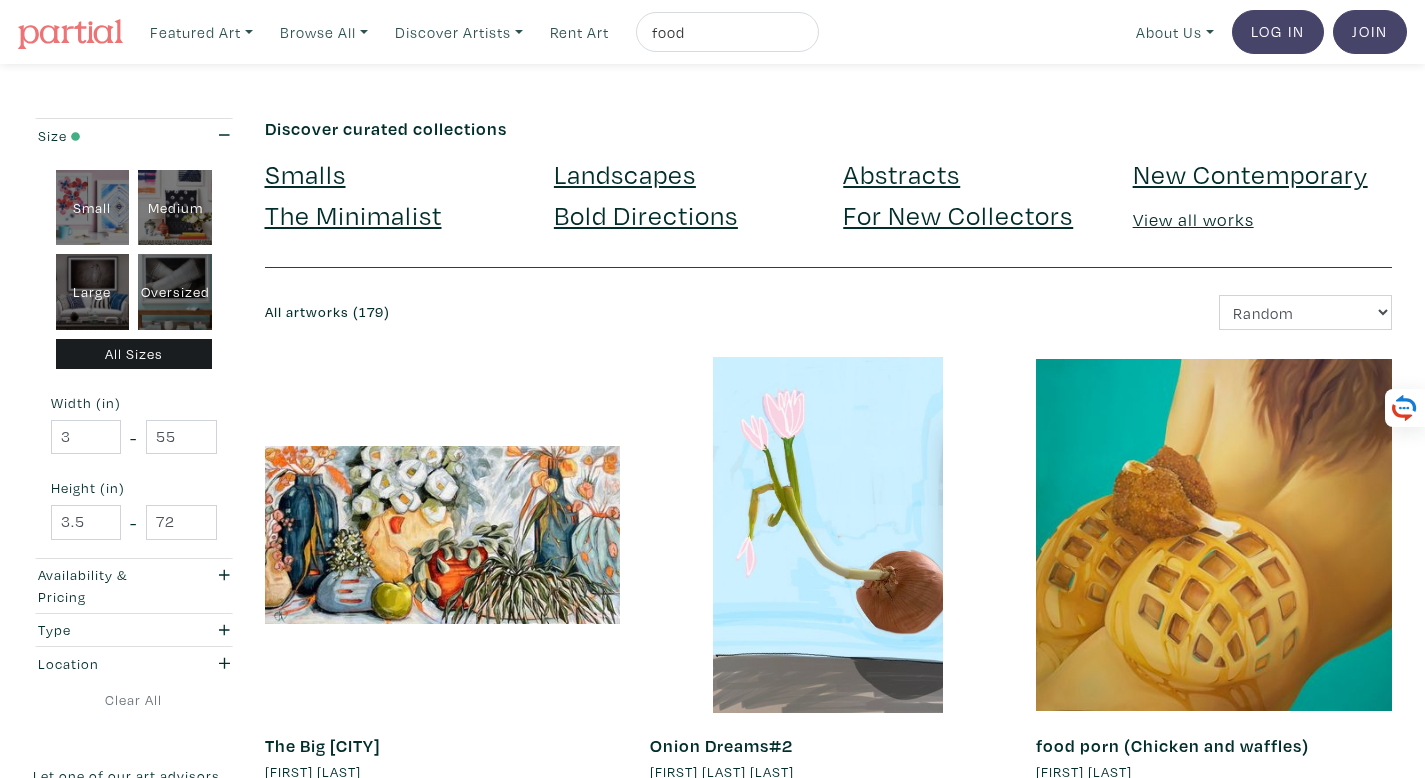 scroll, scrollTop: 0, scrollLeft: 0, axis: both 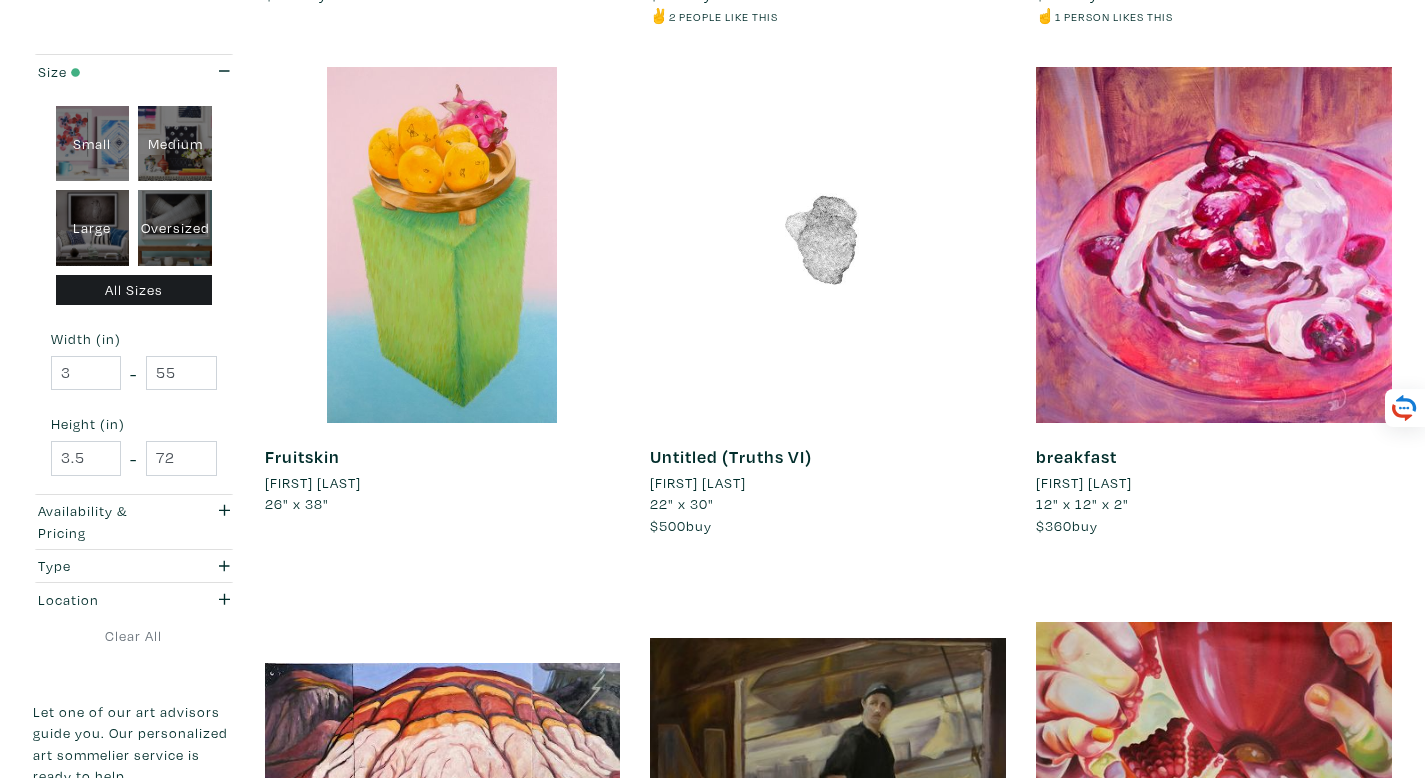 click on "Oversized" at bounding box center (175, 228) 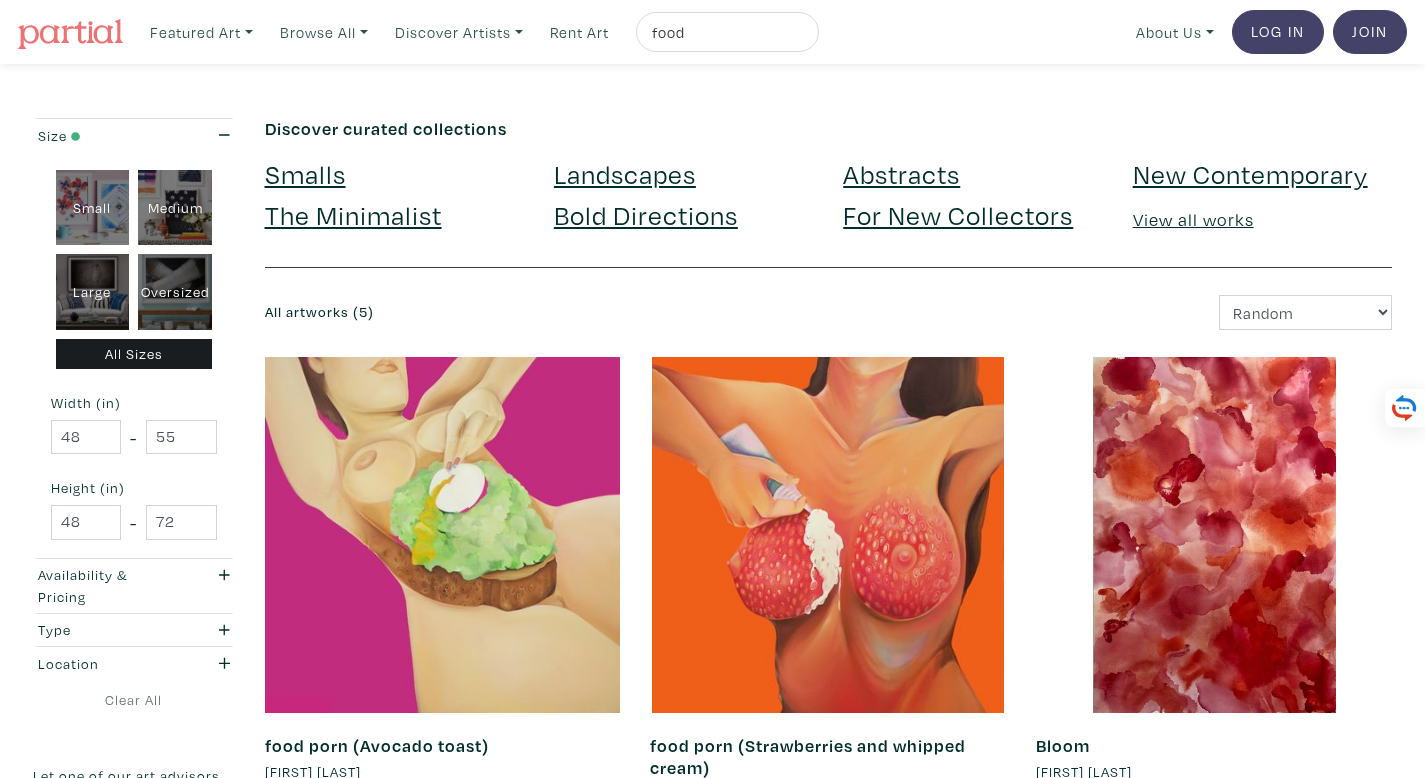 scroll, scrollTop: 0, scrollLeft: 0, axis: both 